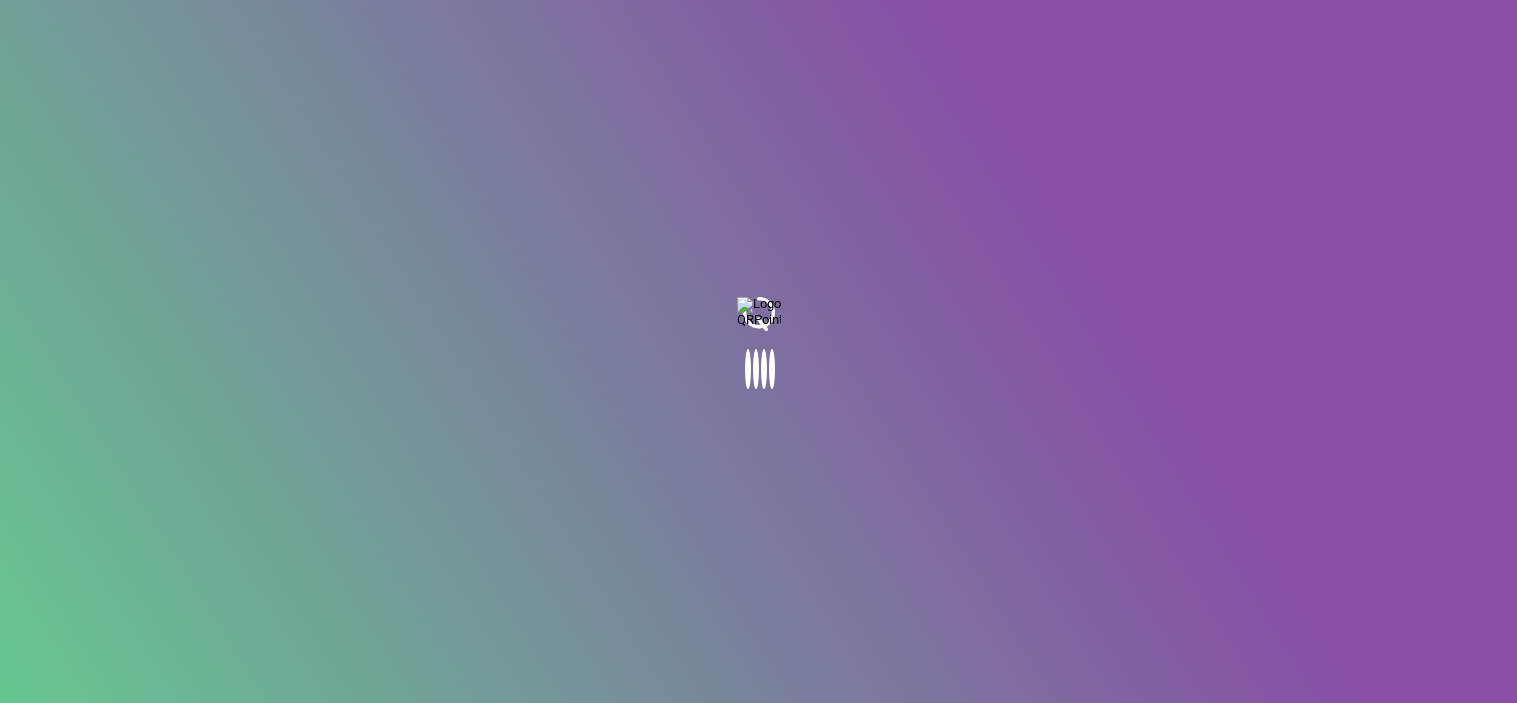 scroll, scrollTop: 0, scrollLeft: 0, axis: both 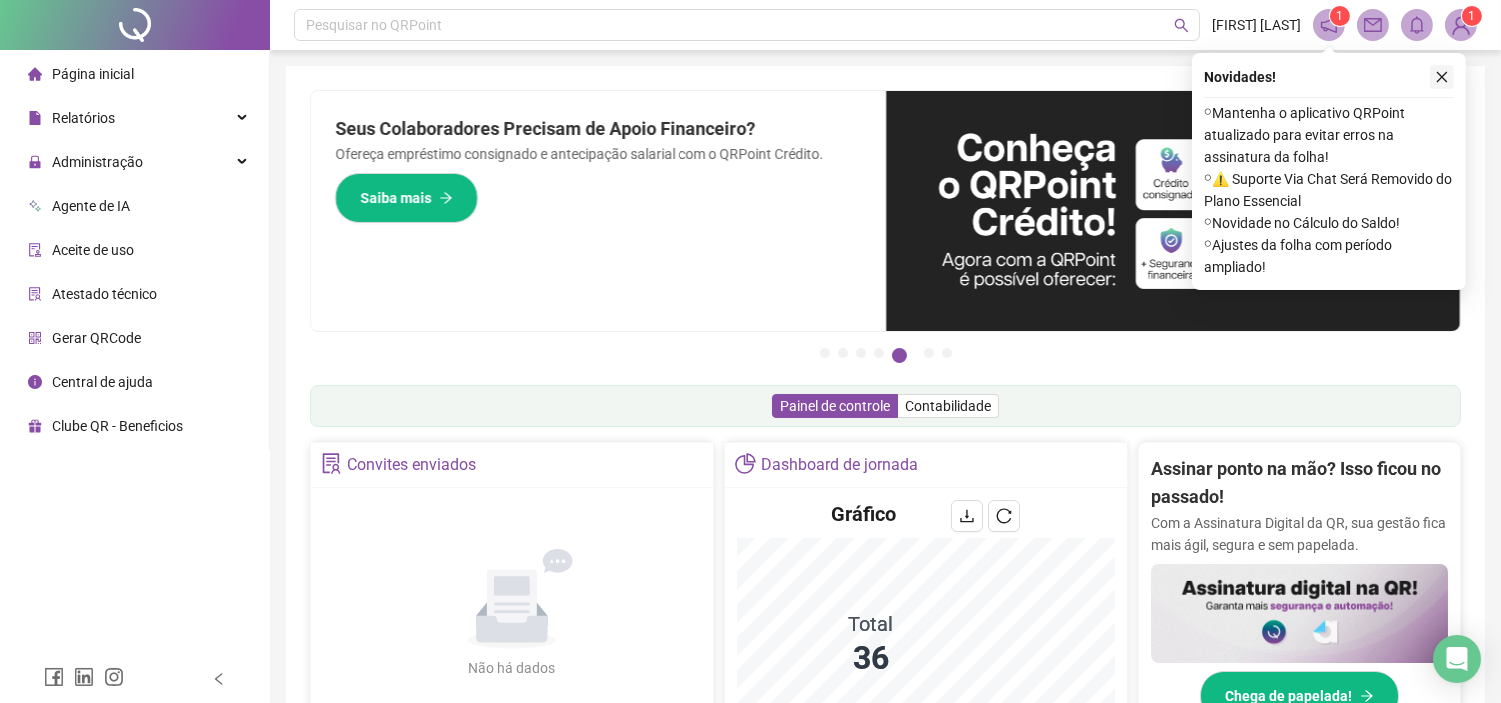 click 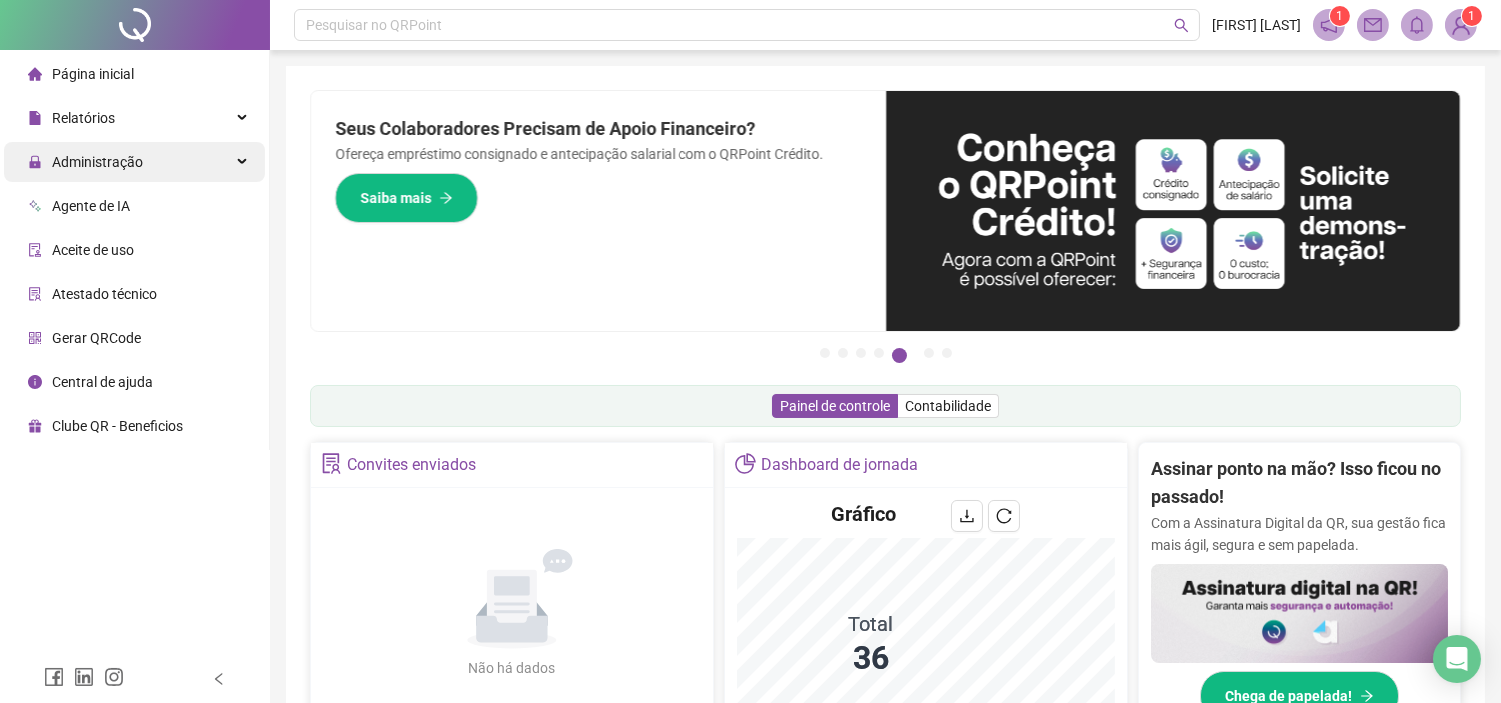 click on "Administração" at bounding box center (134, 162) 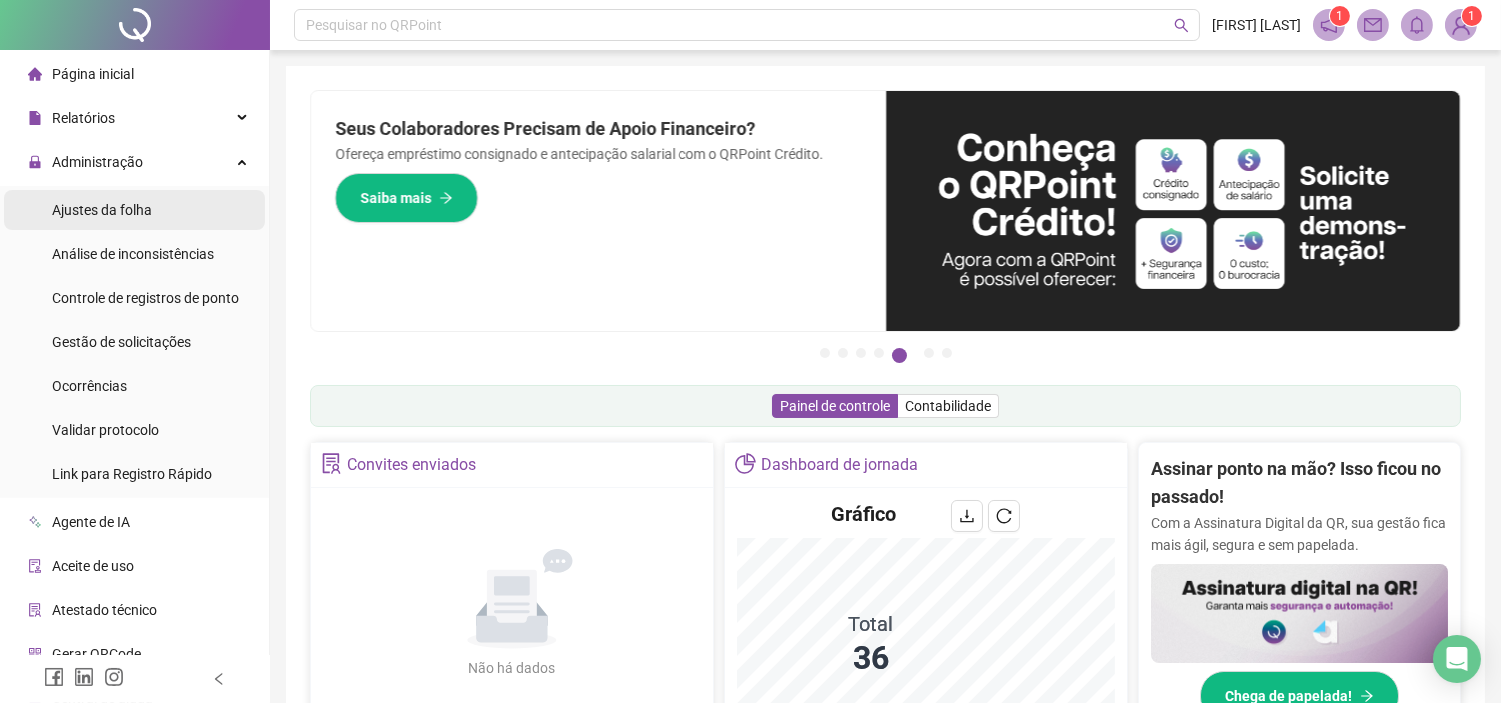 click on "Ajustes da folha" at bounding box center (102, 210) 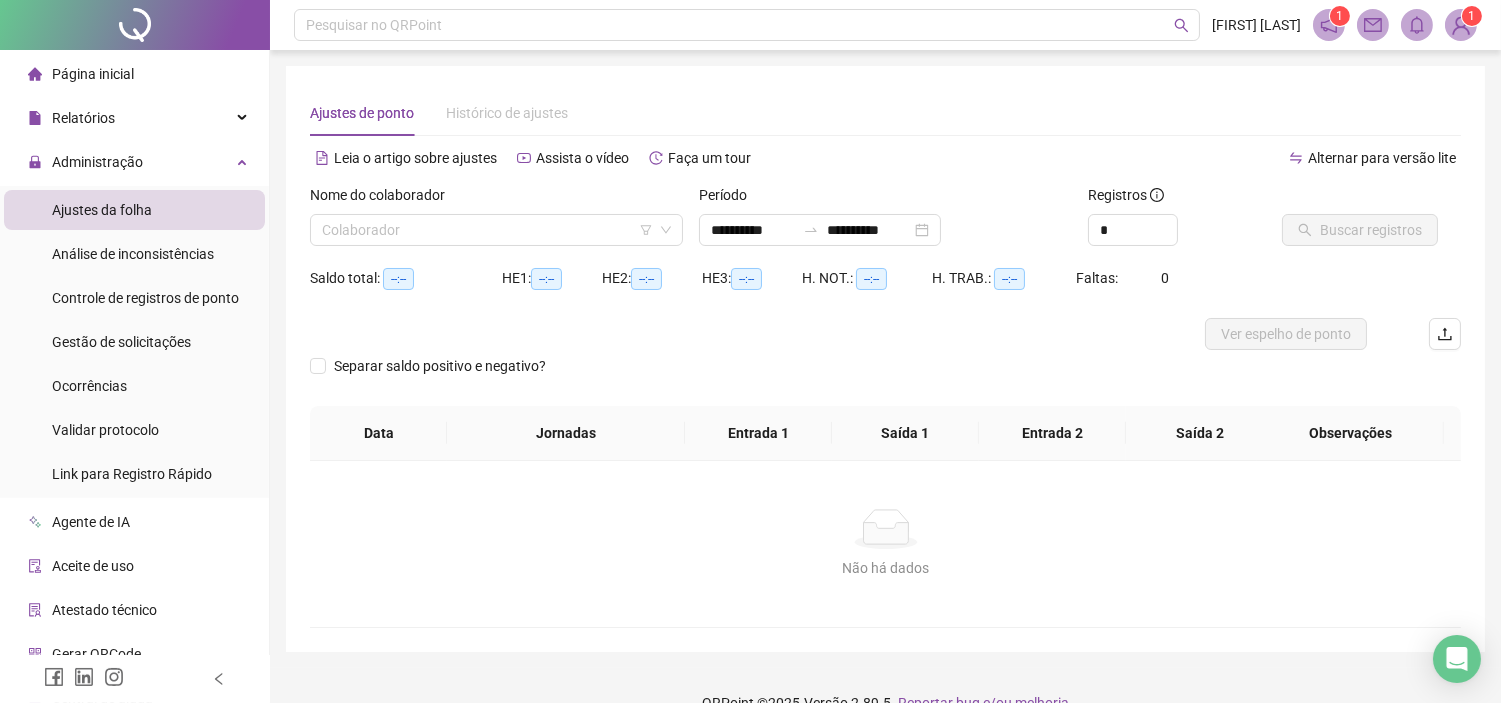click on "Ajustes da folha" at bounding box center (102, 210) 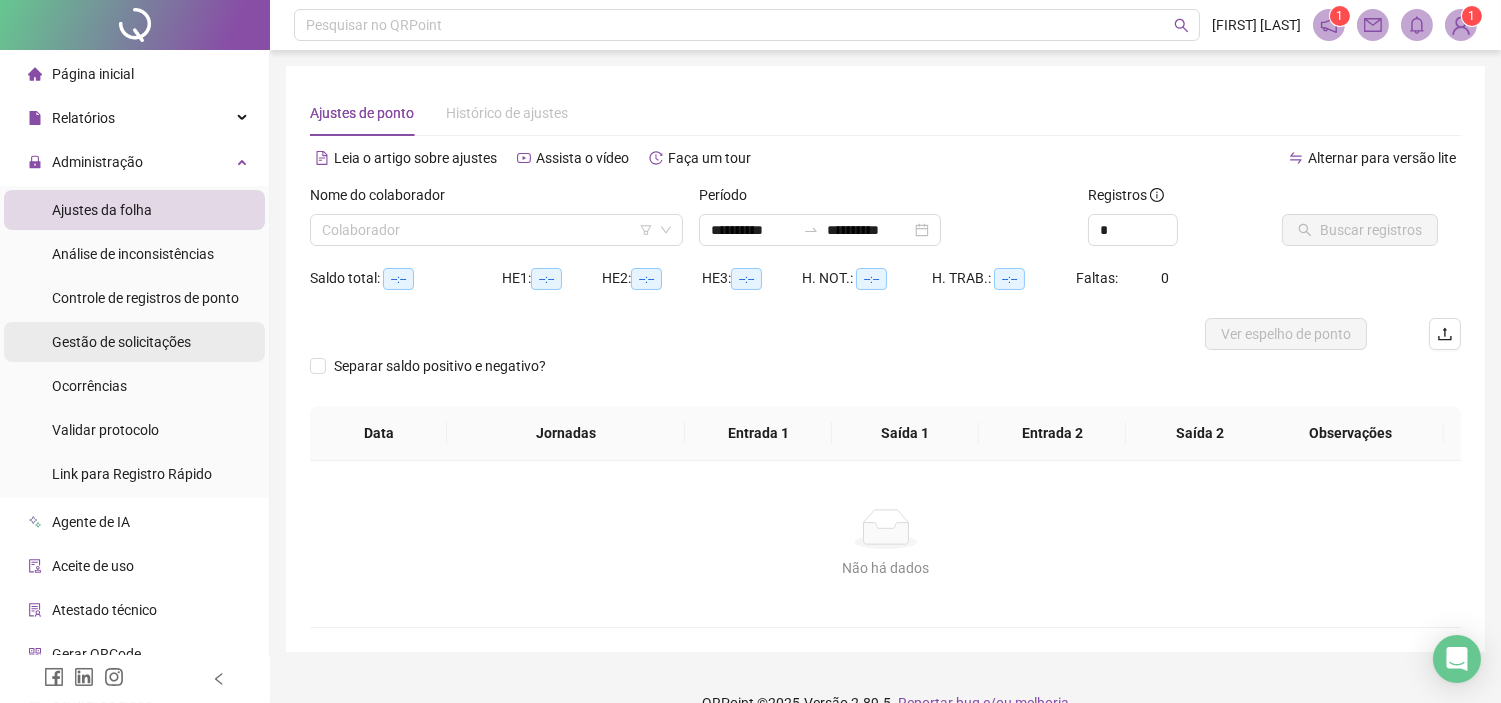 drag, startPoint x: 106, startPoint y: 341, endPoint x: 207, endPoint y: 330, distance: 101.597244 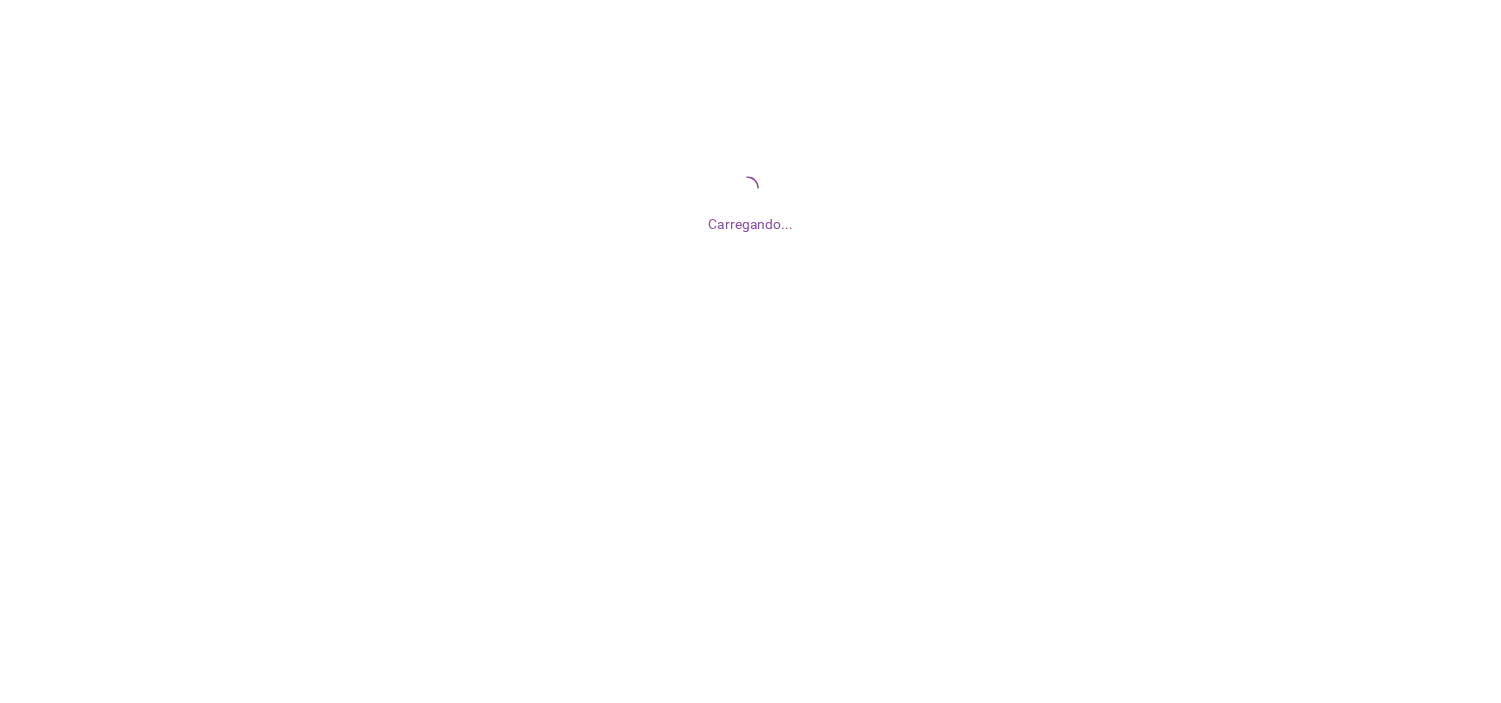 scroll, scrollTop: 0, scrollLeft: 0, axis: both 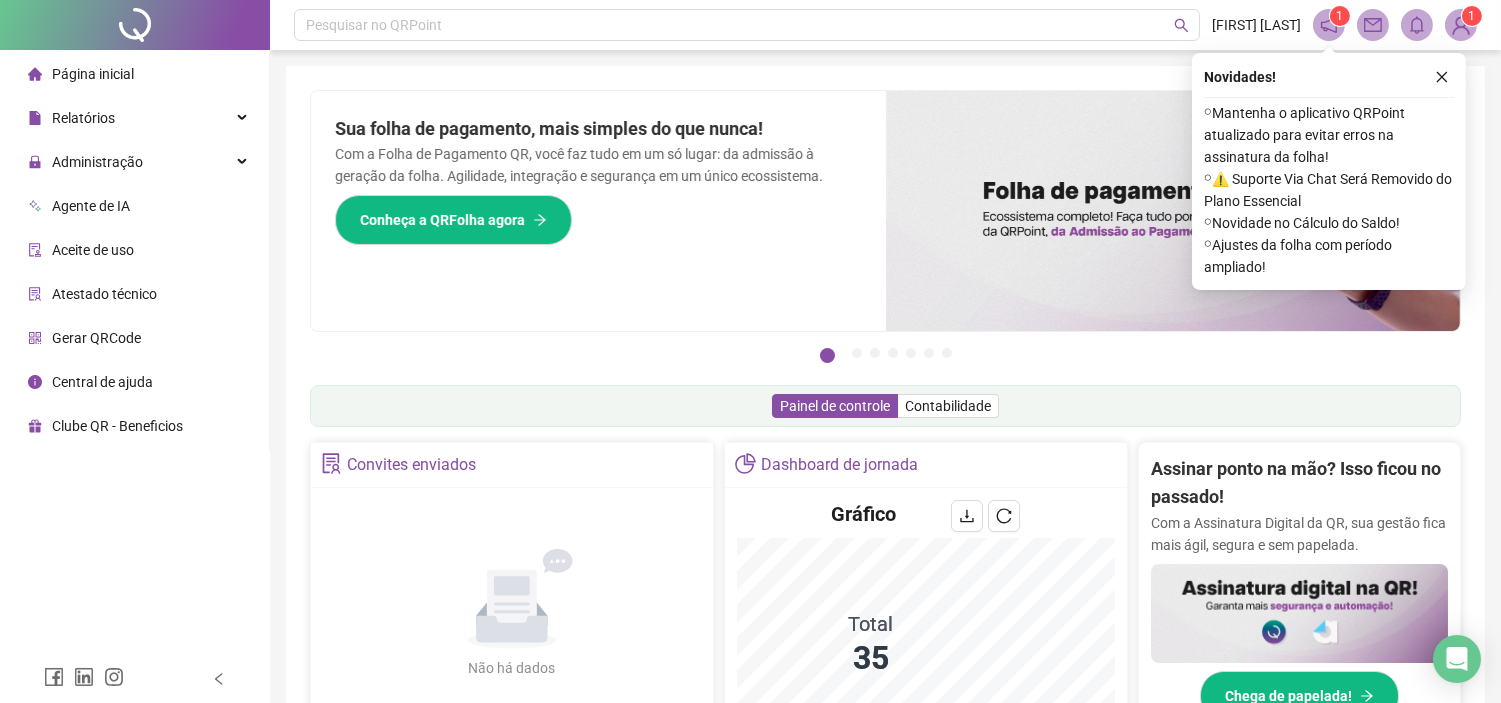 click on "Novidades ! ⚬  Mantenha o aplicativo QRPoint atualizado para evitar erros na assinatura da folha! ⚬  ⚠️ Suporte Via Chat Será Removido do Plano Essencial ⚬  Novidade no Cálculo do Saldo! ⚬  Ajustes da folha com período ampliado!" at bounding box center [1329, 171] 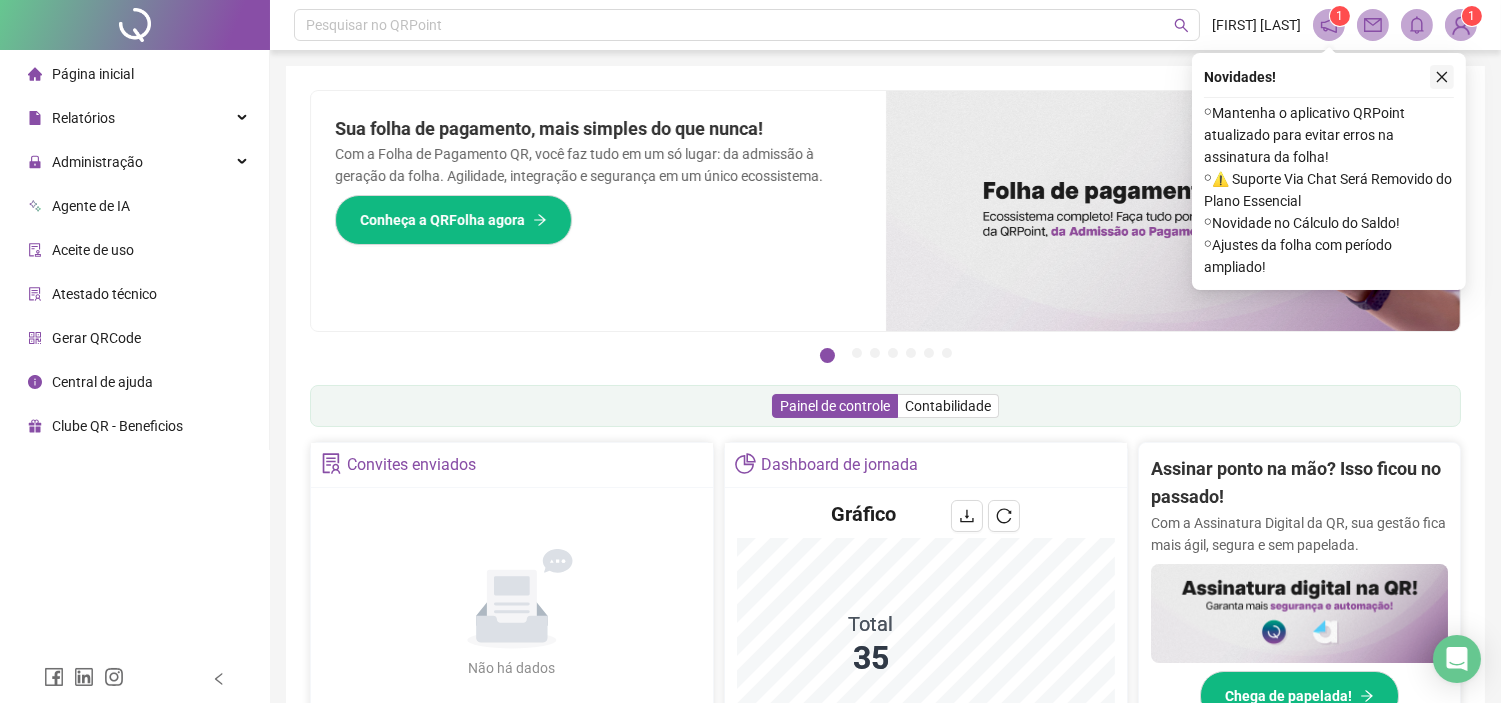 click 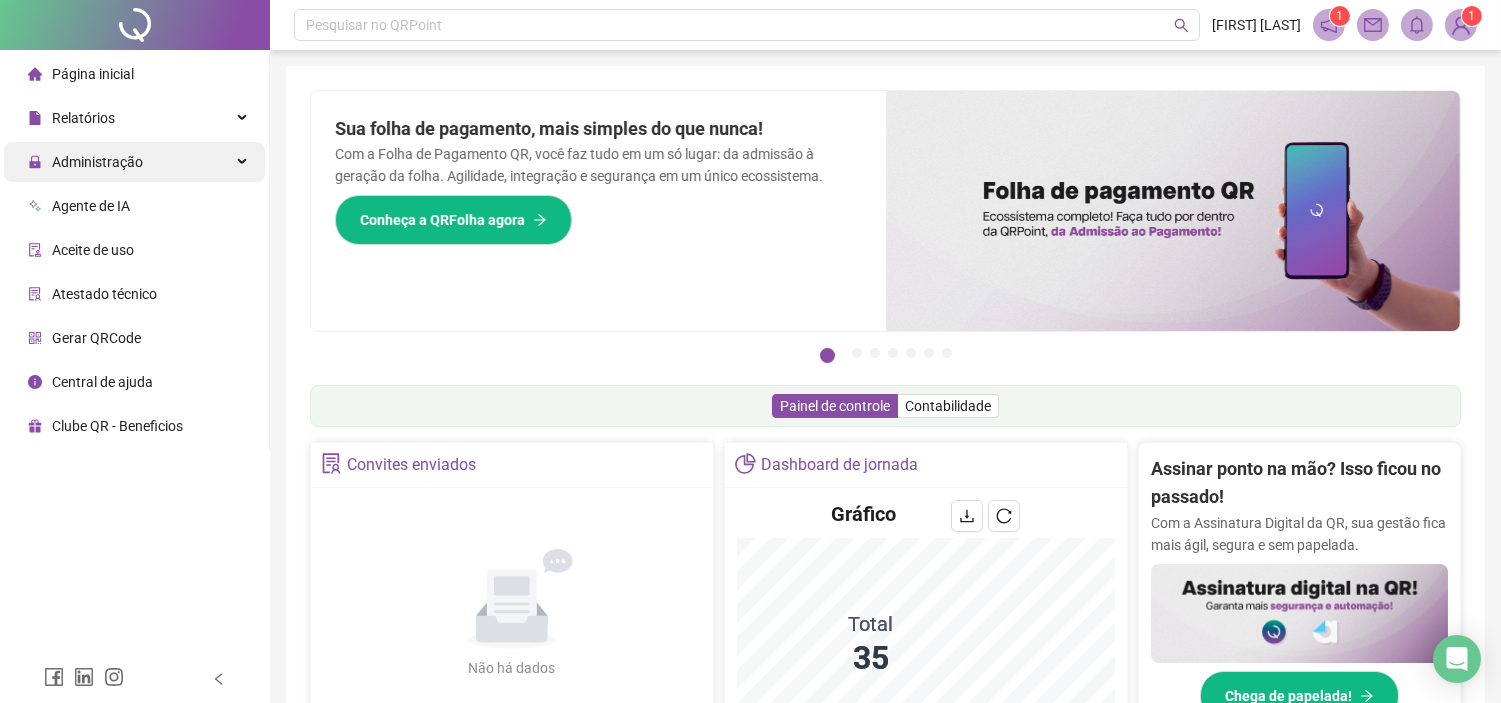 click on "Administração" at bounding box center (85, 162) 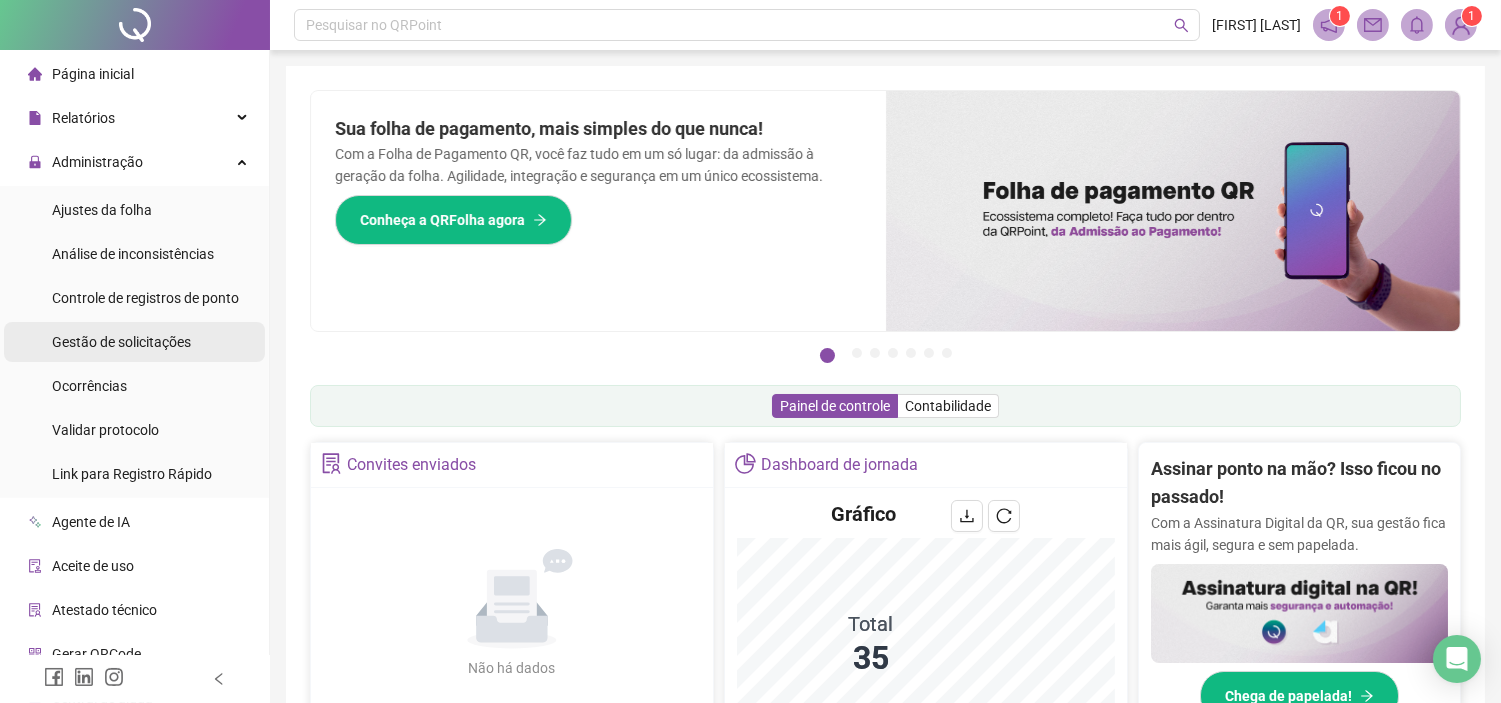 click on "Gestão de solicitações" at bounding box center [121, 342] 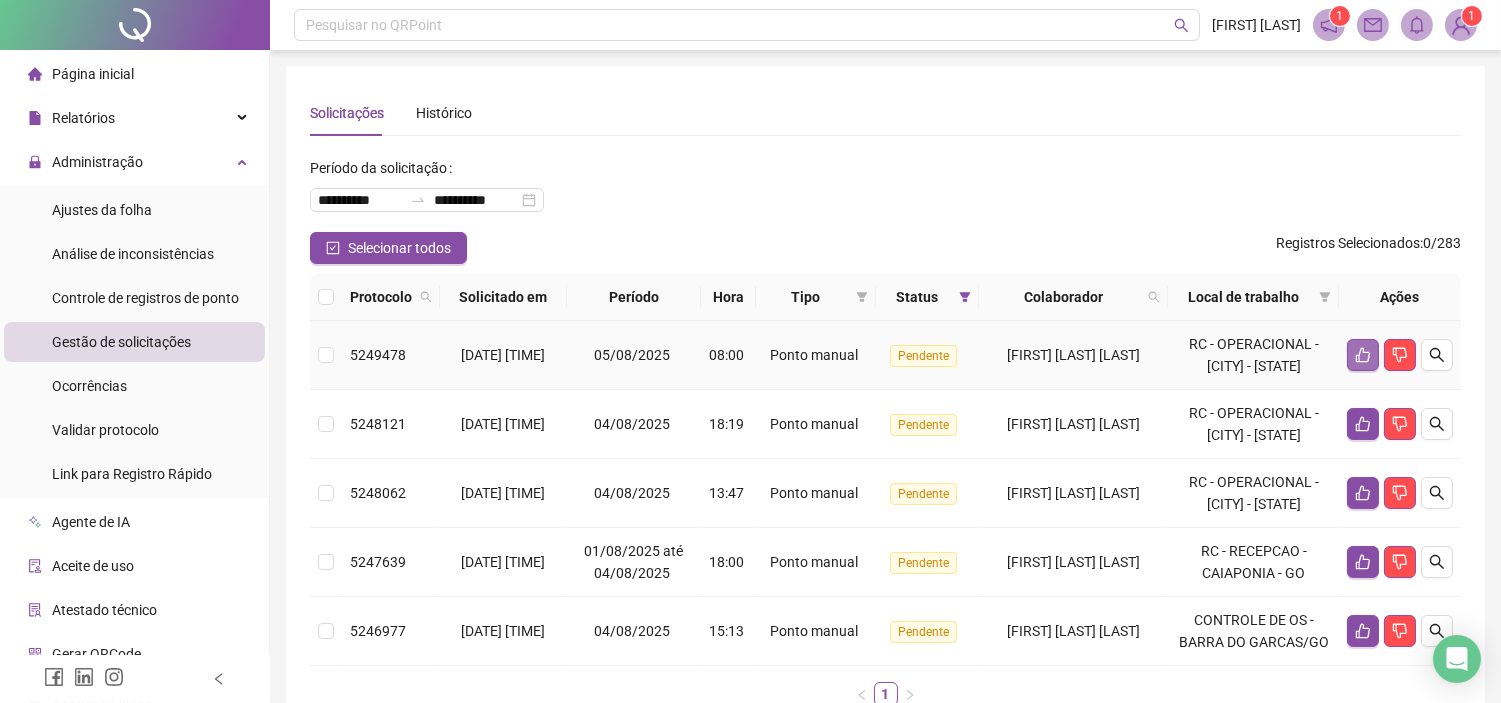 click at bounding box center [1363, 355] 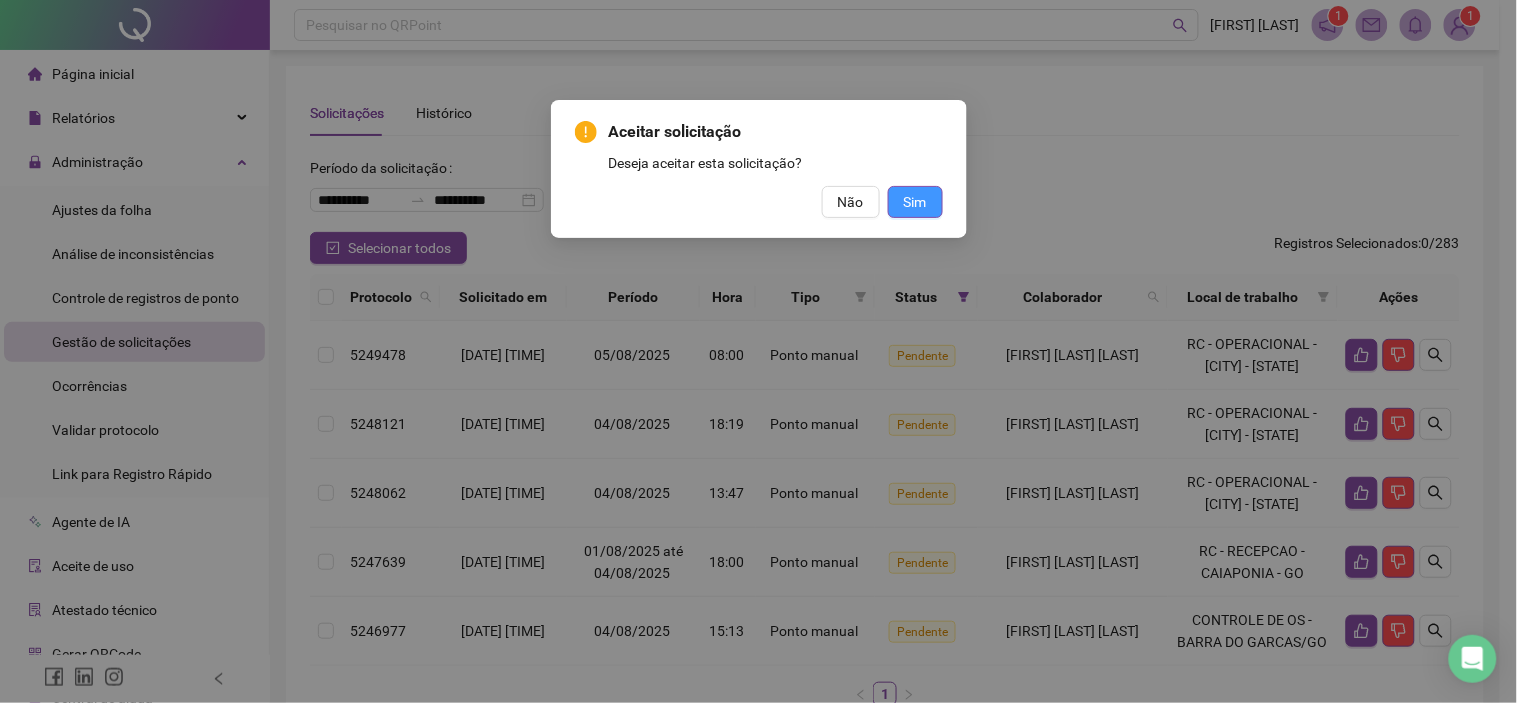 click on "Sim" at bounding box center [915, 202] 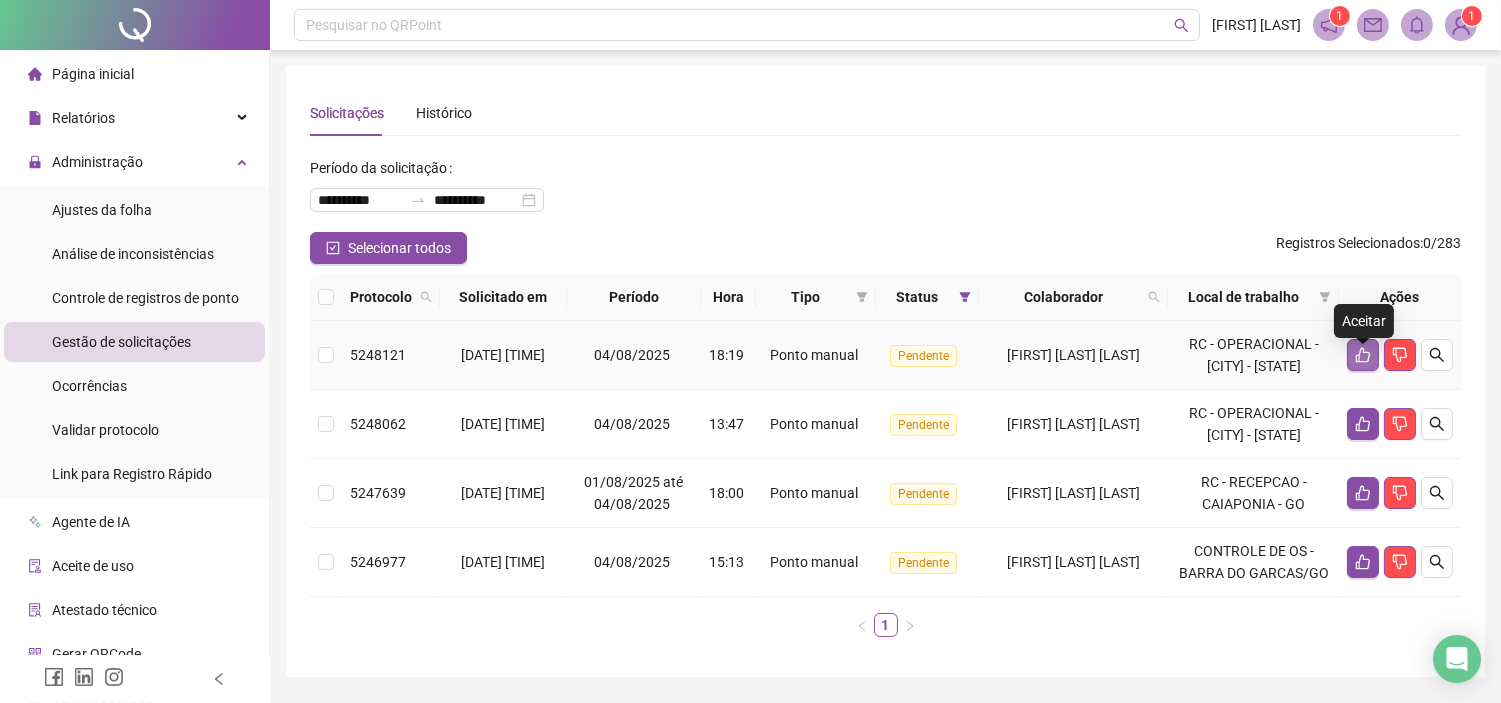 click at bounding box center [1363, 355] 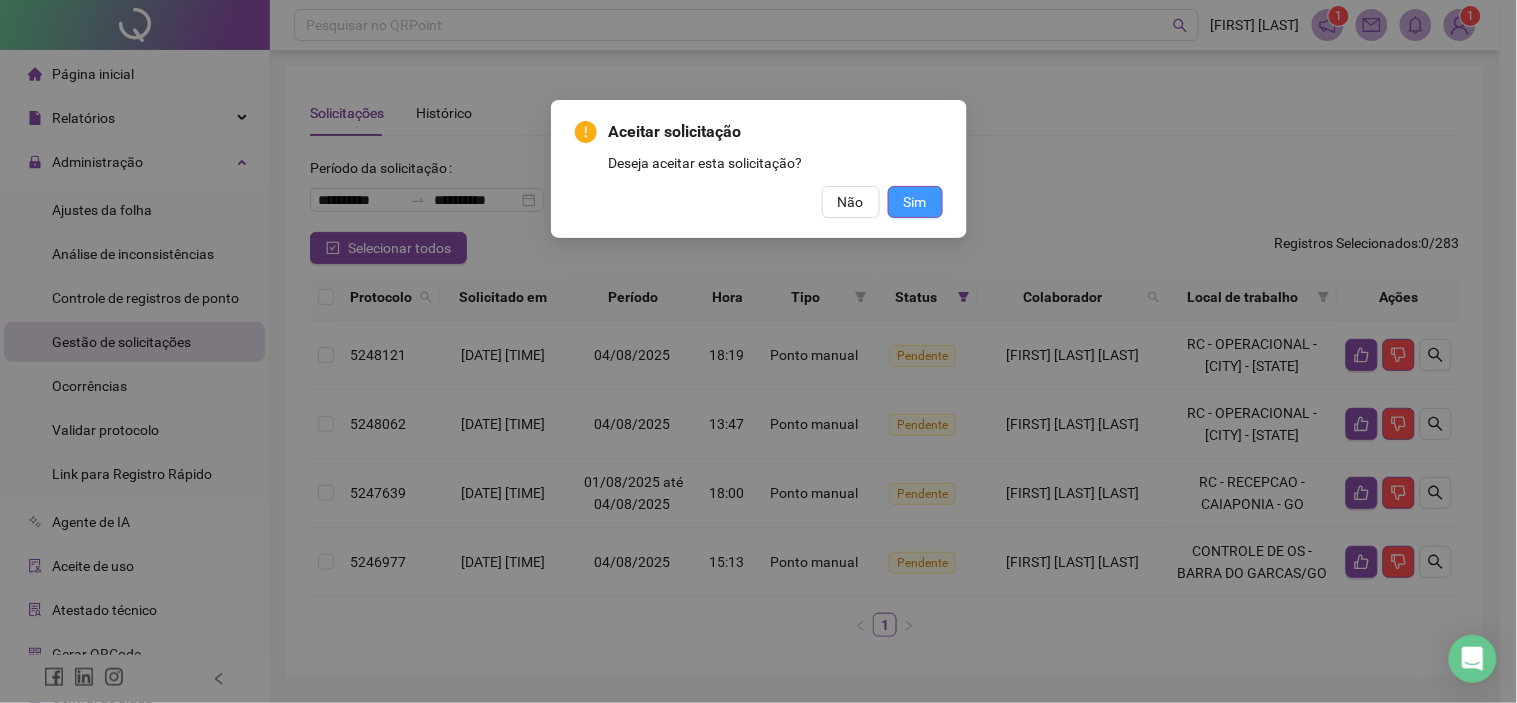 click on "Sim" at bounding box center [915, 202] 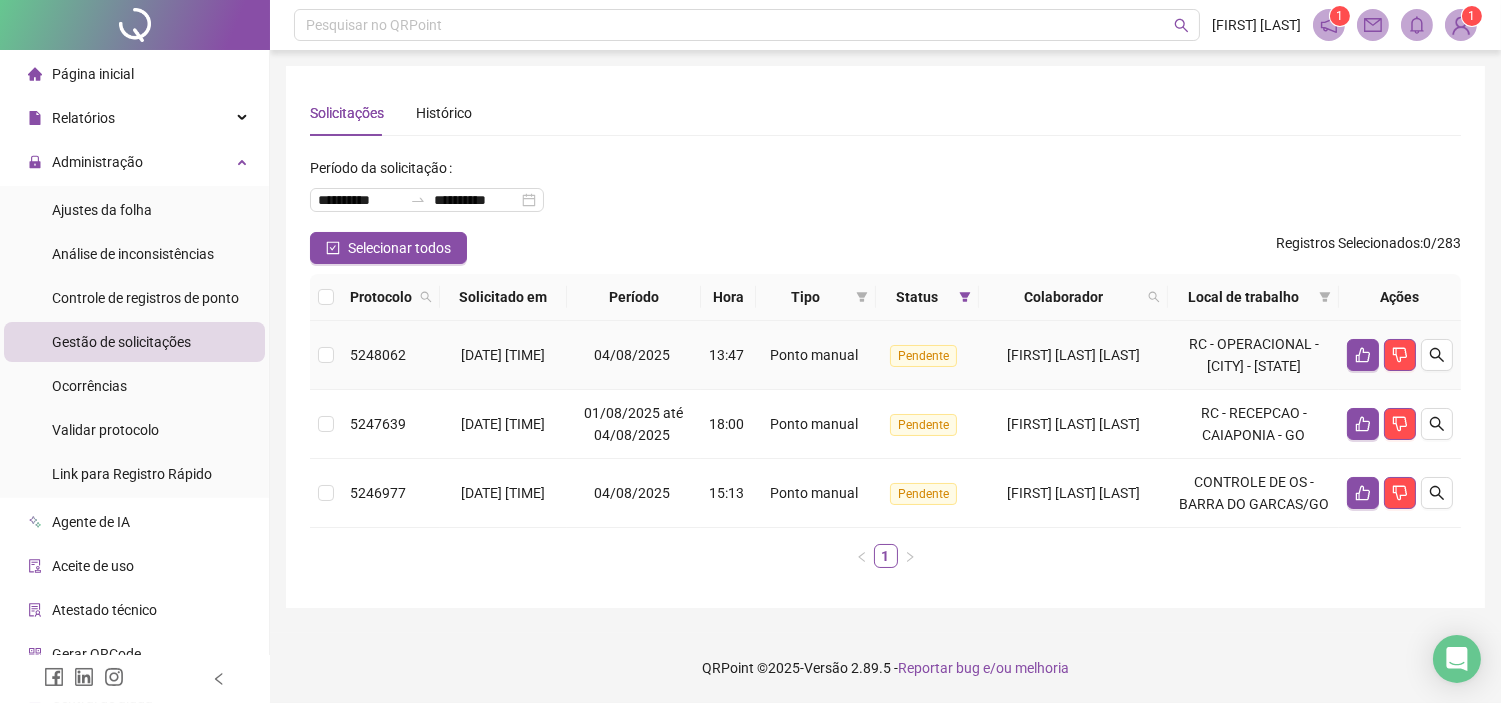 click at bounding box center (1400, 355) 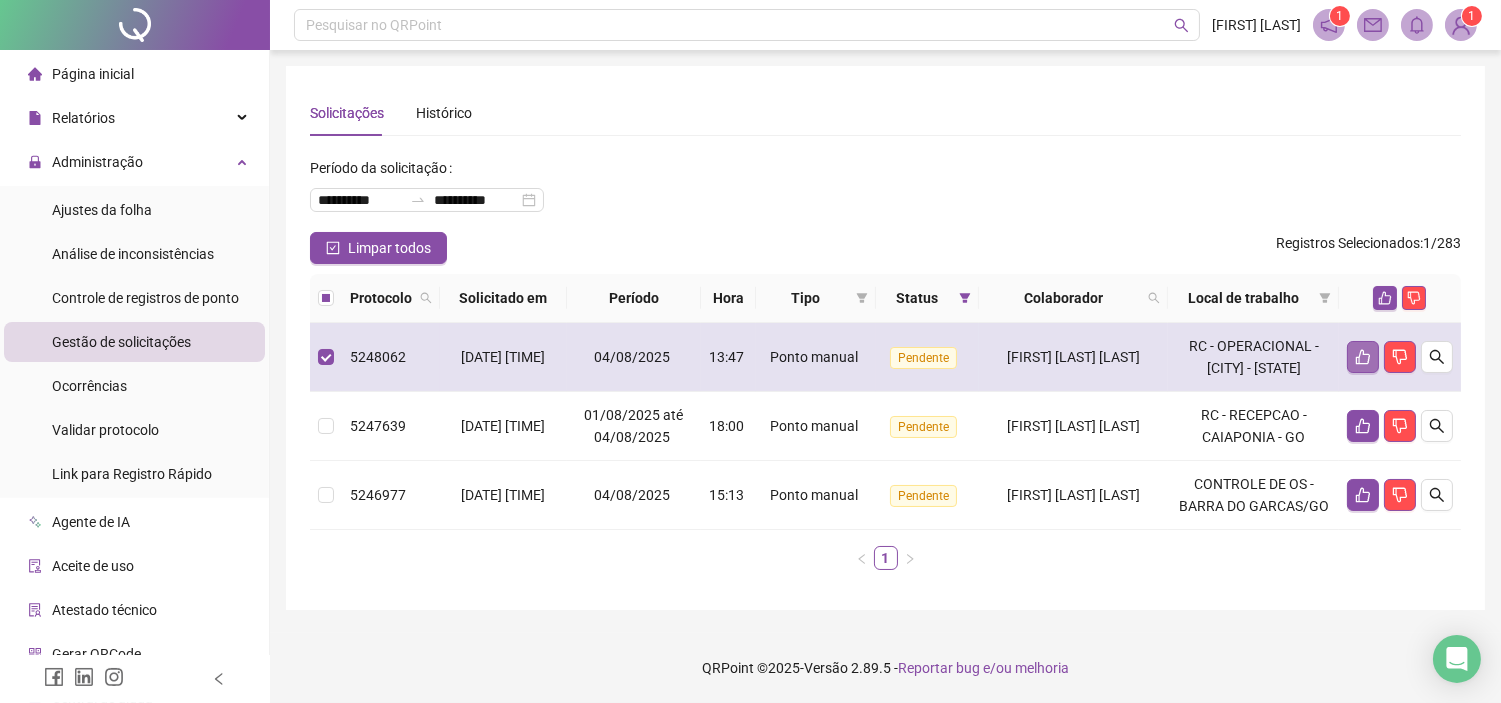 click at bounding box center (1363, 357) 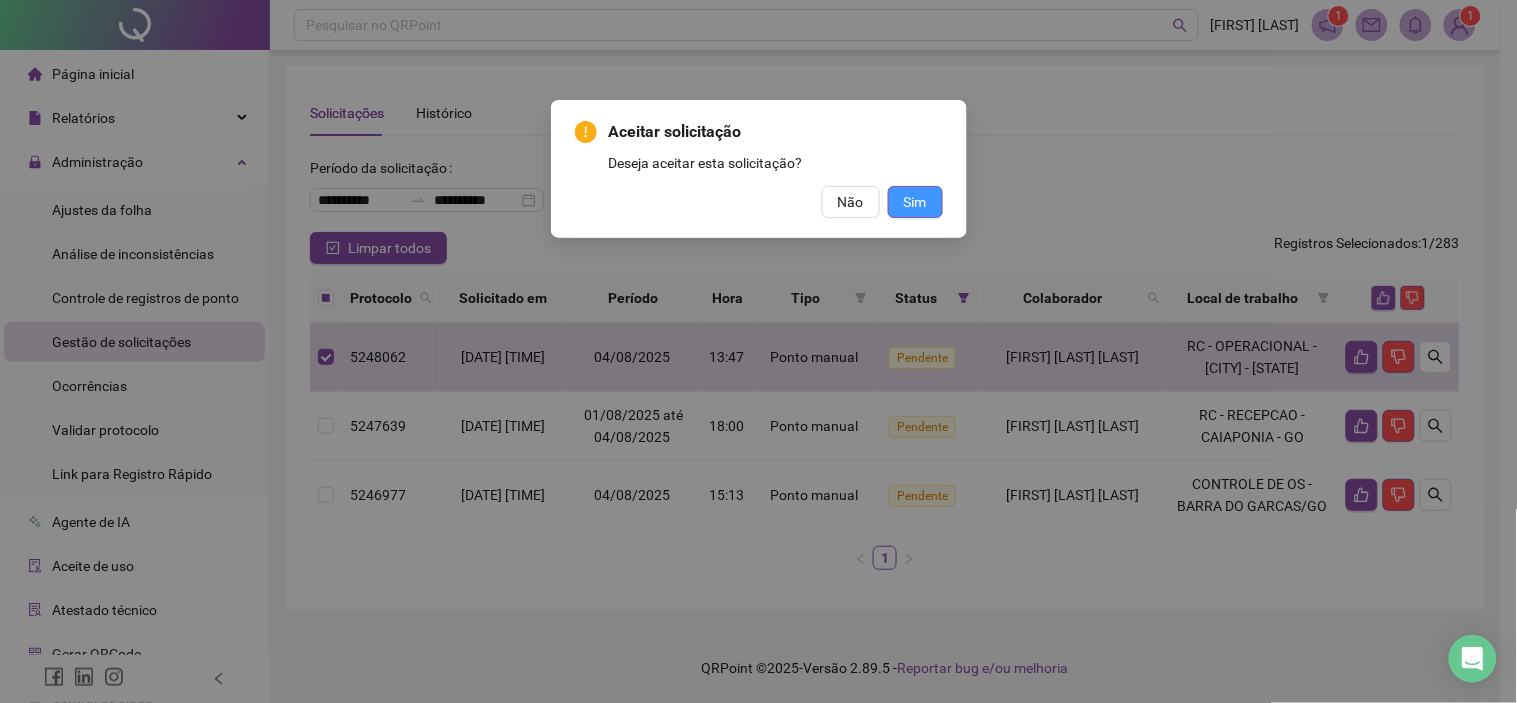 click on "Sim" at bounding box center (915, 202) 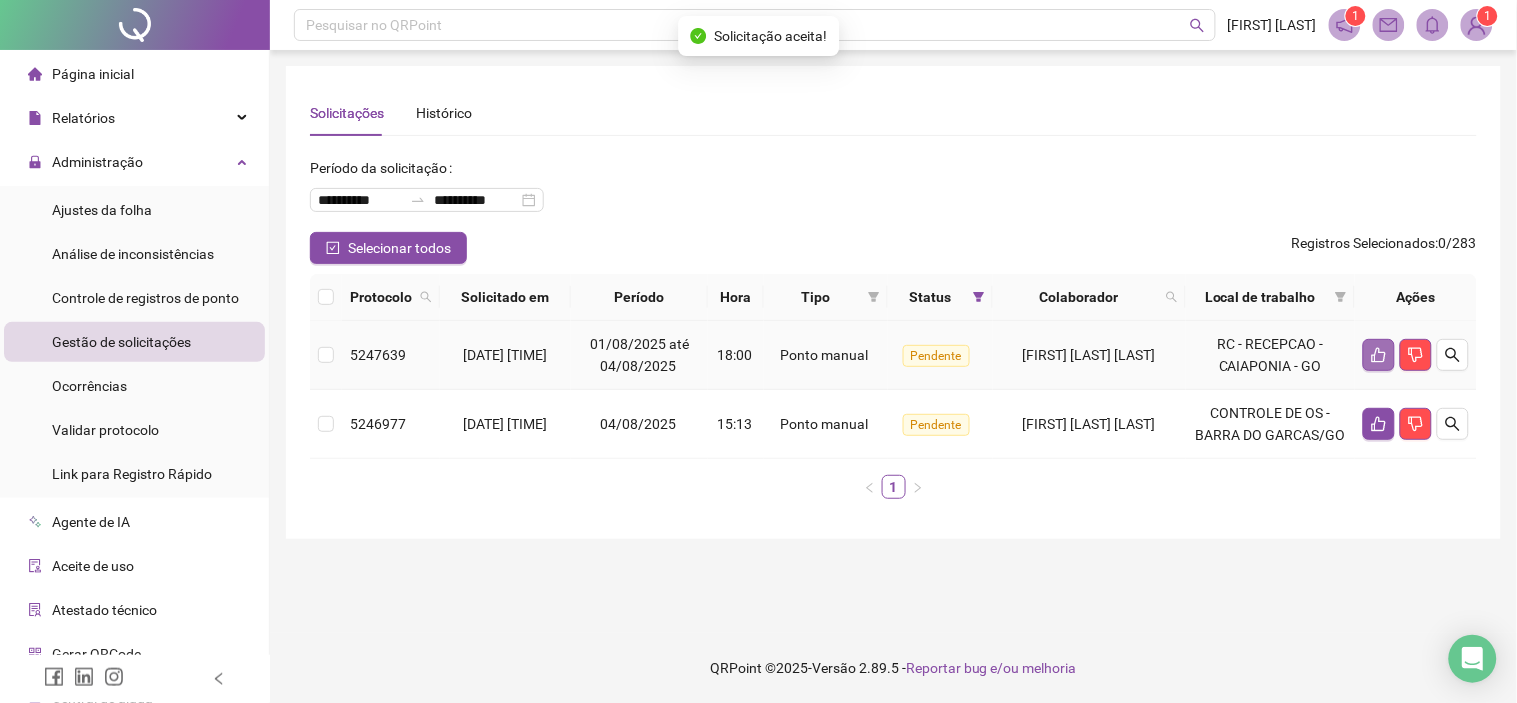 click 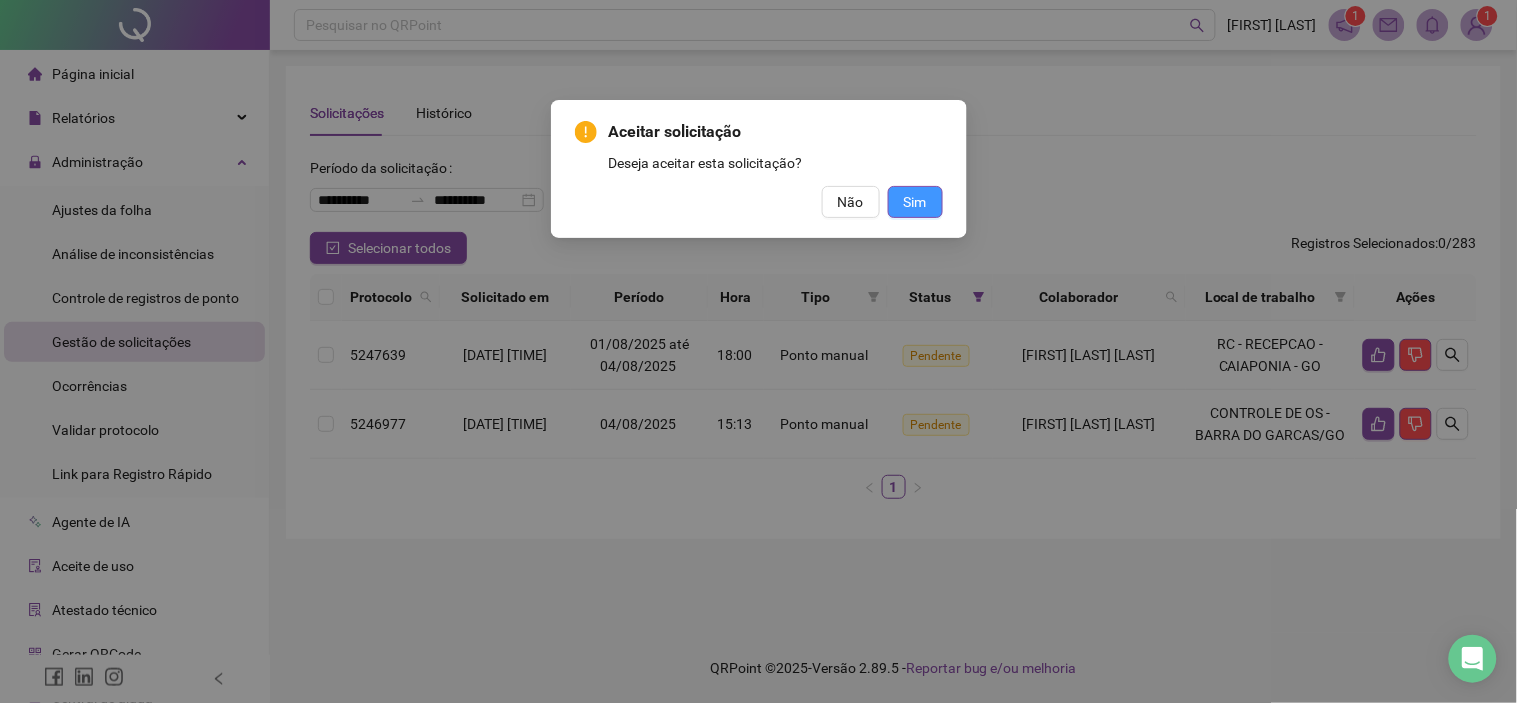 click on "Sim" at bounding box center [915, 202] 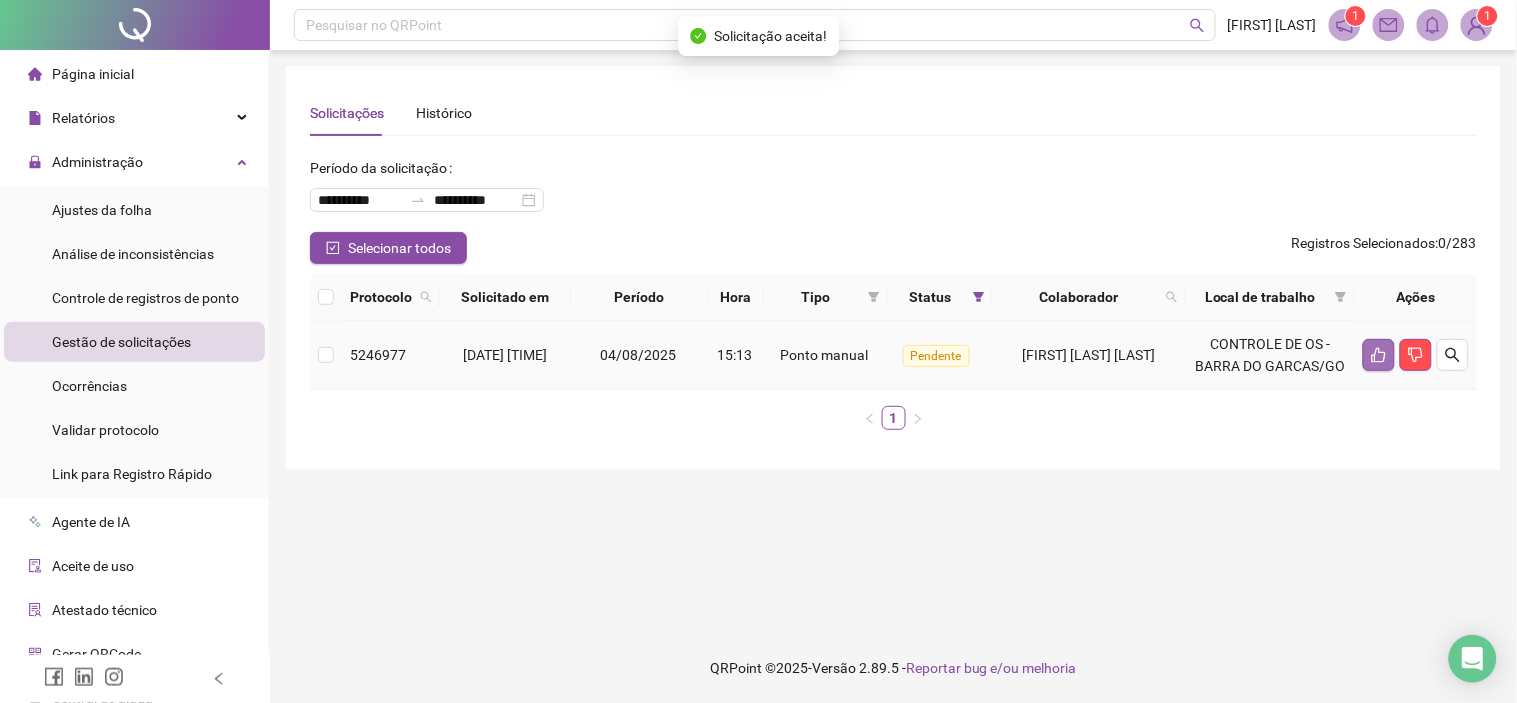 click 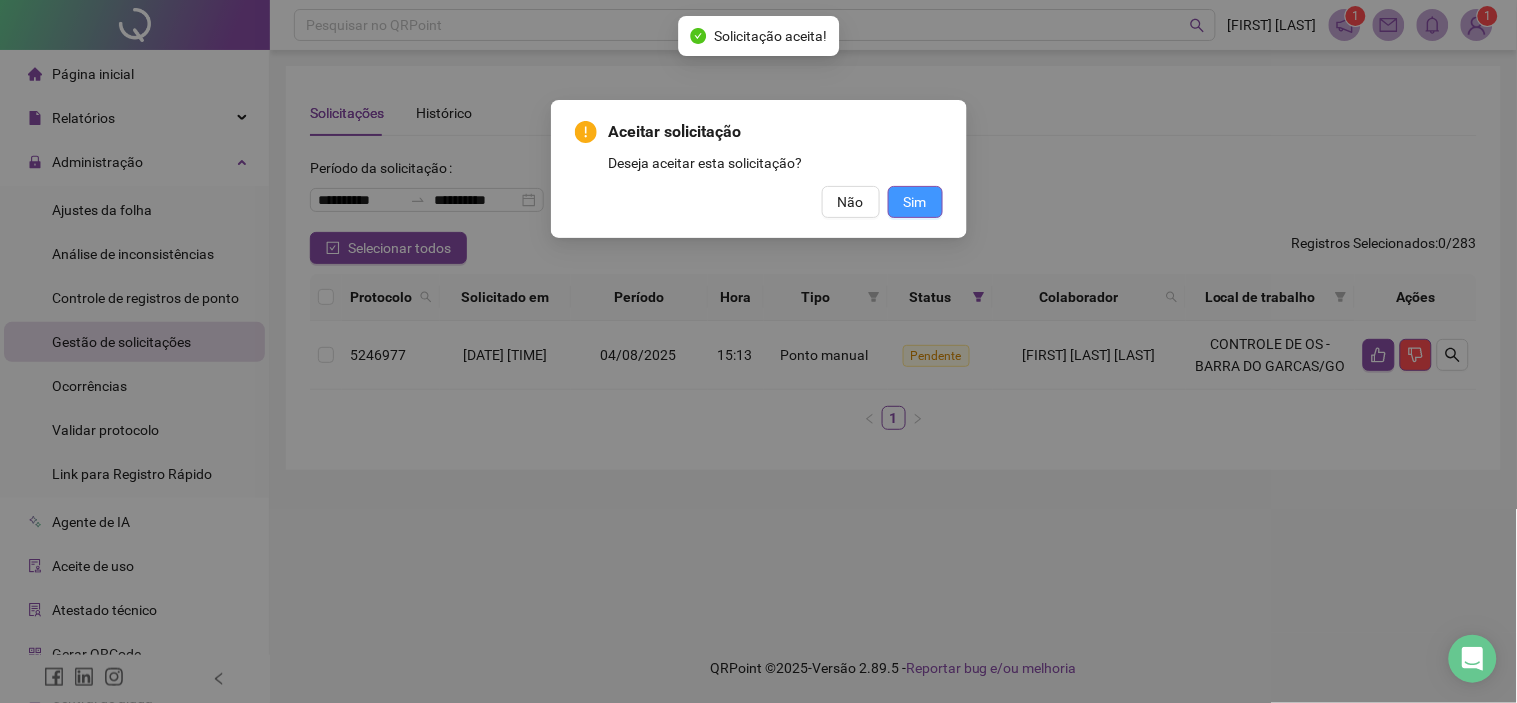 click on "Sim" at bounding box center [915, 202] 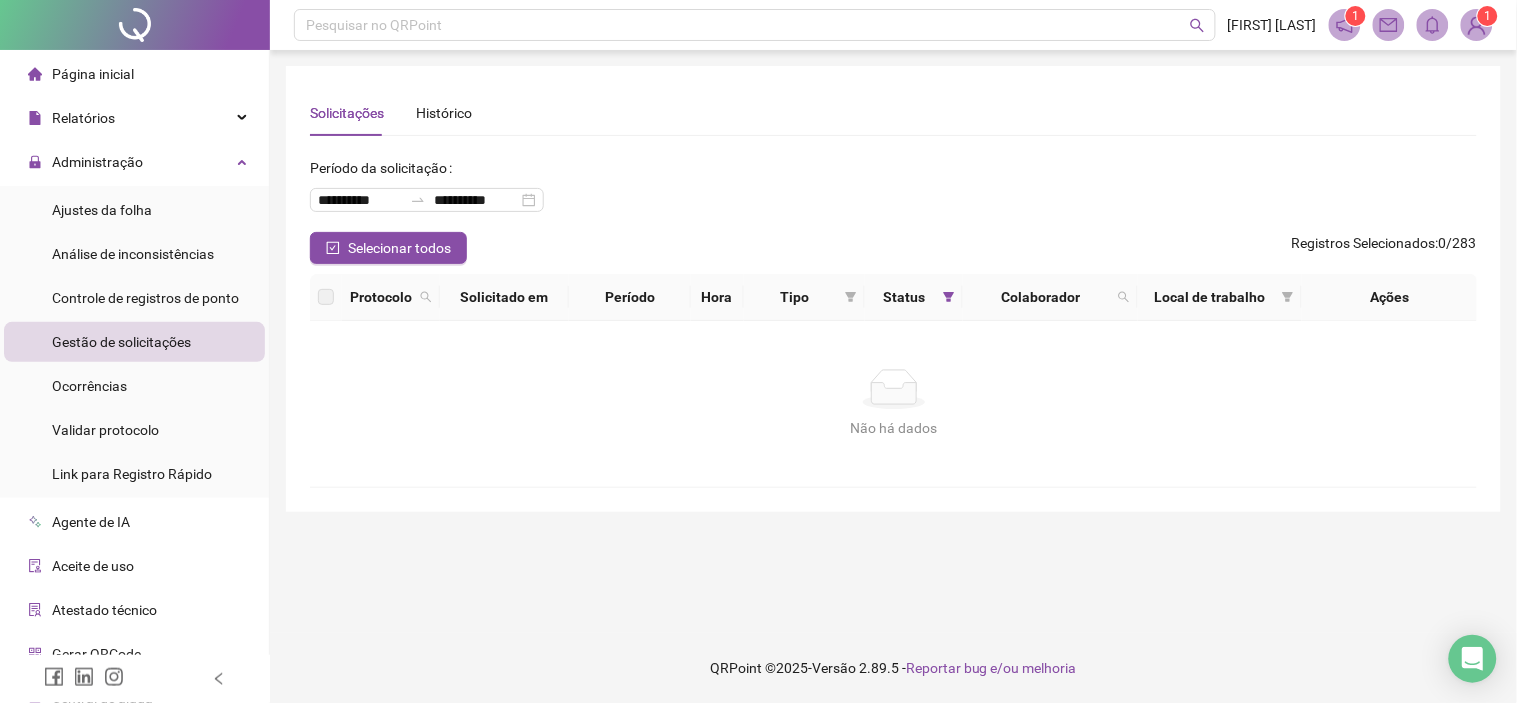click on "Gestão de solicitações" at bounding box center (121, 342) 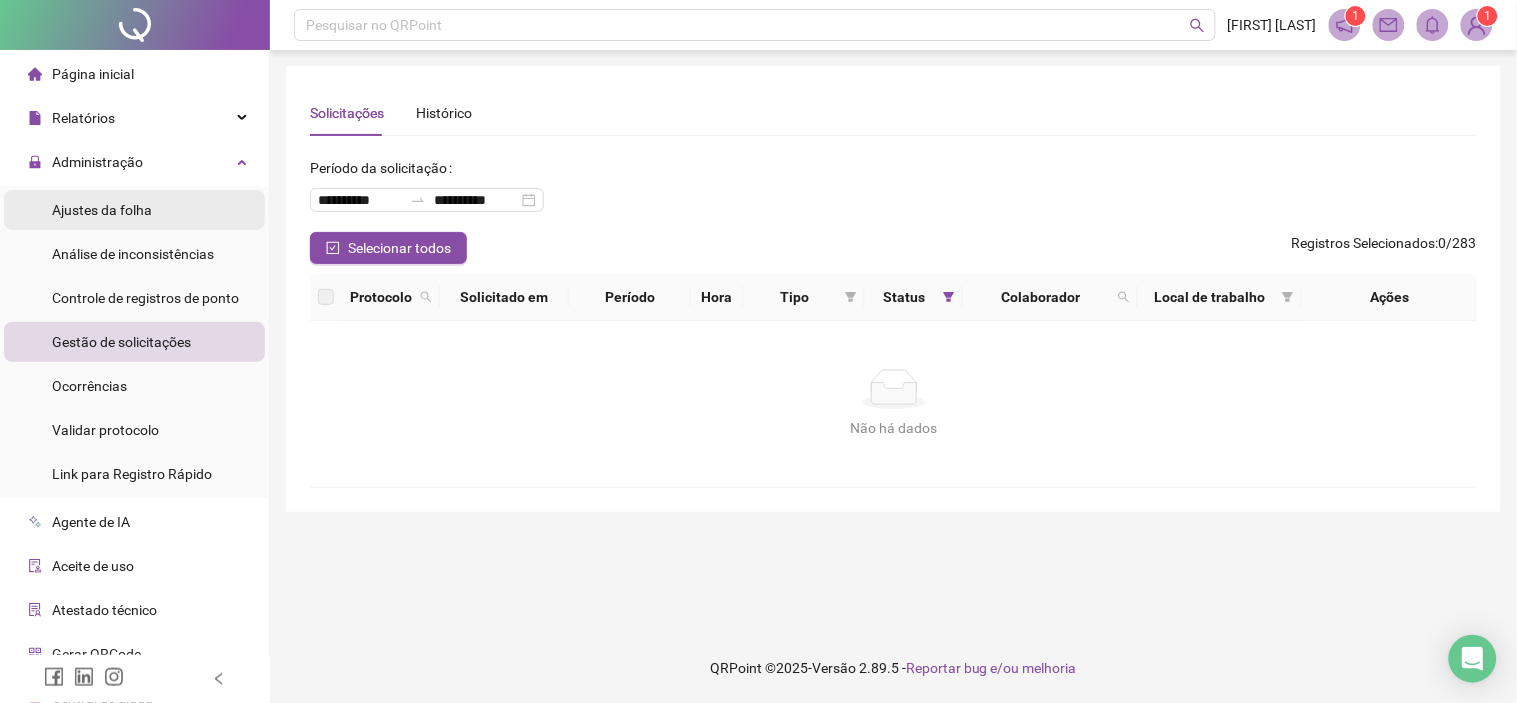 click on "Ajustes da folha" at bounding box center (102, 210) 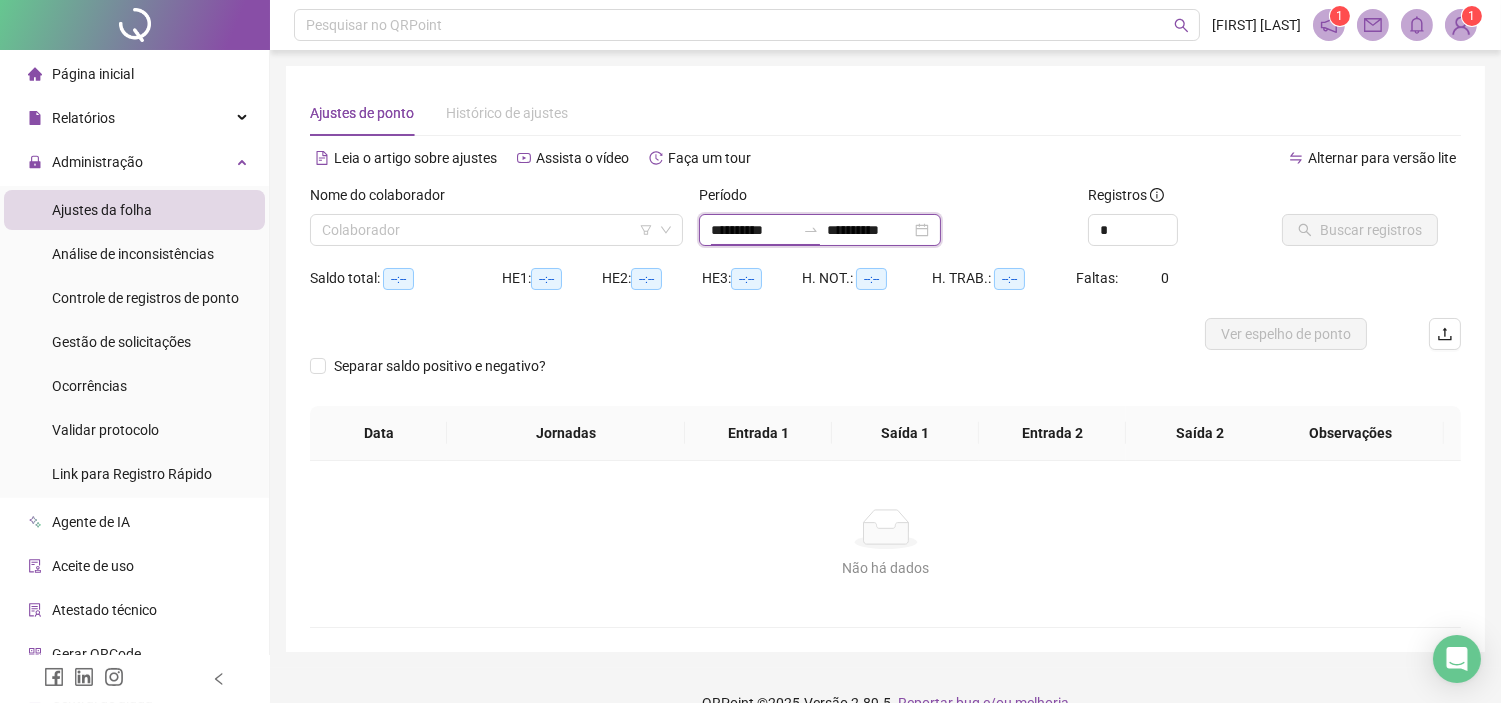 click on "**********" at bounding box center [753, 230] 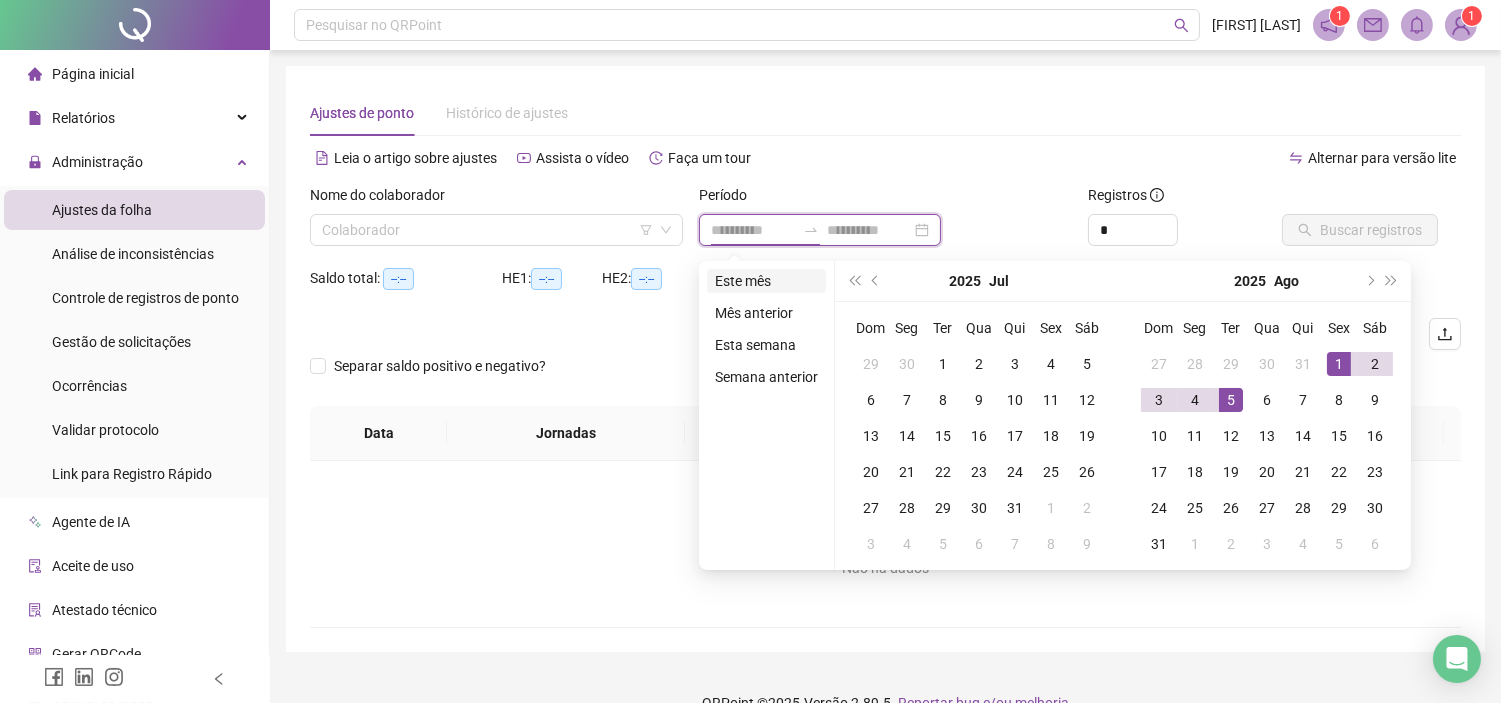 type on "**********" 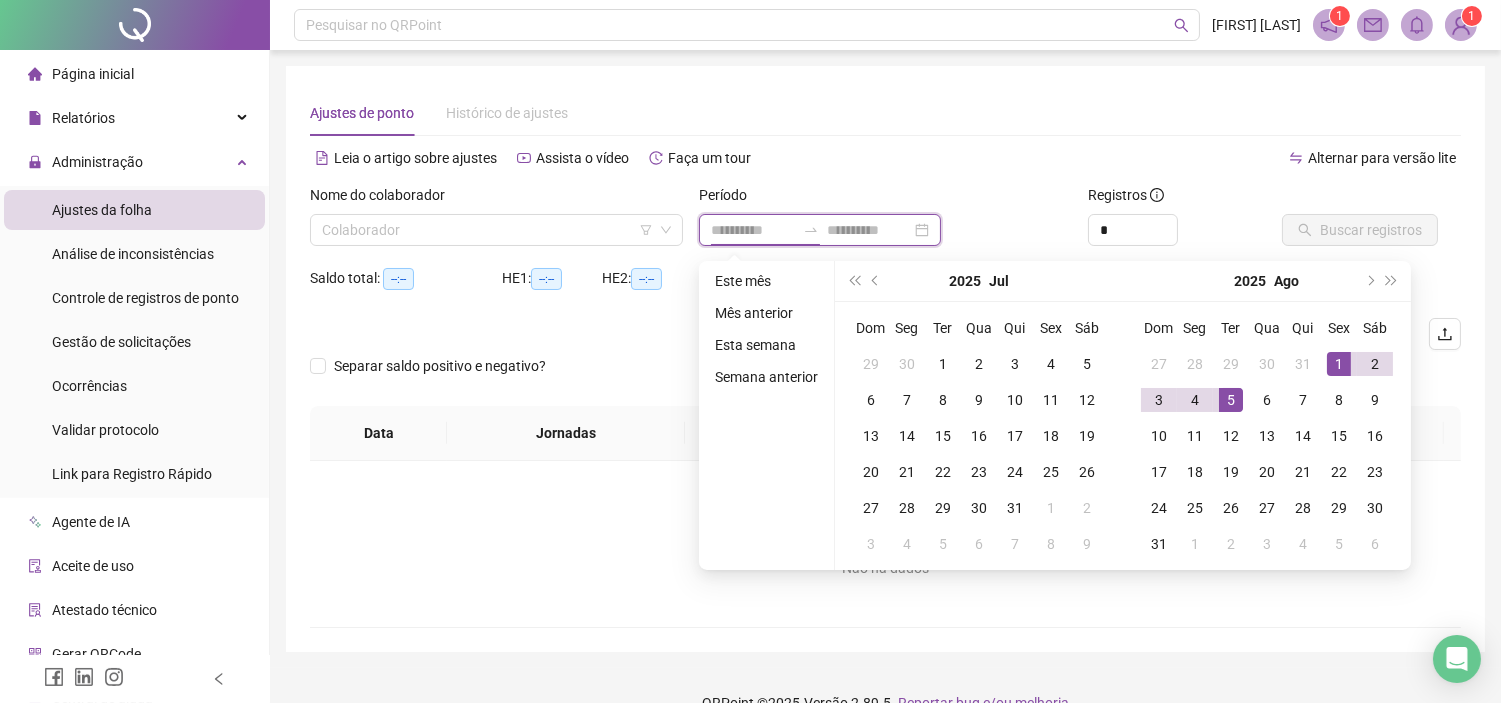 type on "**********" 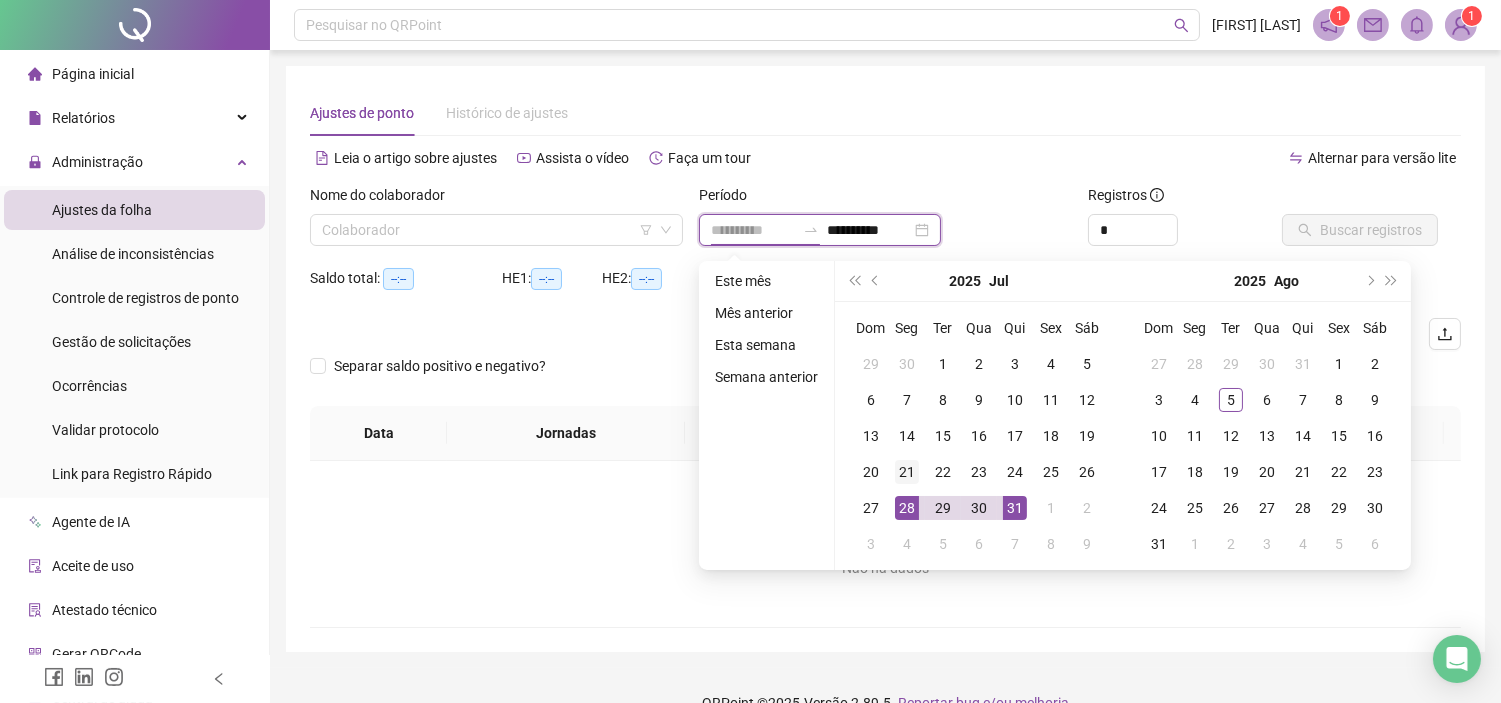 type on "**********" 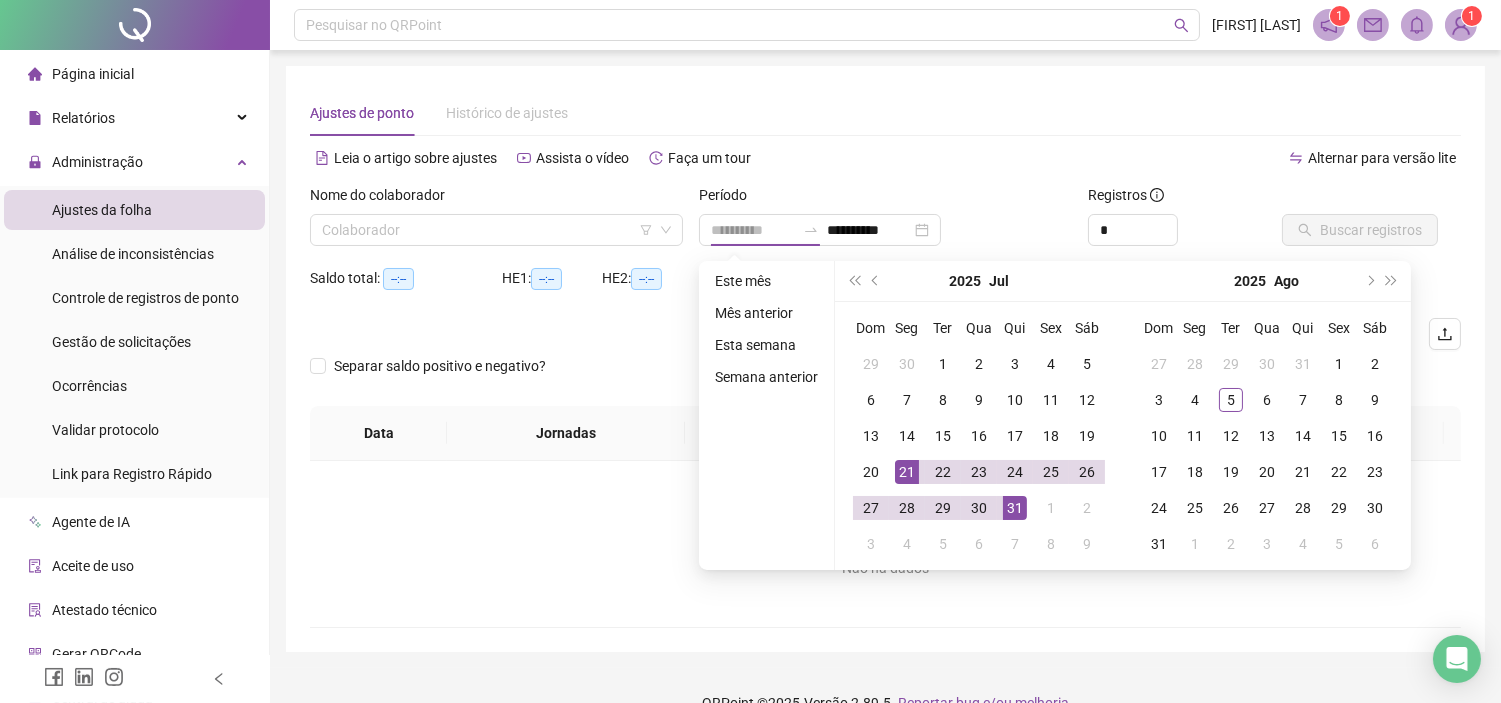 click on "21" at bounding box center [907, 472] 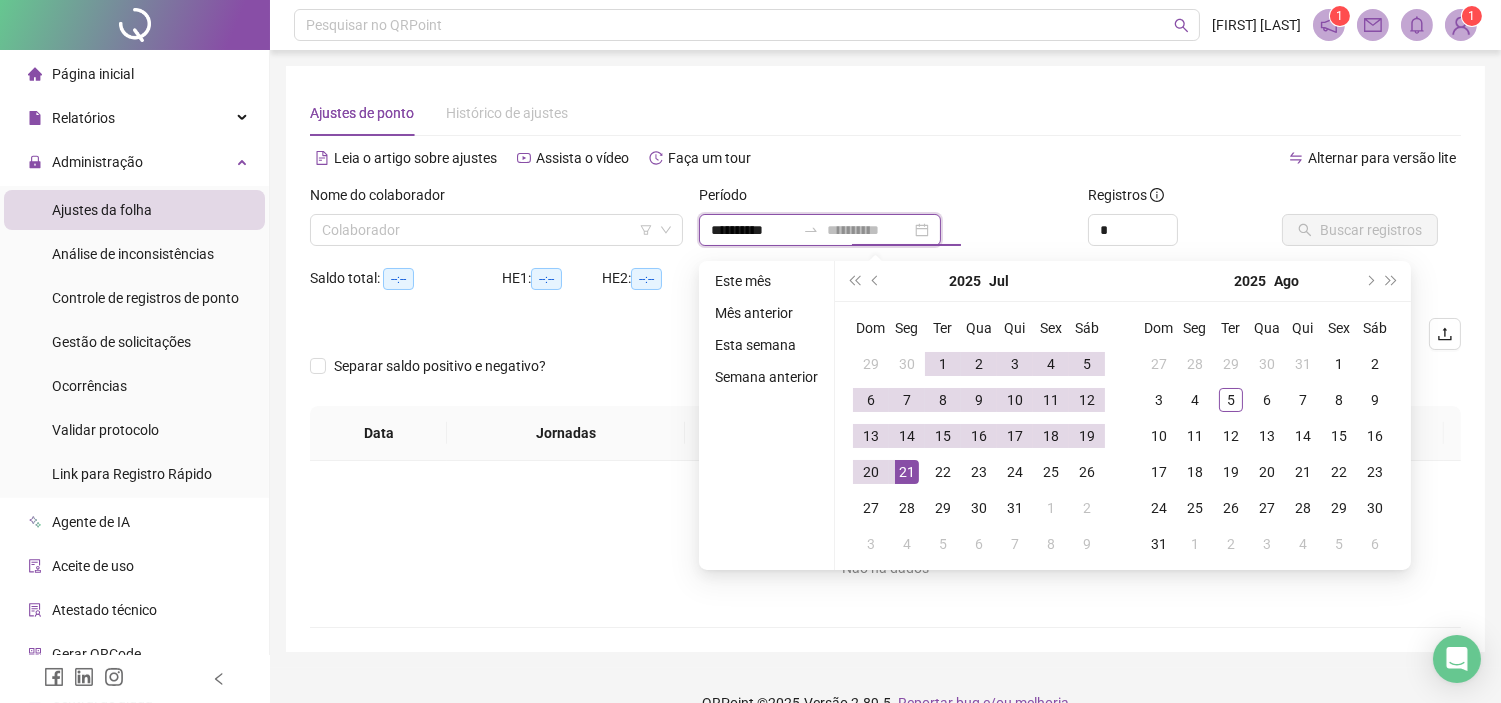 type on "**********" 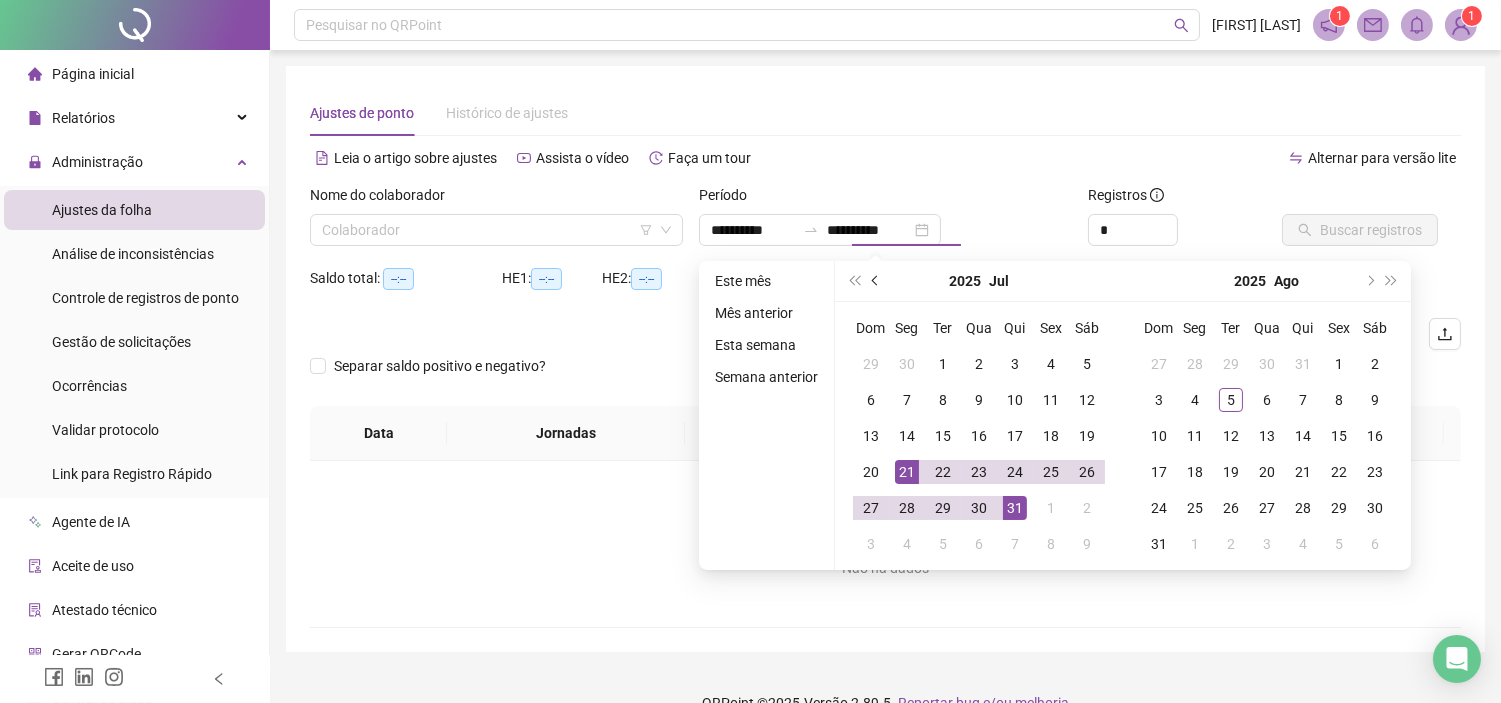click at bounding box center (877, 281) 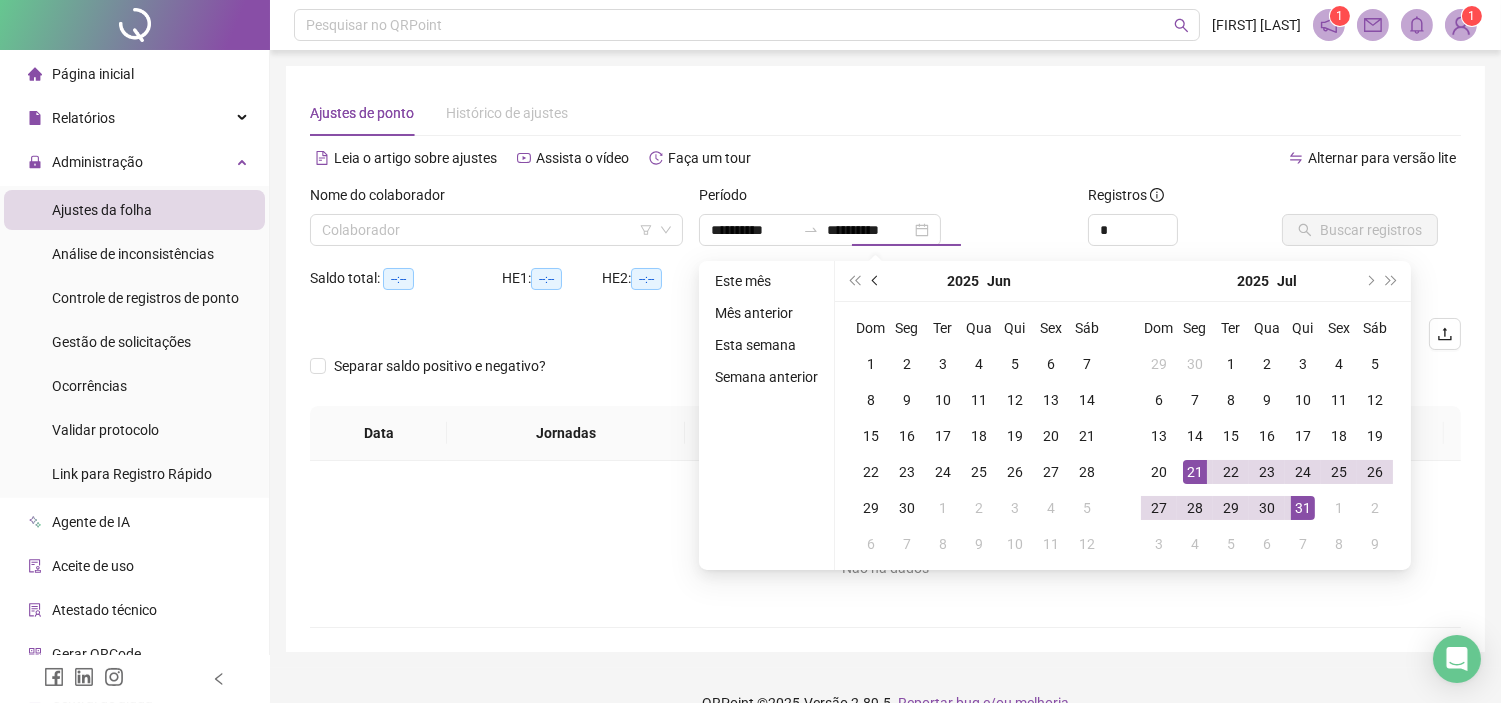 click at bounding box center [876, 281] 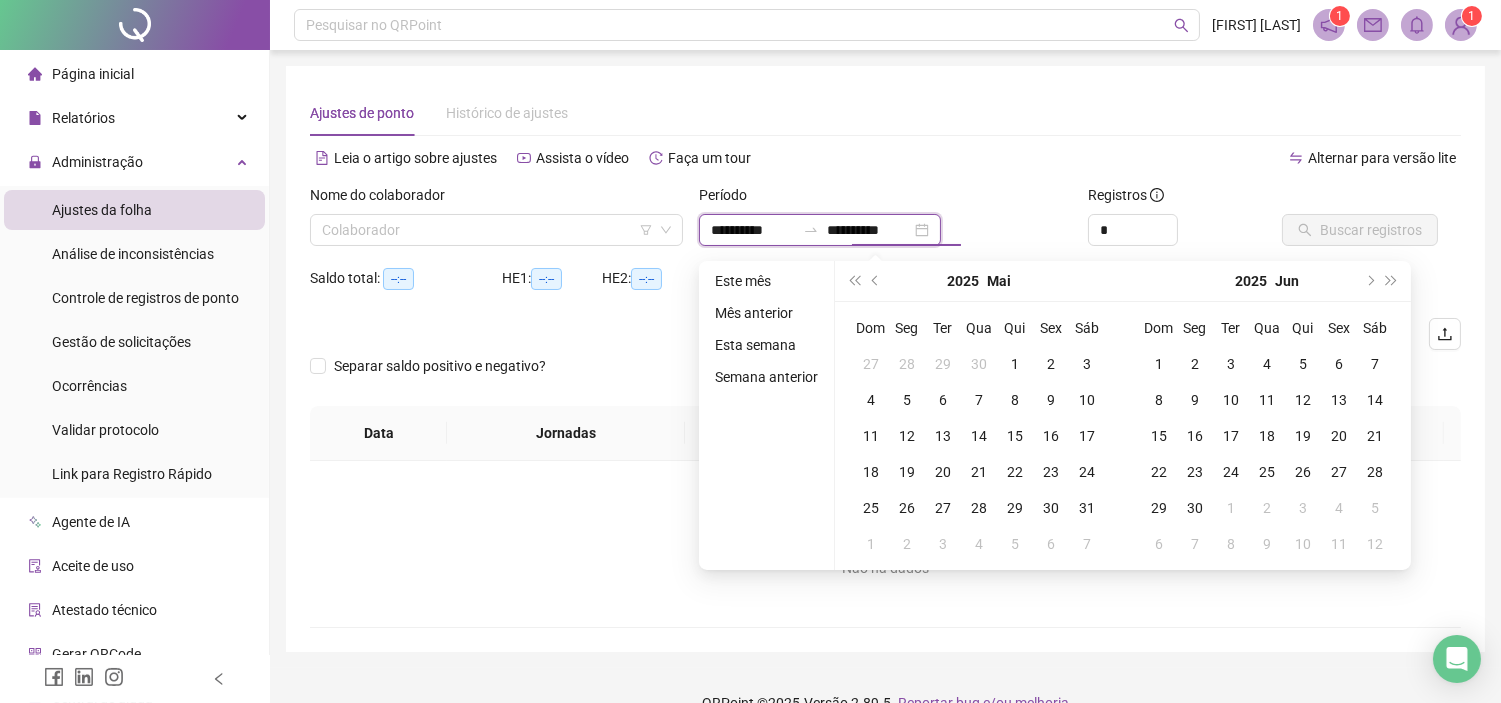 click on "**********" at bounding box center (753, 230) 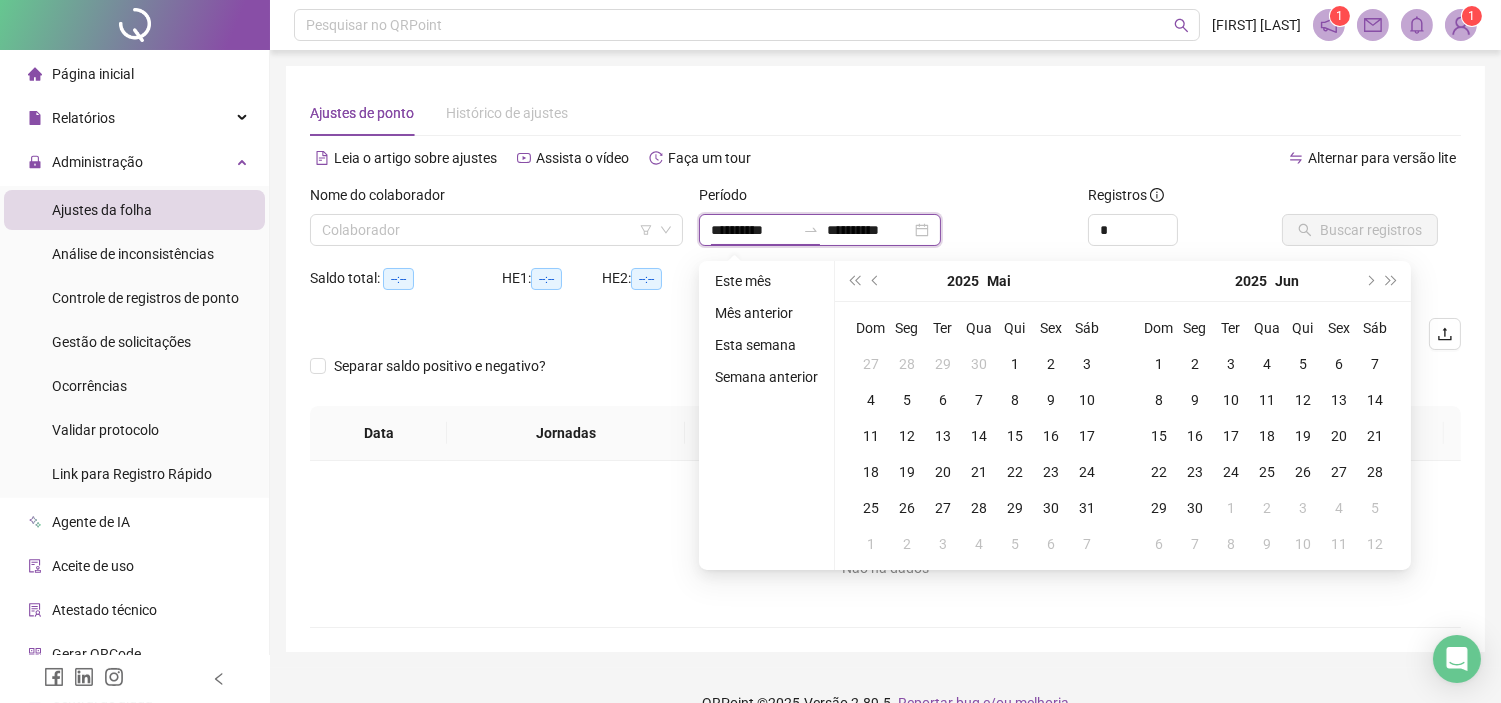 type on "**********" 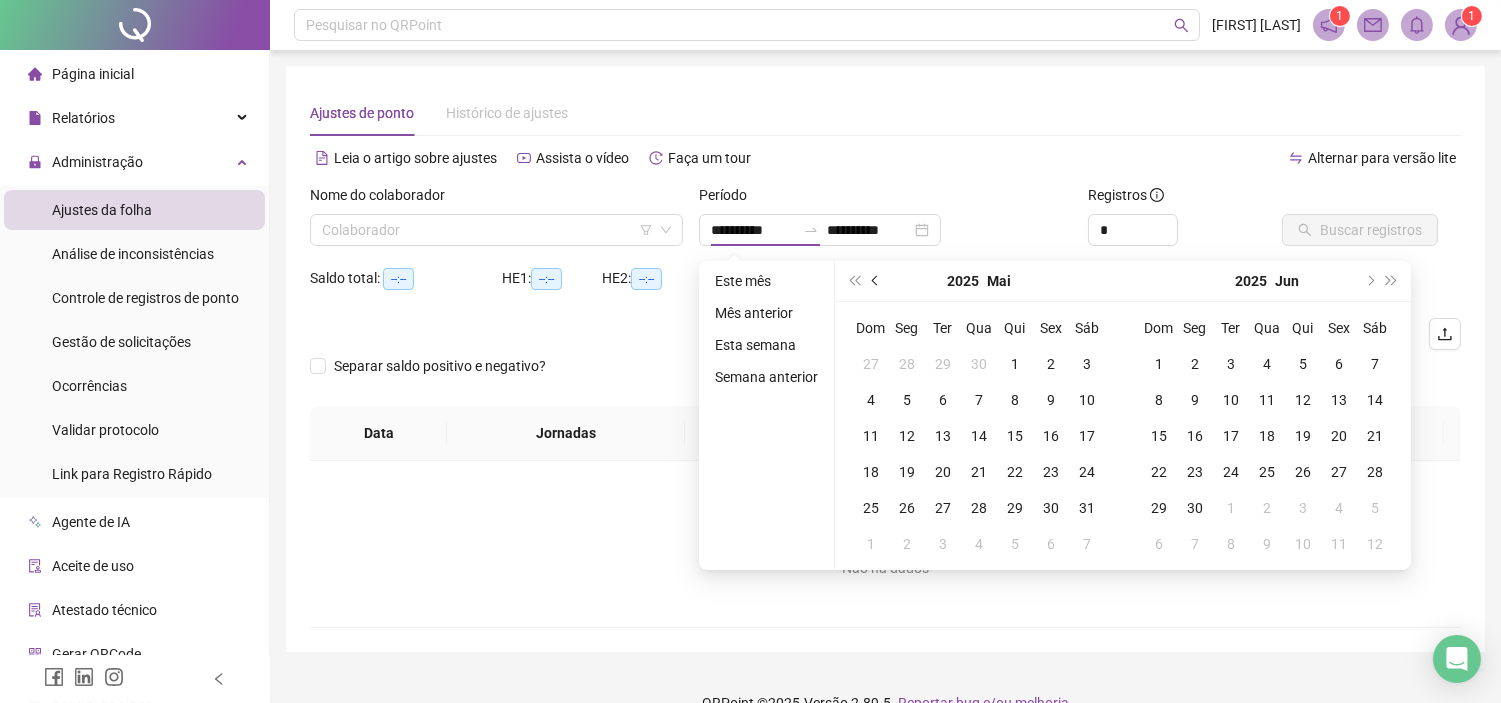 click at bounding box center [876, 281] 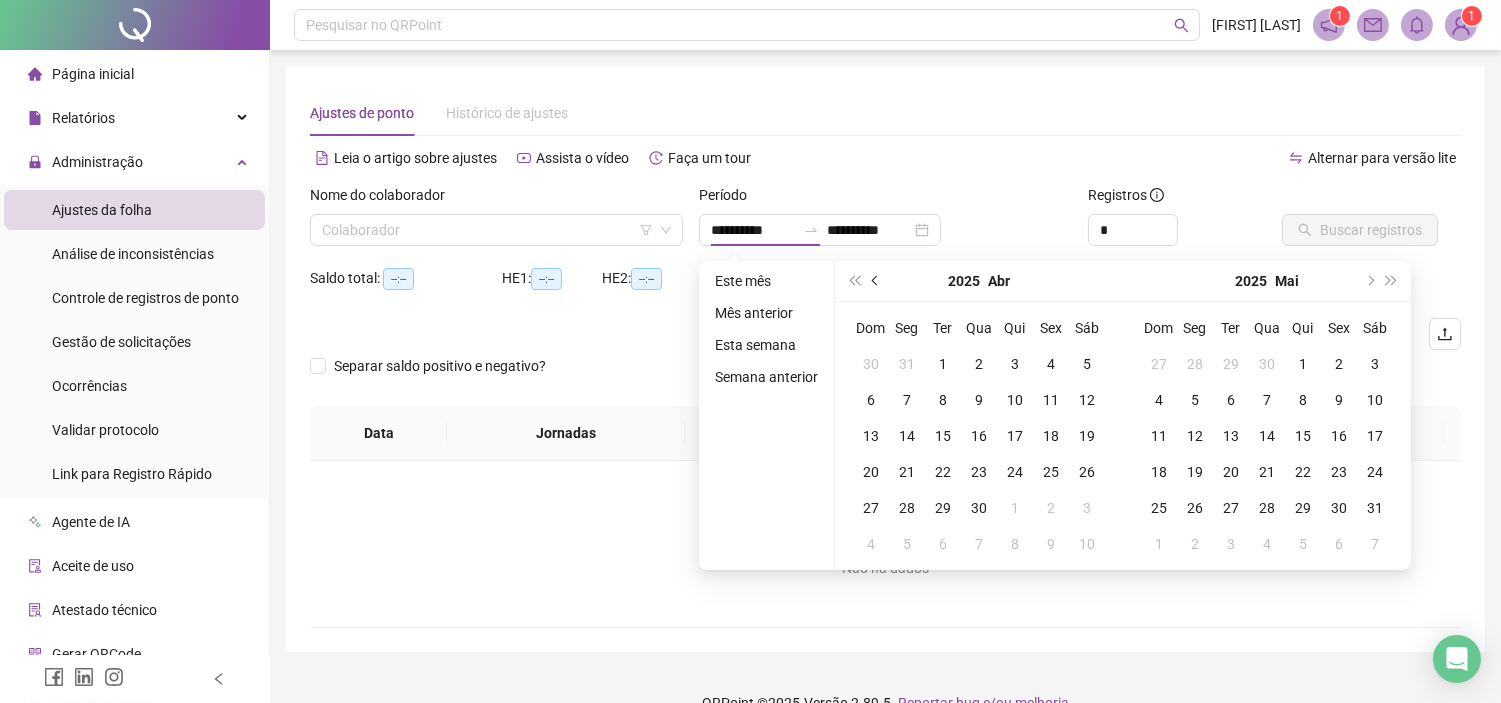 click at bounding box center [877, 281] 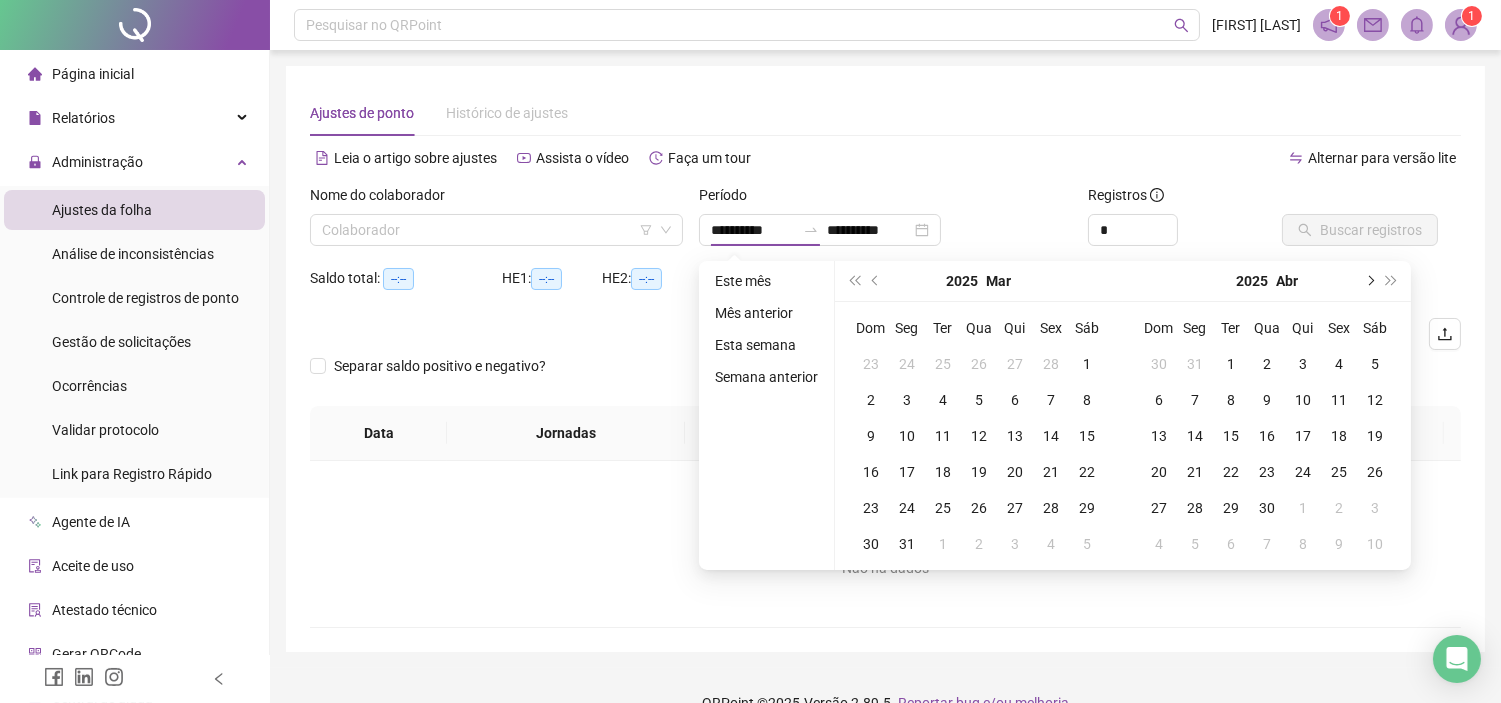 click at bounding box center [1369, 281] 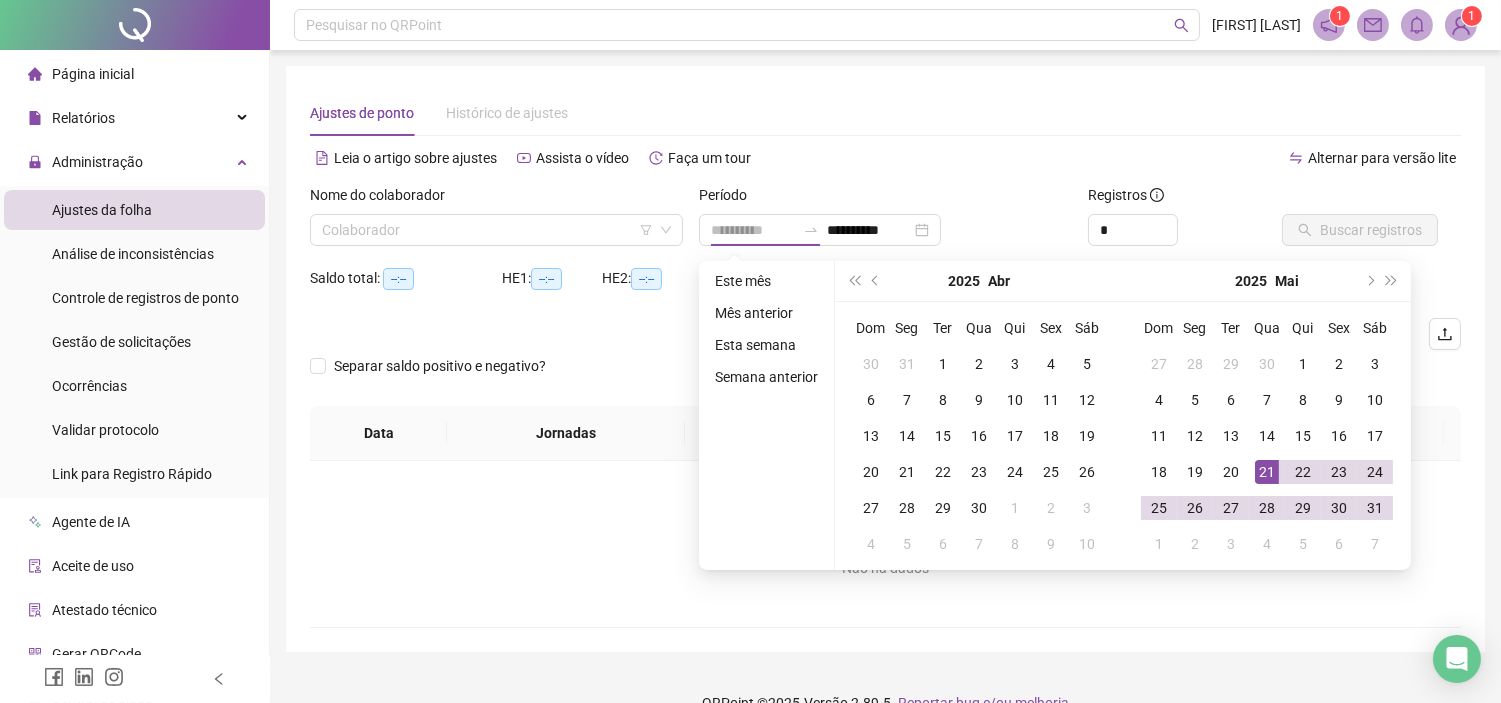 click on "21" at bounding box center [1267, 472] 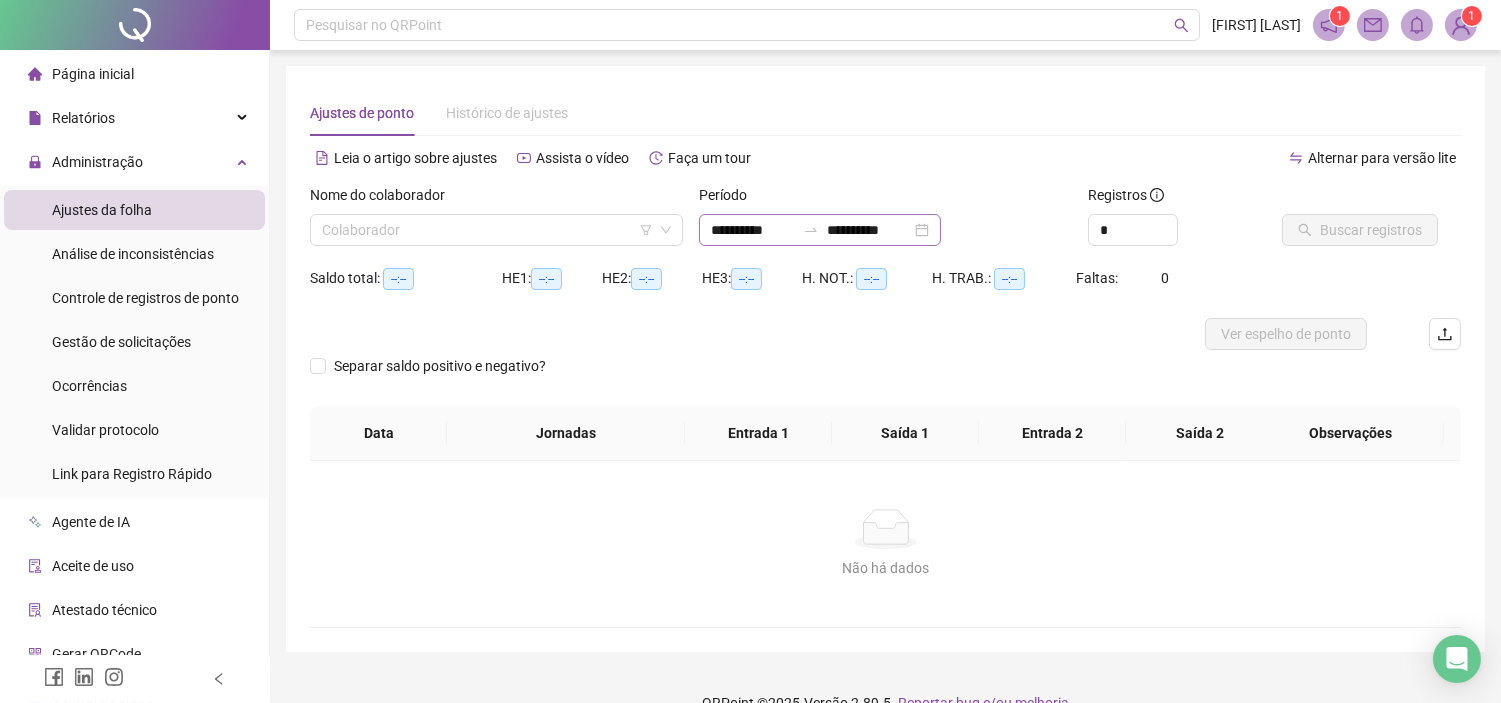 click on "**********" at bounding box center [820, 230] 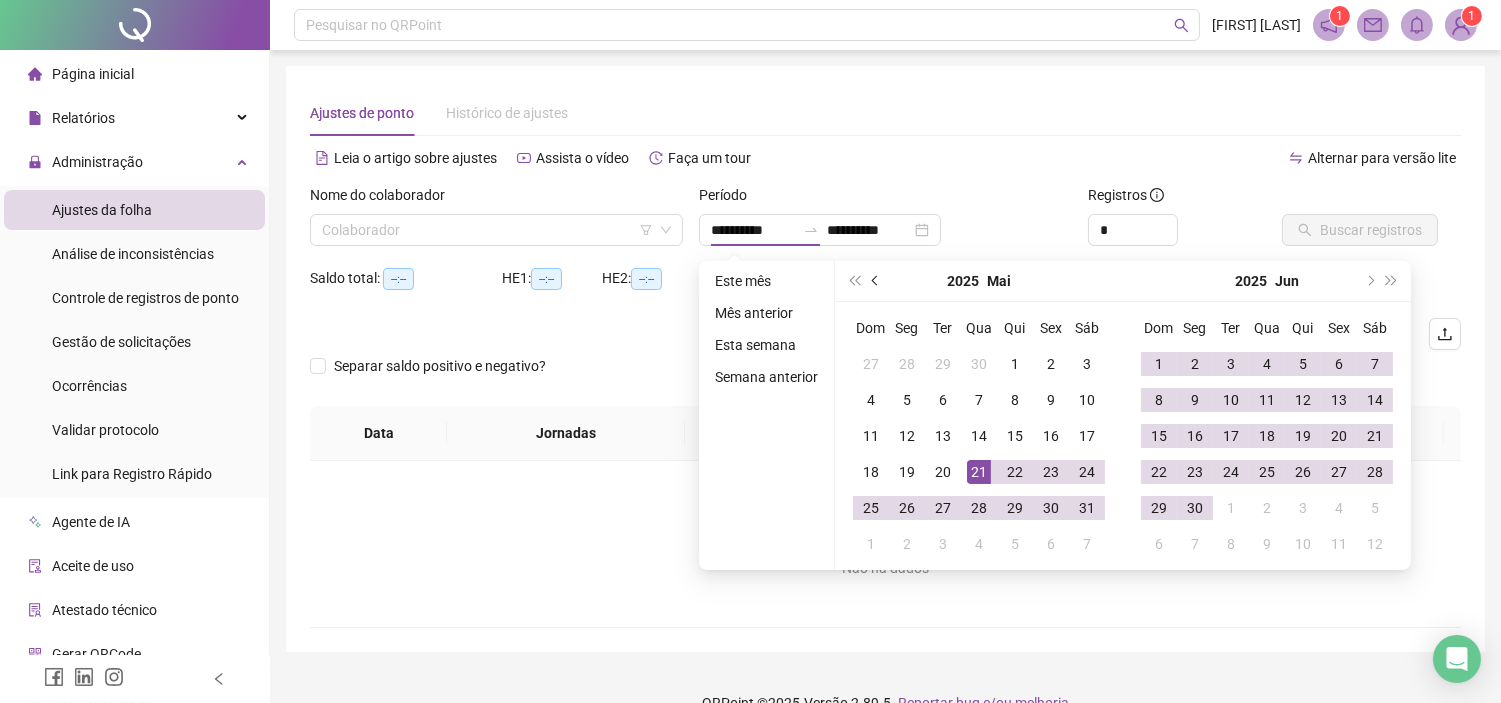 click at bounding box center [877, 281] 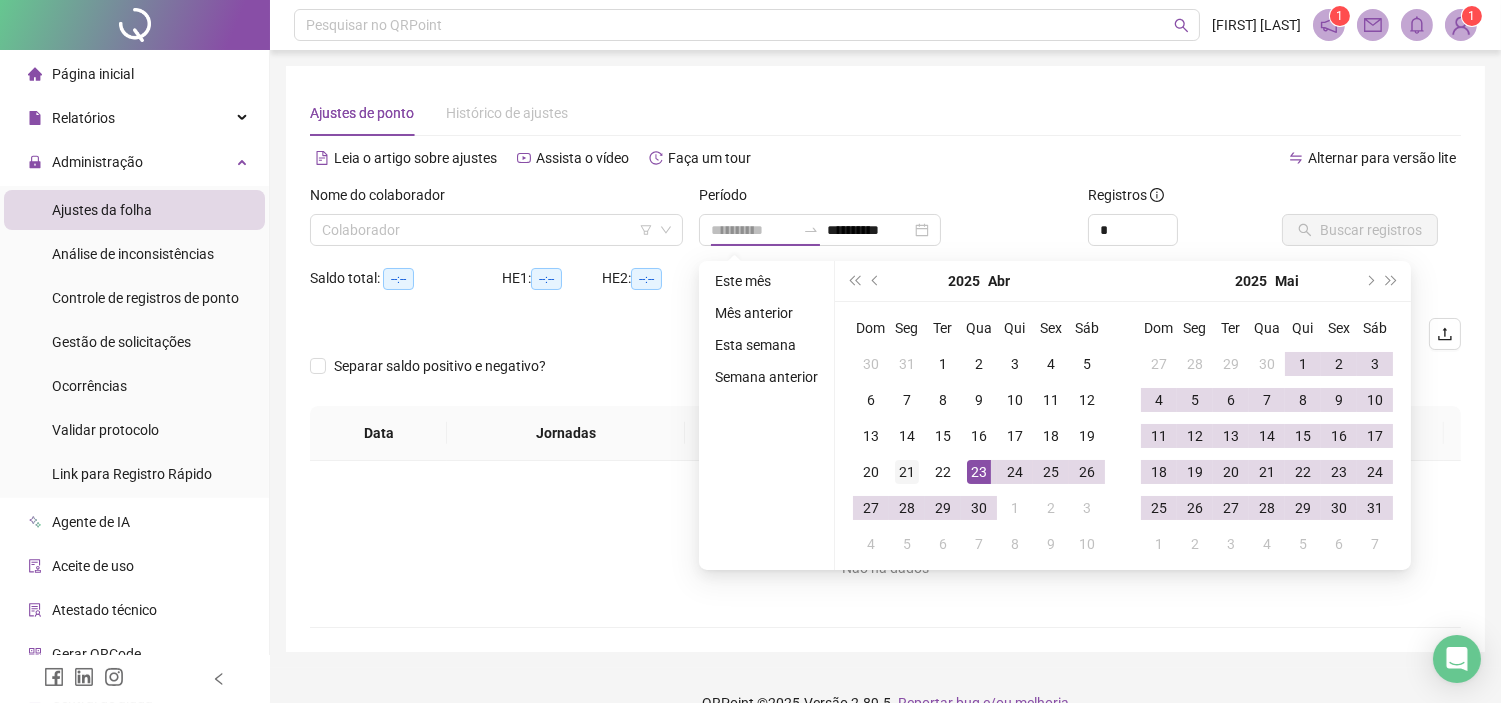 type on "**********" 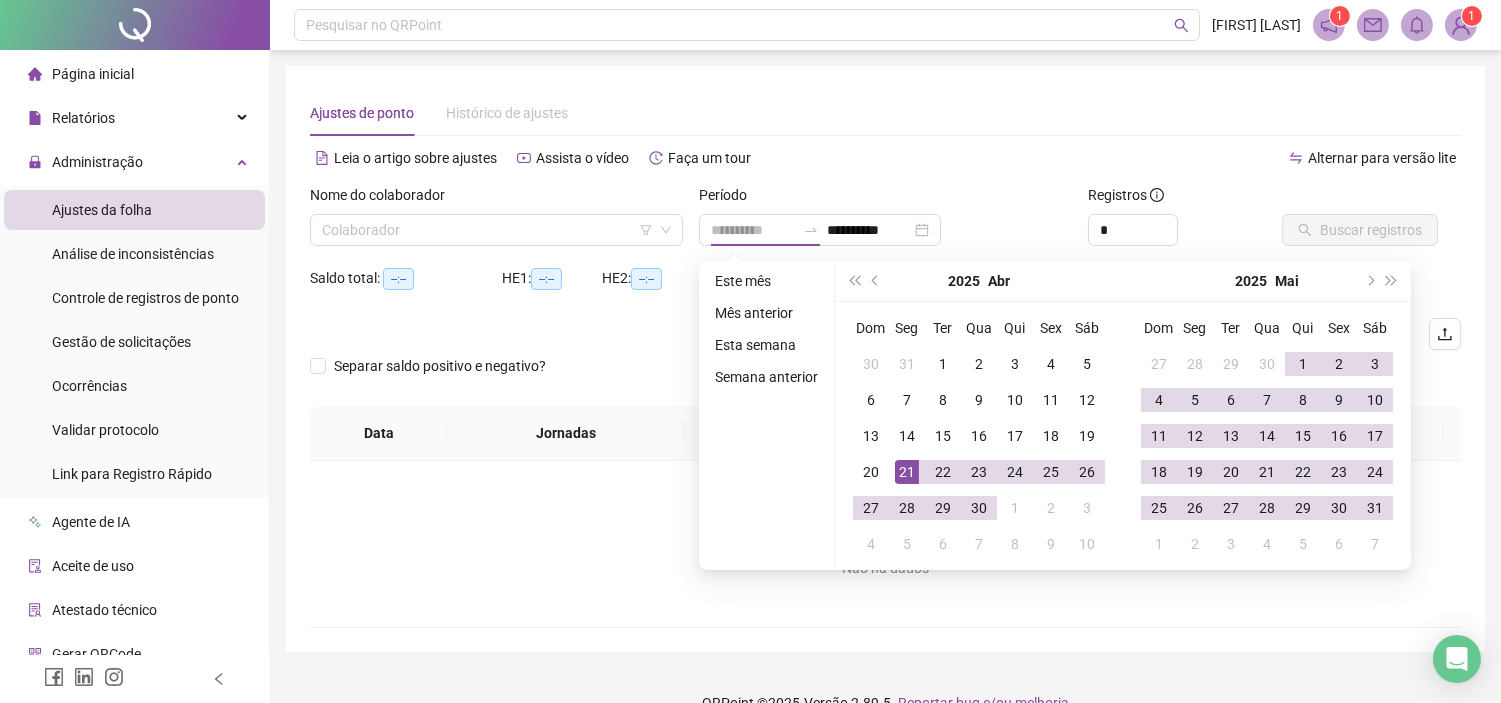 click on "21" at bounding box center (907, 472) 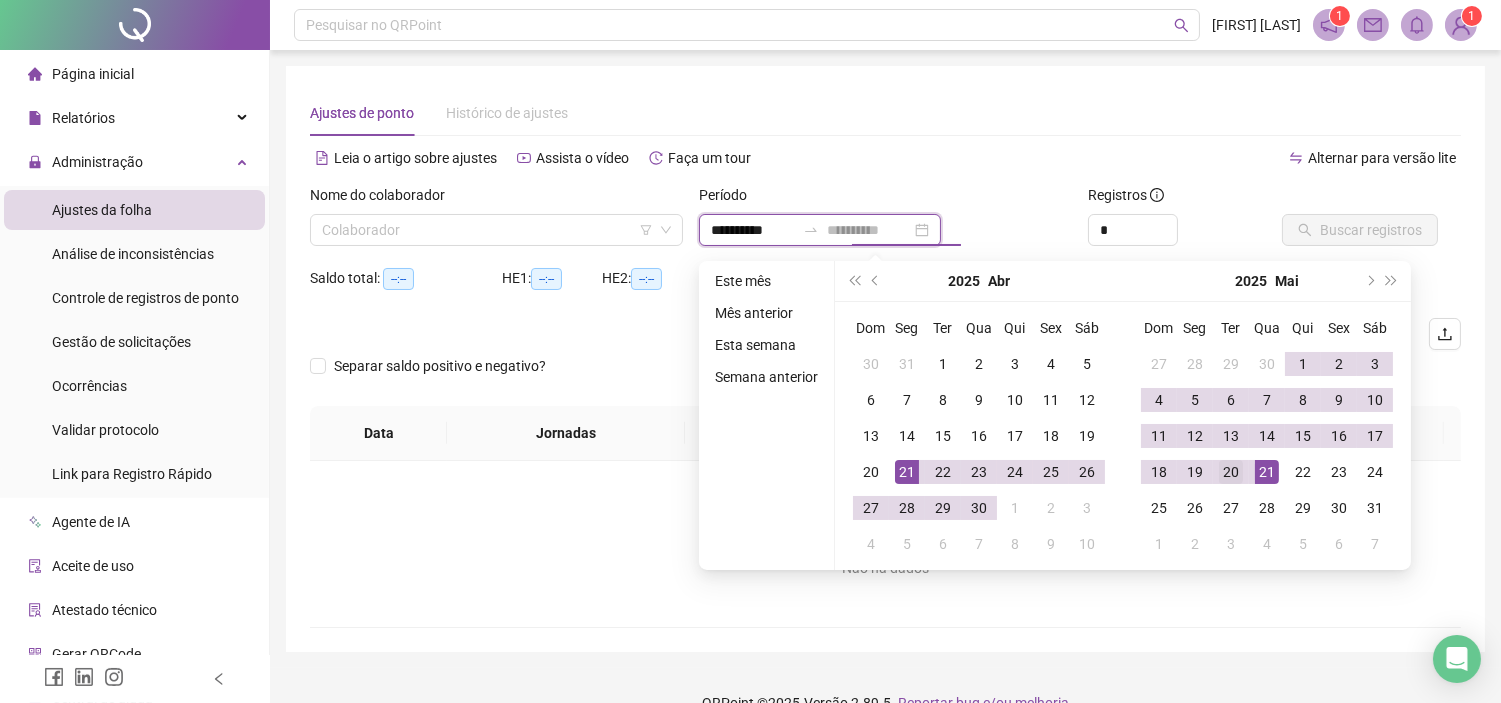 type on "**********" 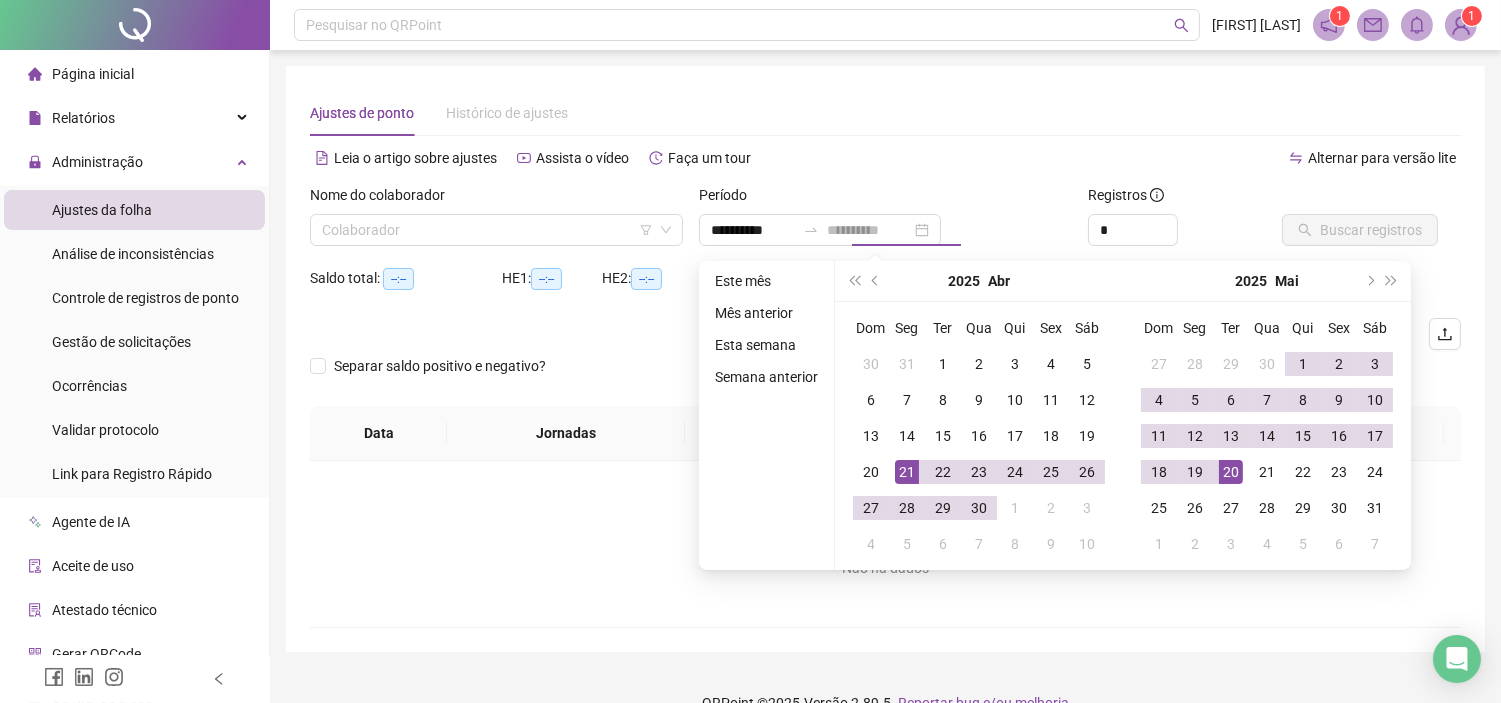 click on "20" at bounding box center [1231, 472] 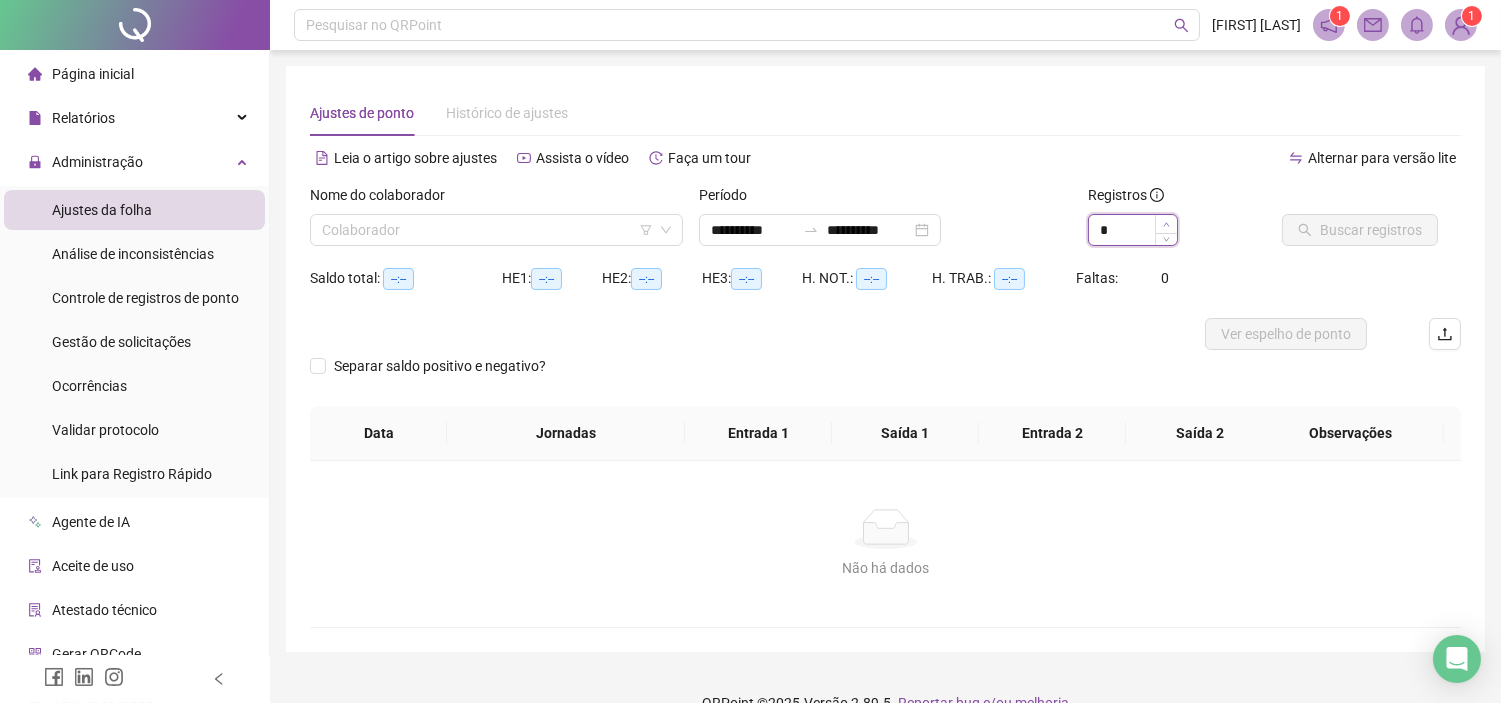 type on "*" 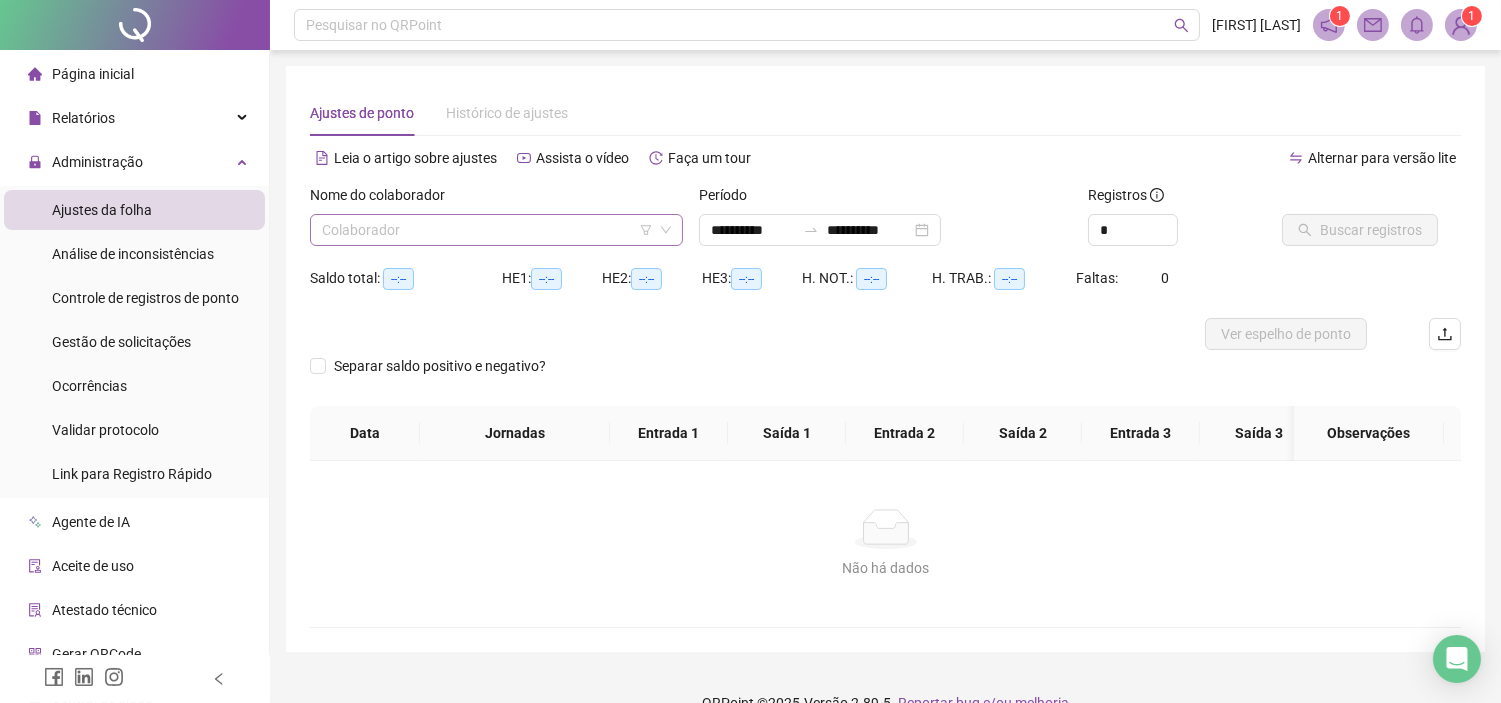 click at bounding box center [487, 230] 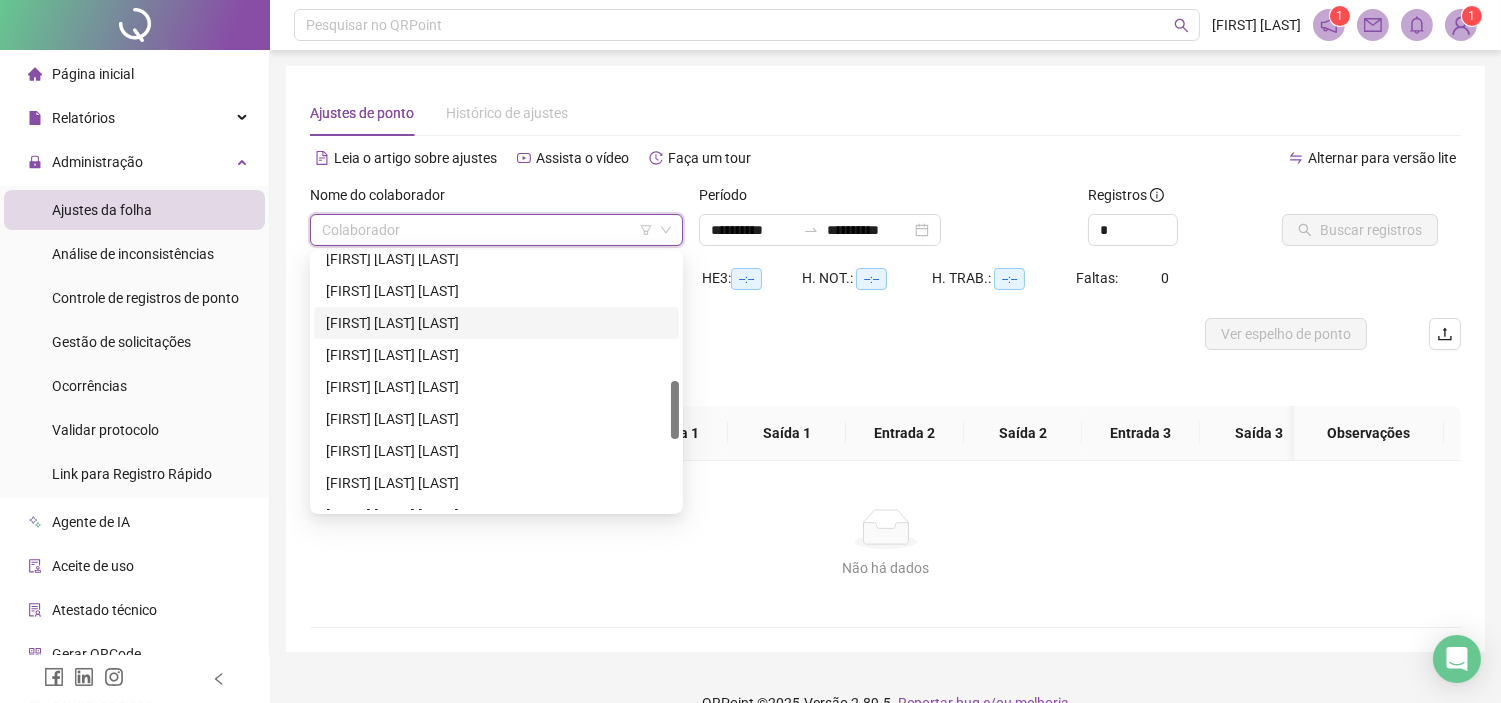 scroll, scrollTop: 864, scrollLeft: 0, axis: vertical 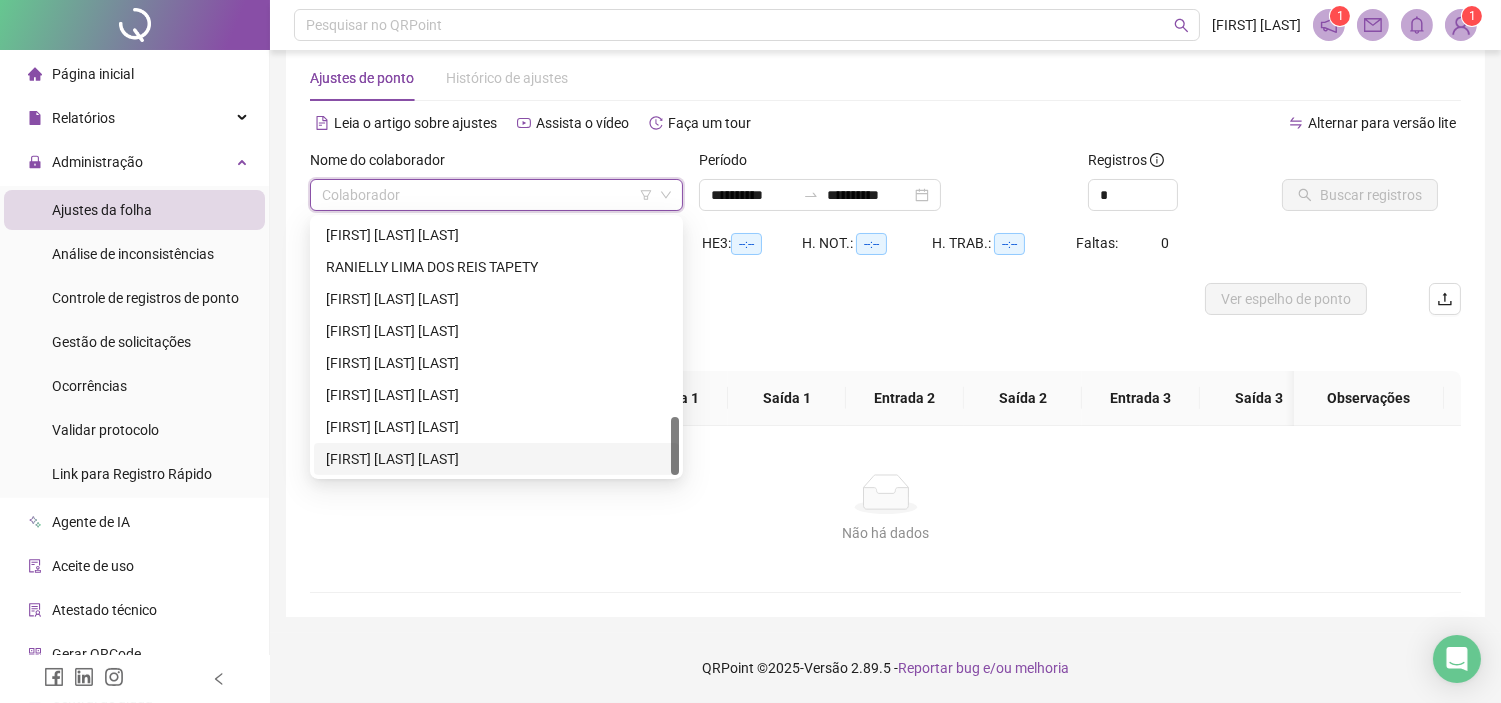 click on "[FIRST] [LAST] [LAST]" at bounding box center (496, 459) 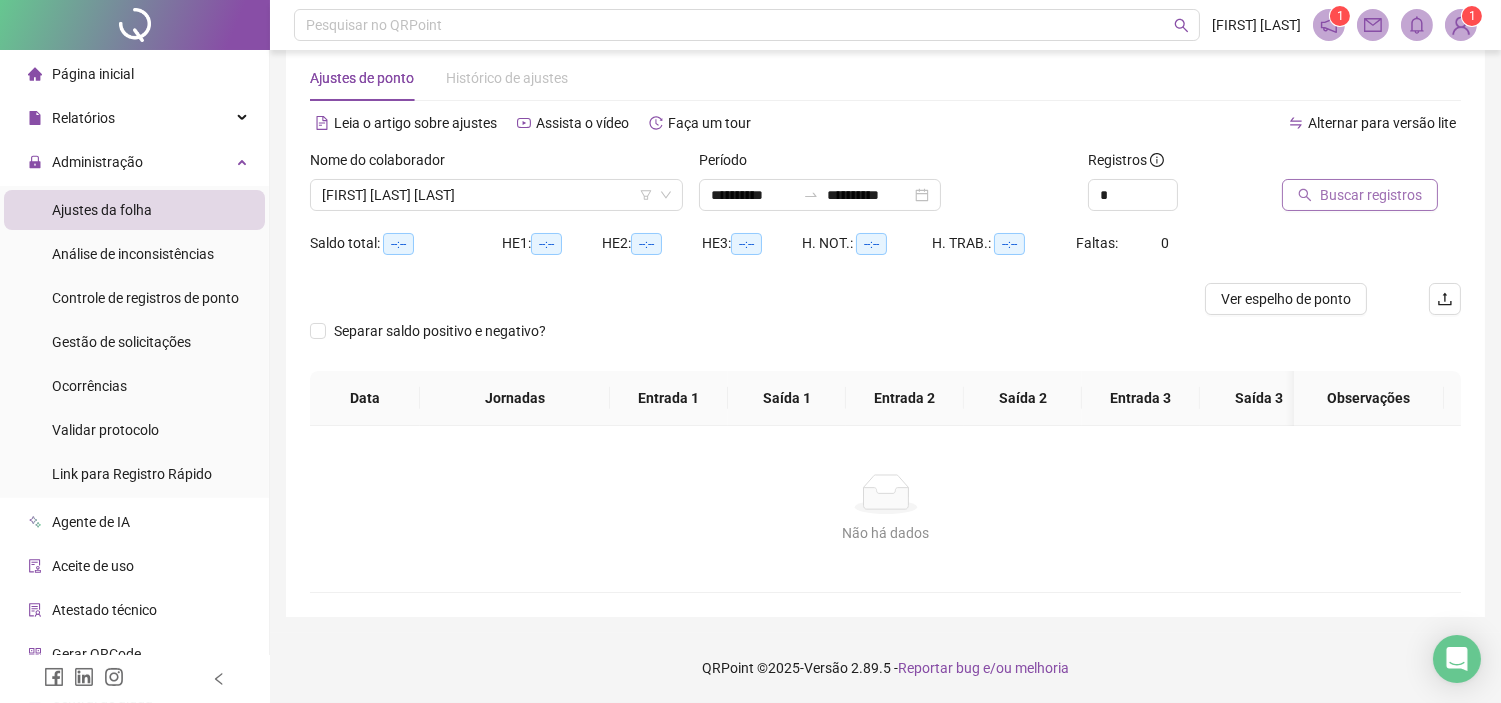 click on "Buscar registros" at bounding box center (1371, 195) 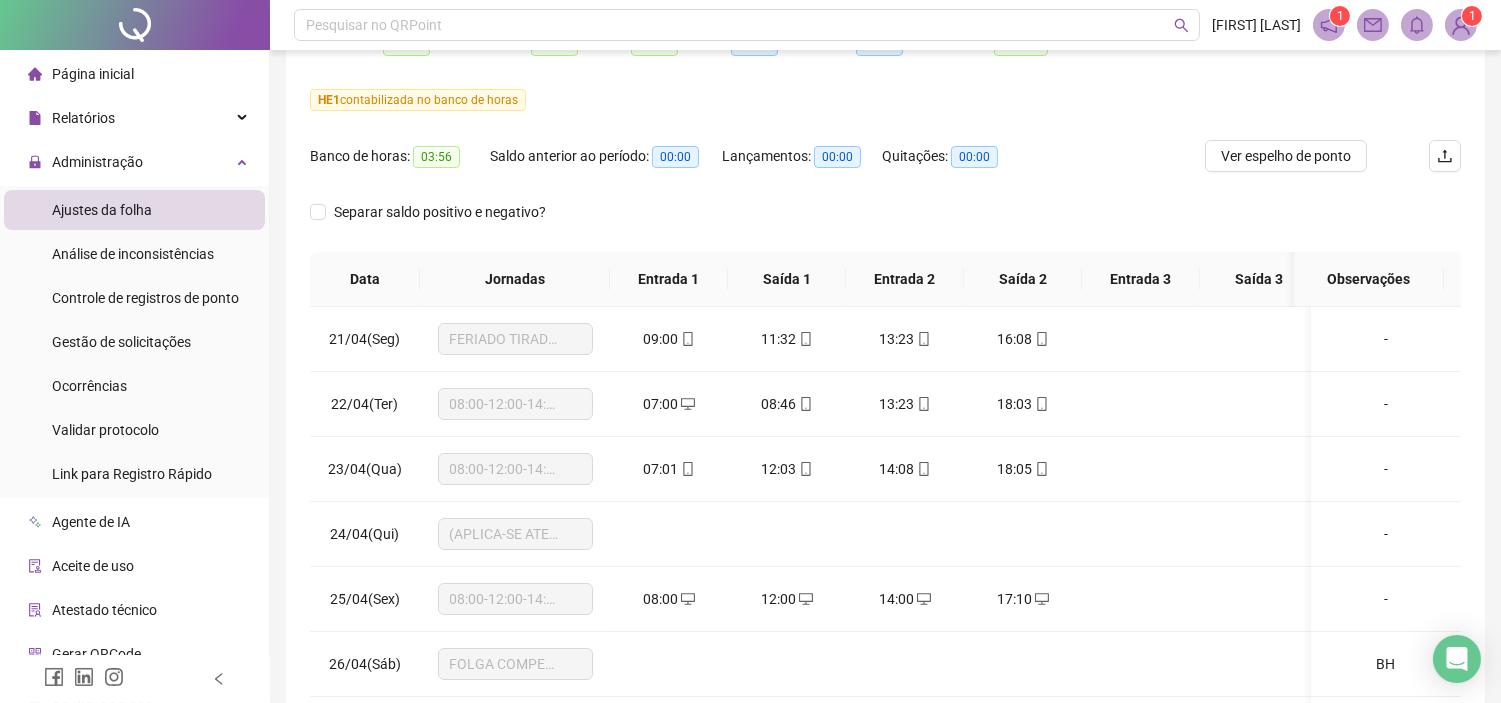 scroll, scrollTop: 273, scrollLeft: 0, axis: vertical 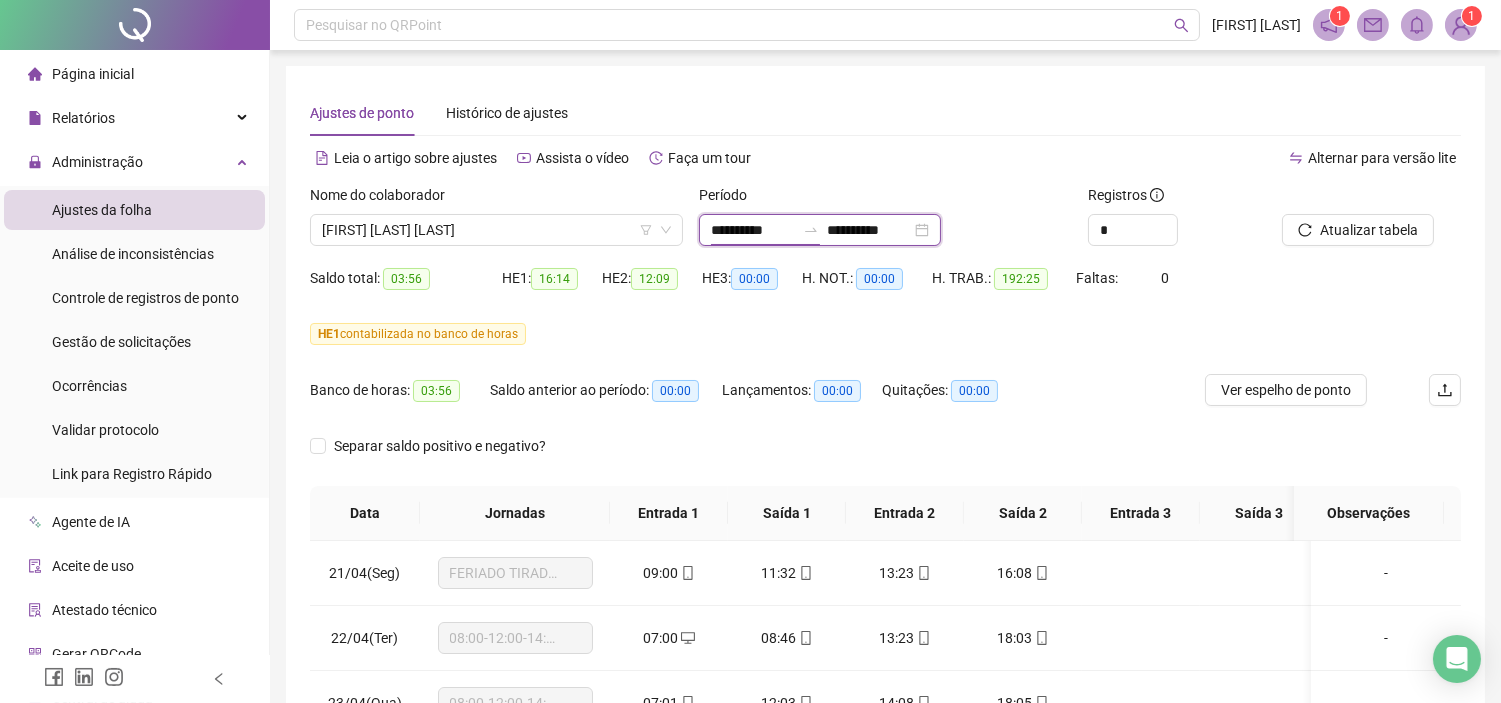 click on "**********" at bounding box center (753, 230) 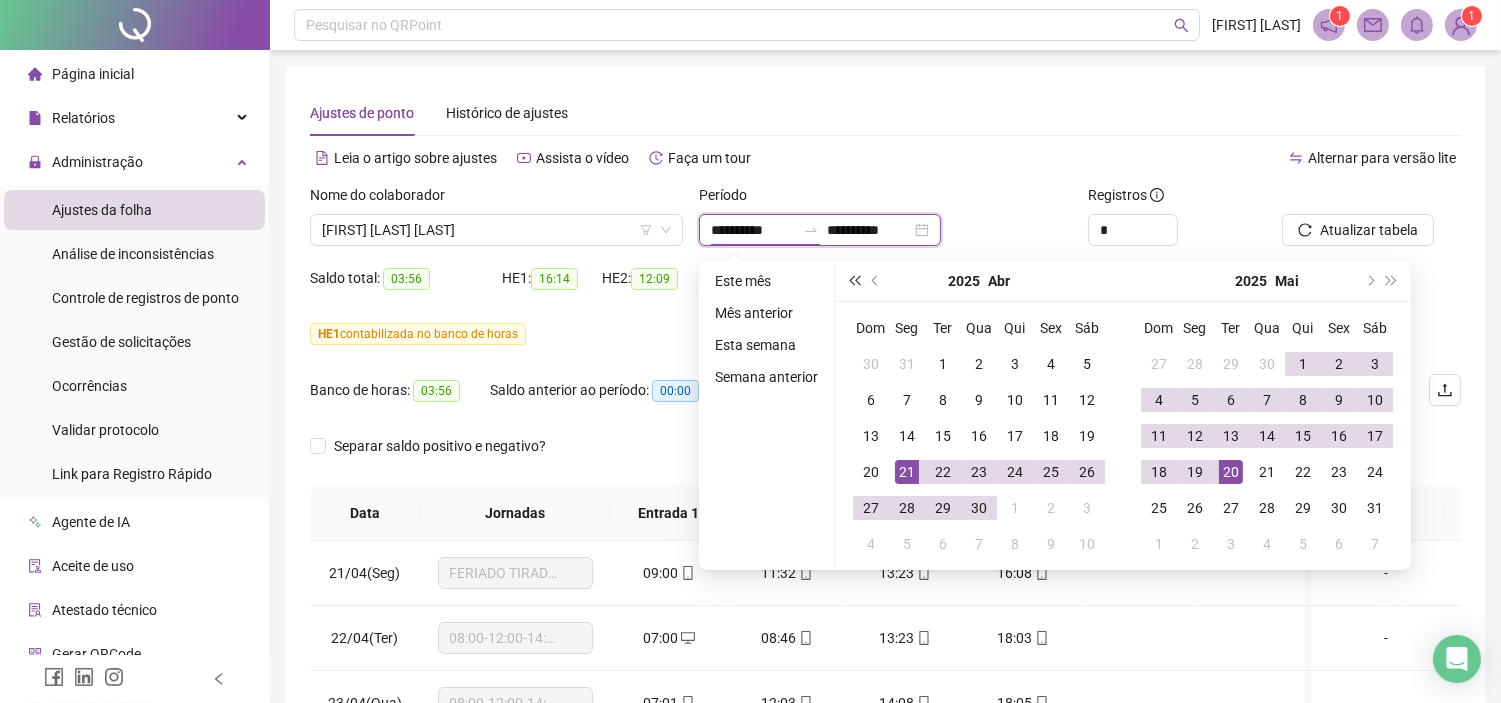 type on "**********" 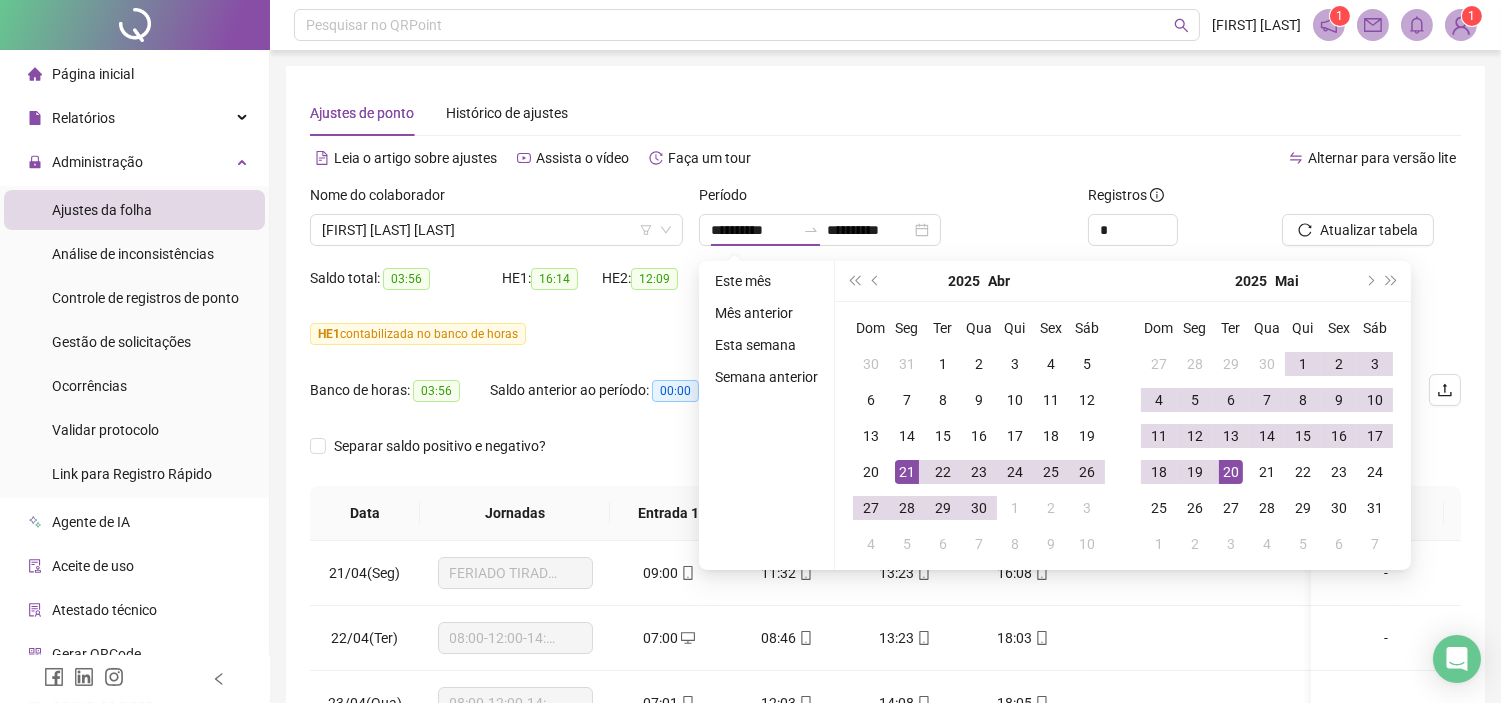 click on "Leia o artigo sobre ajustes Assista o vídeo Faça um tour" at bounding box center (598, 168) 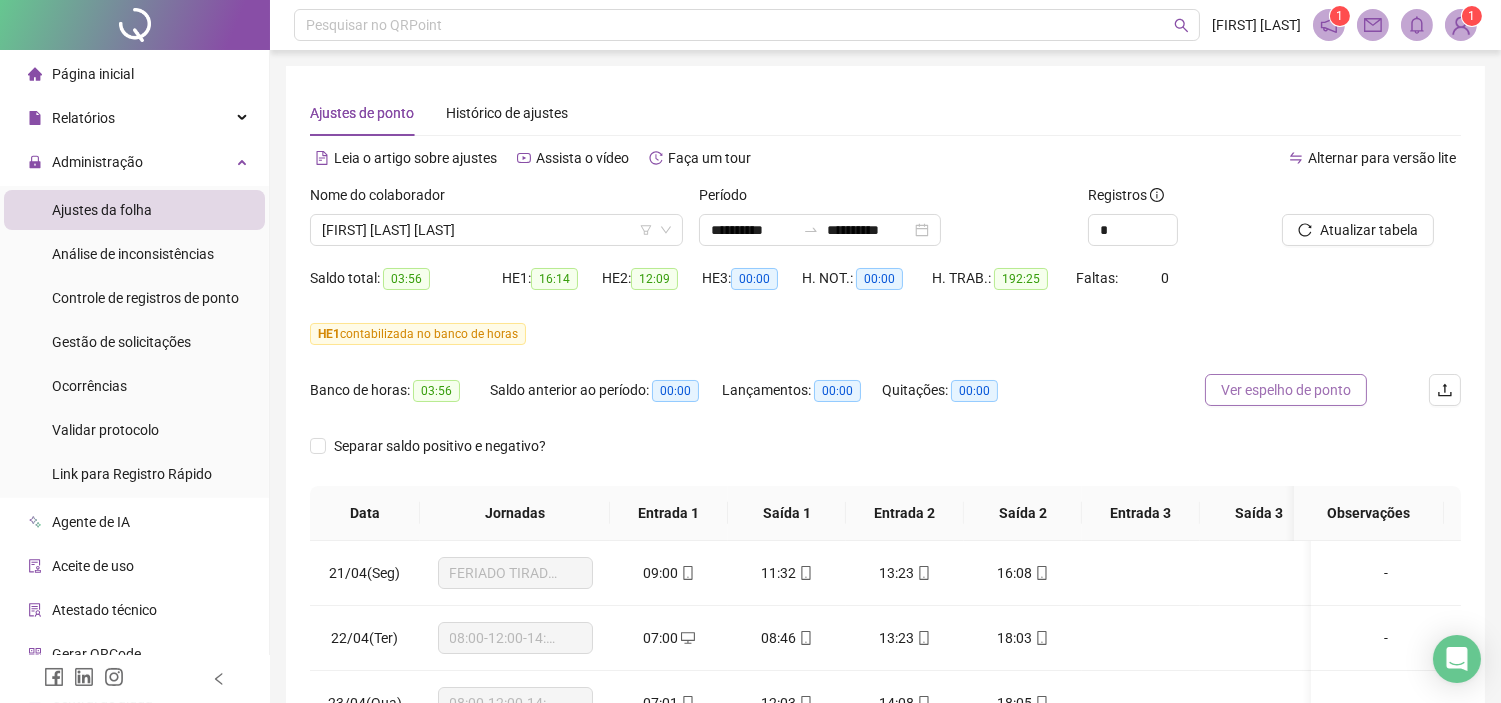 click on "Ver espelho de ponto" at bounding box center [1286, 390] 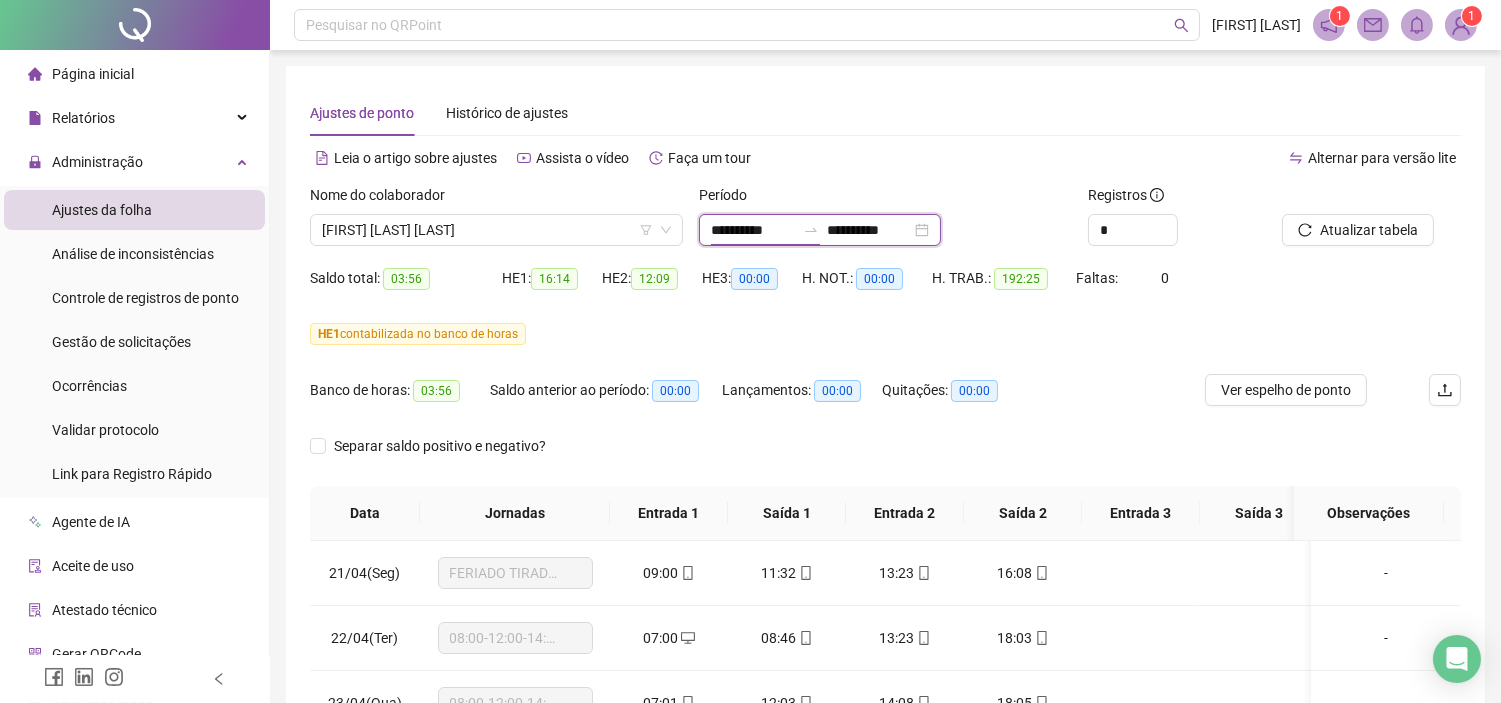 click on "**********" at bounding box center (753, 230) 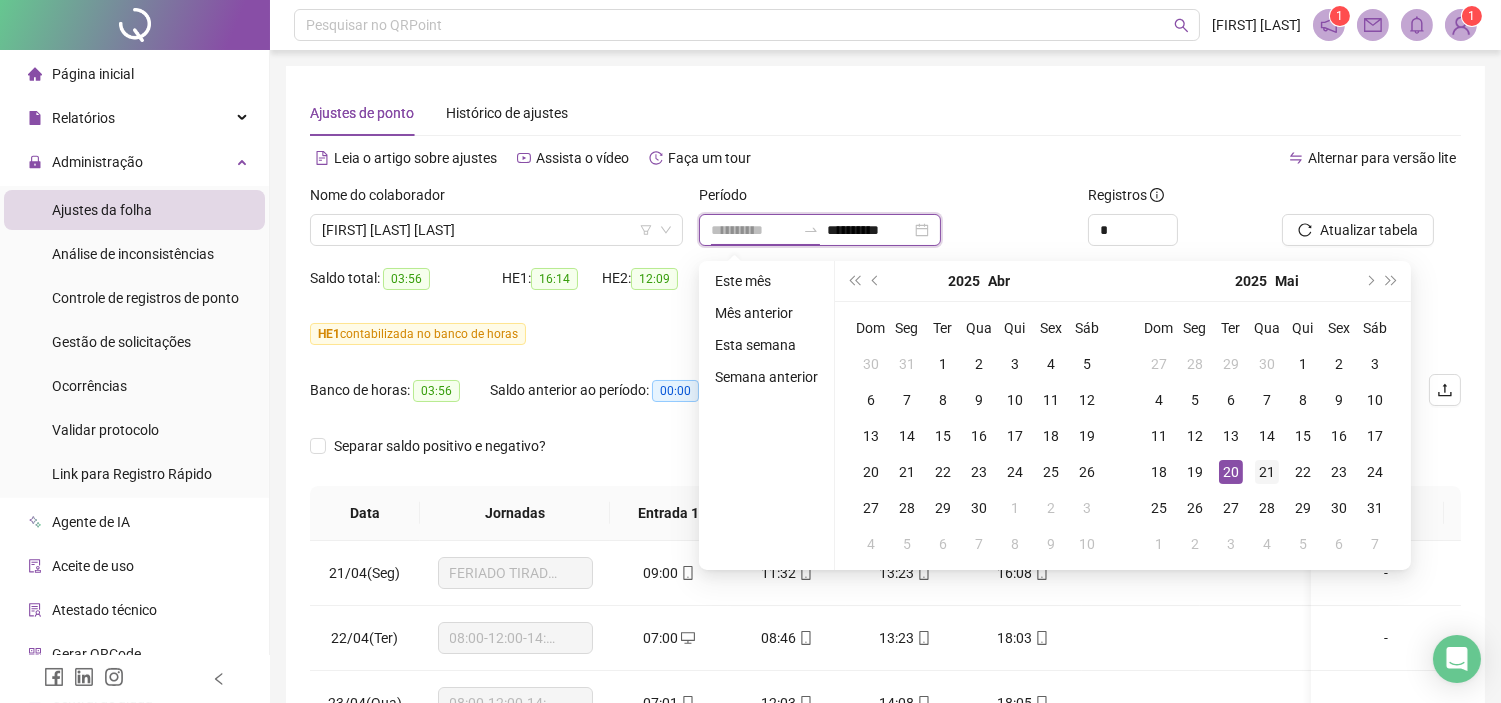 type on "**********" 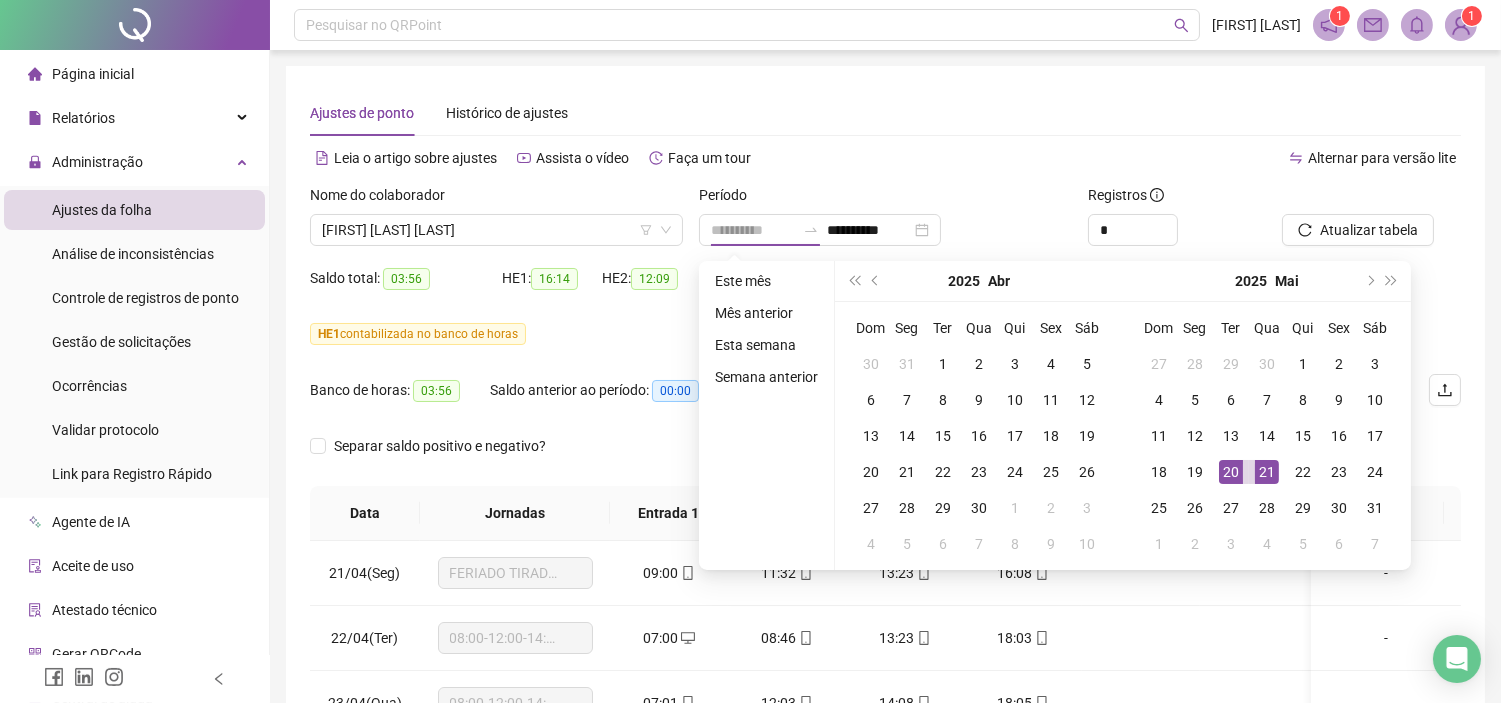 click on "21" at bounding box center [1267, 472] 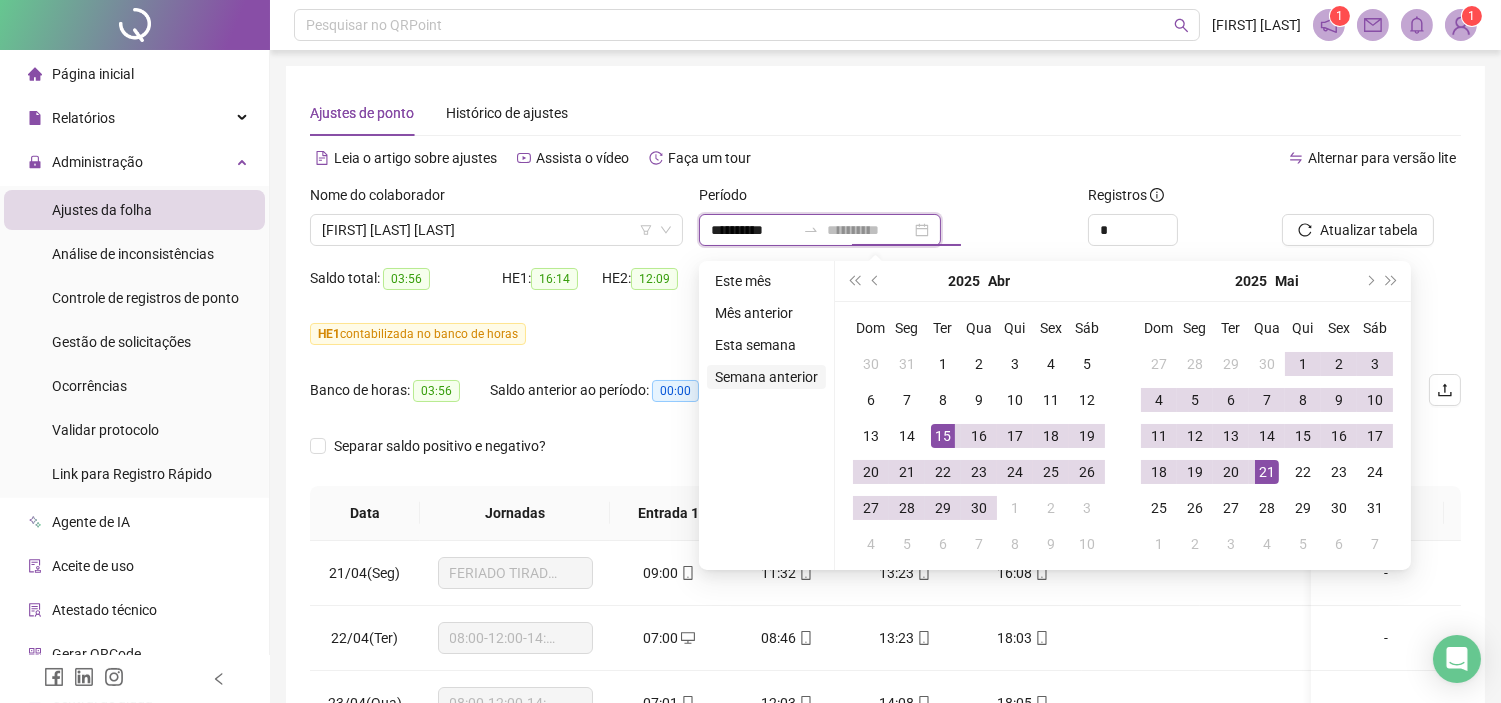 type on "**********" 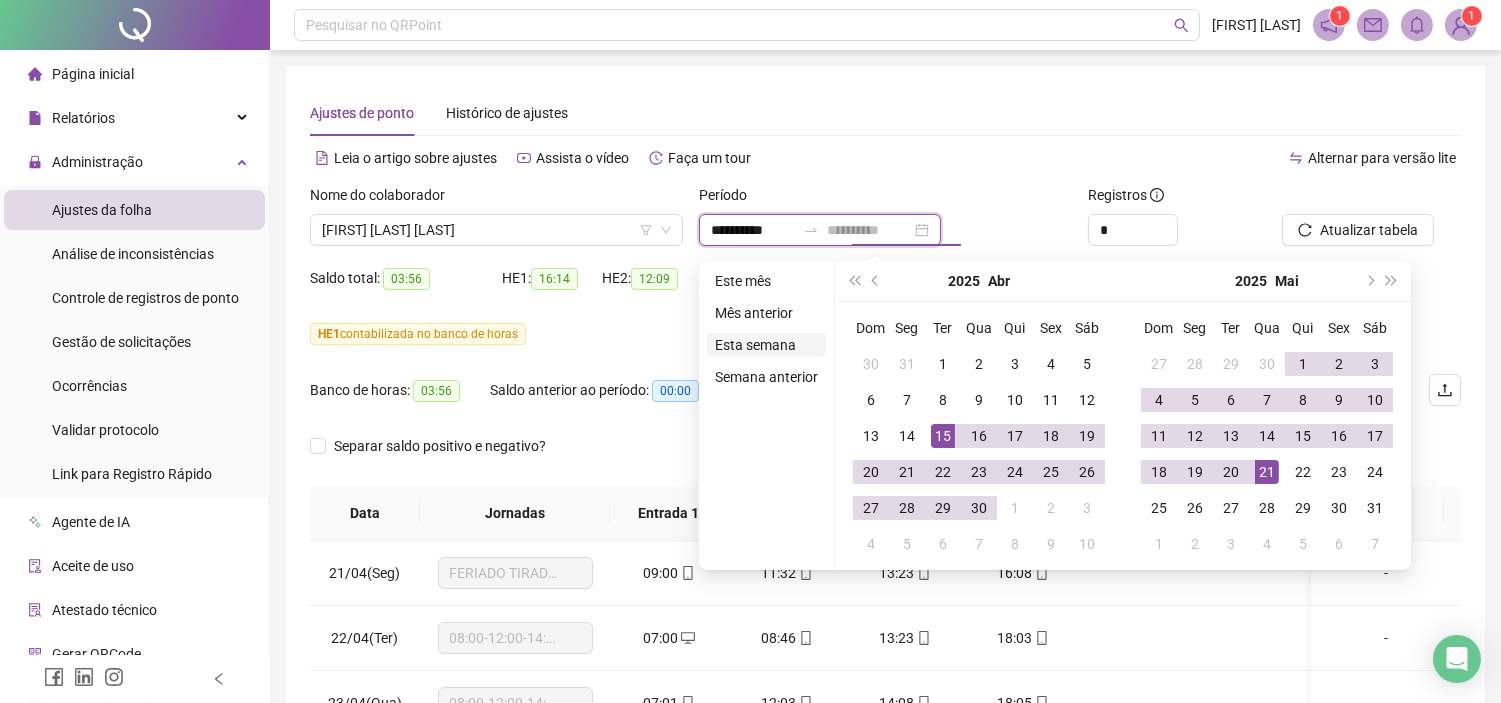 type on "**********" 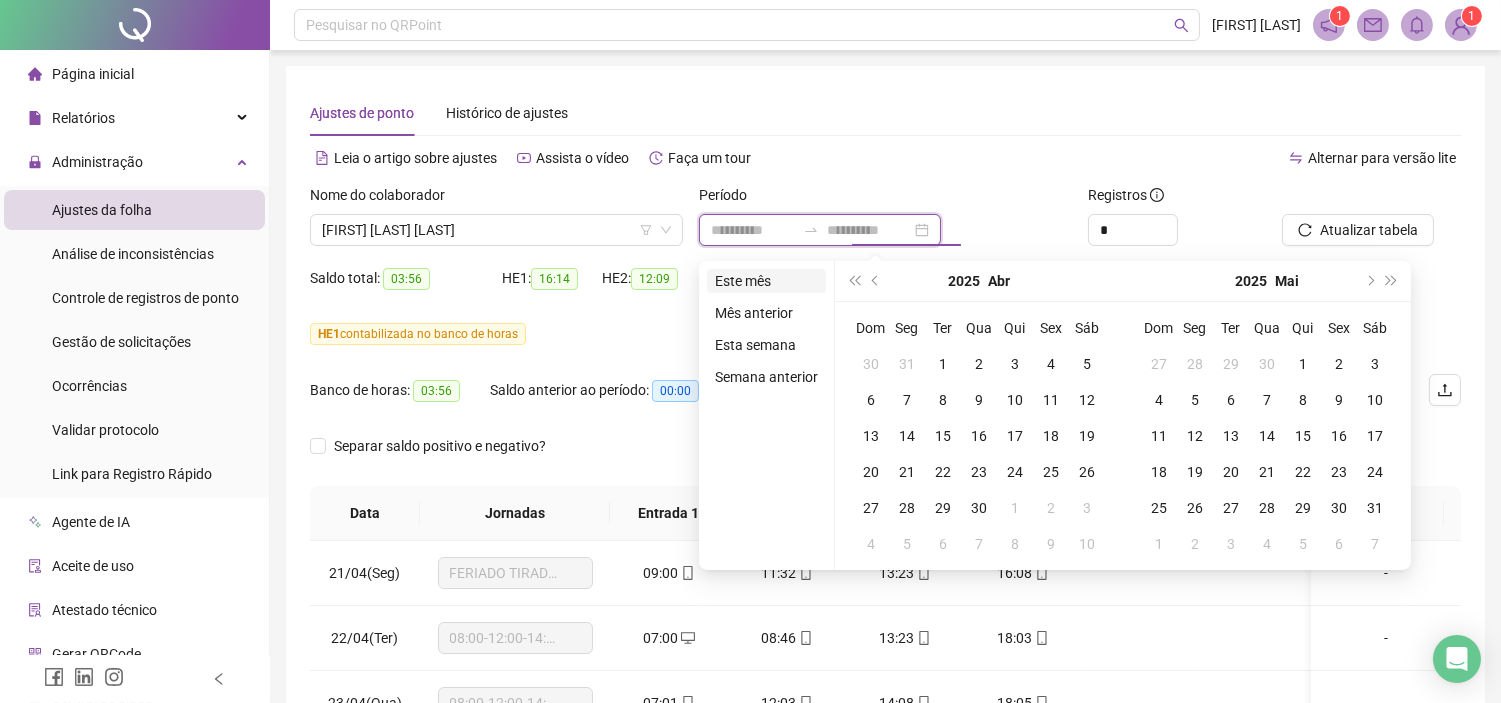 type on "**********" 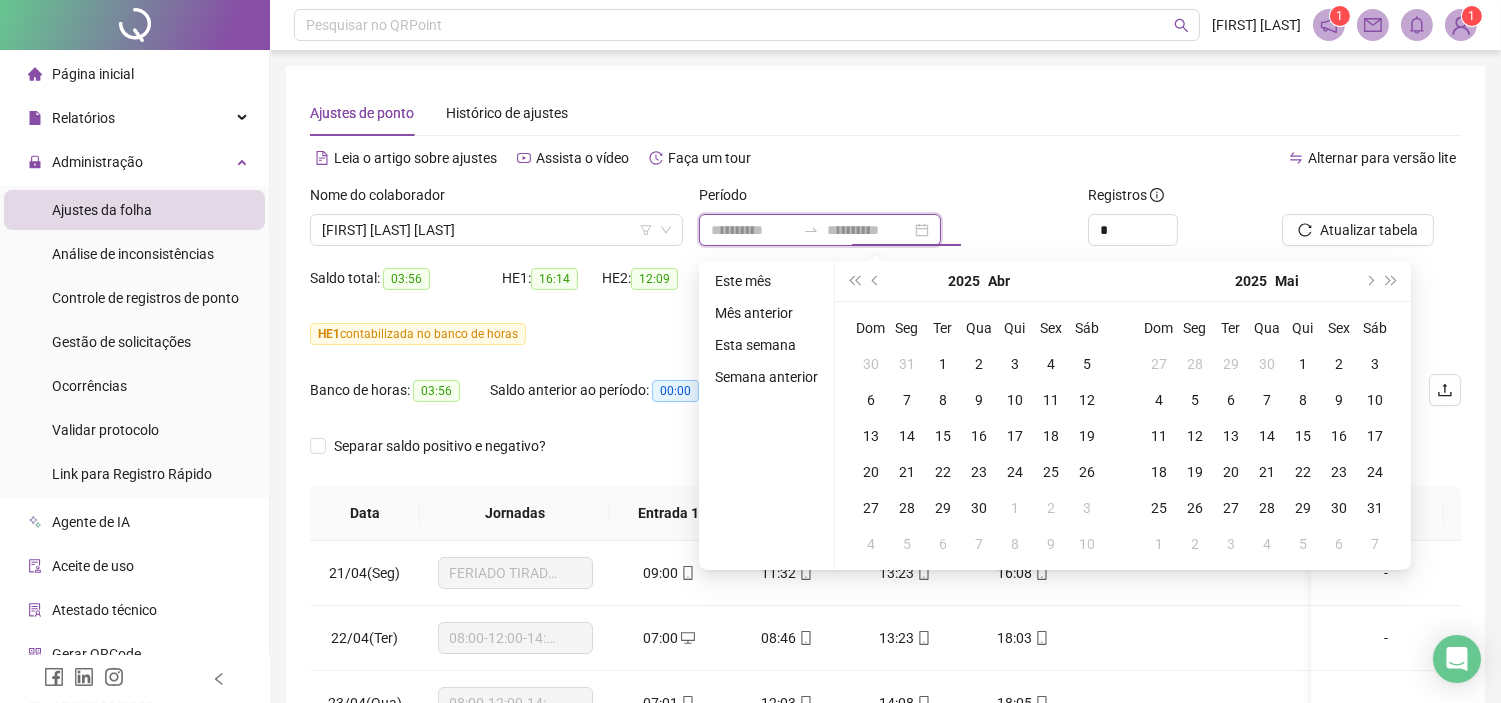 type on "**********" 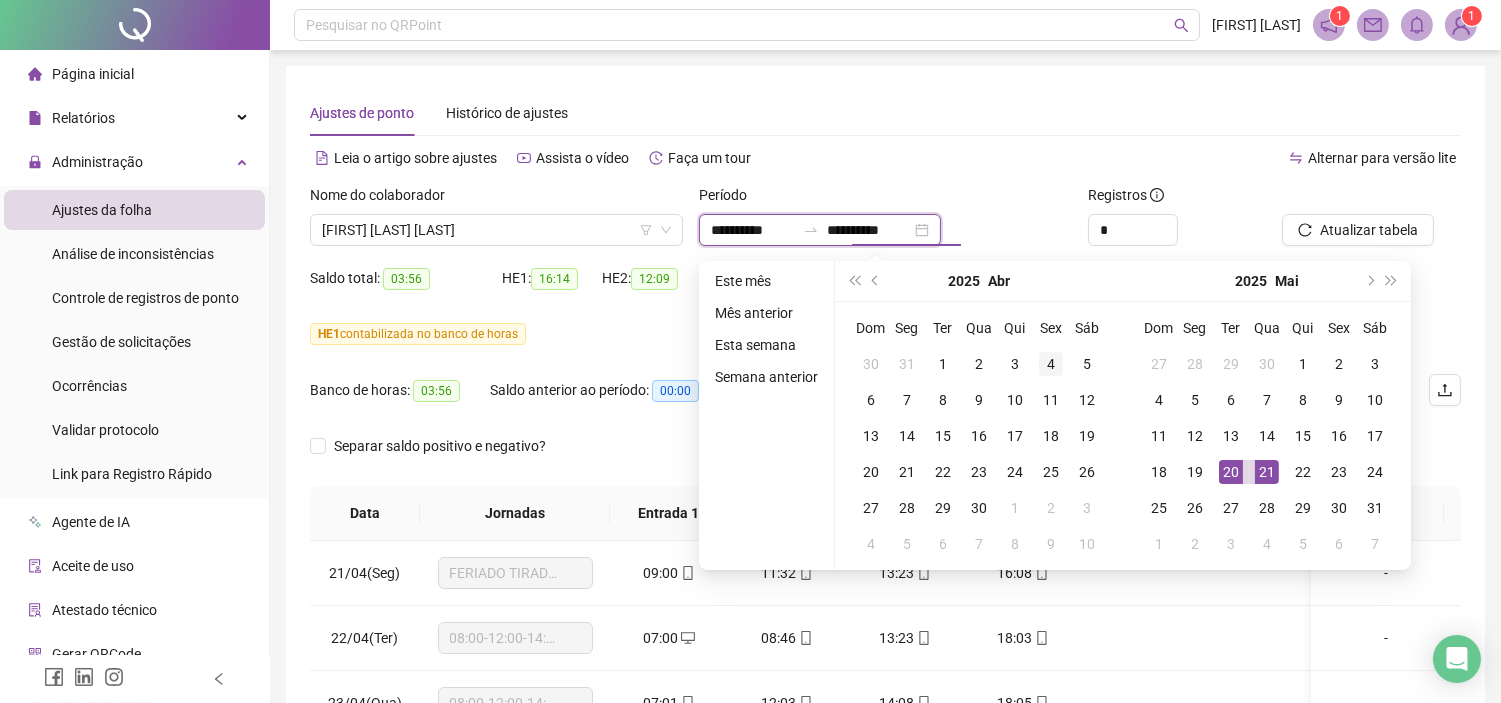 type on "**********" 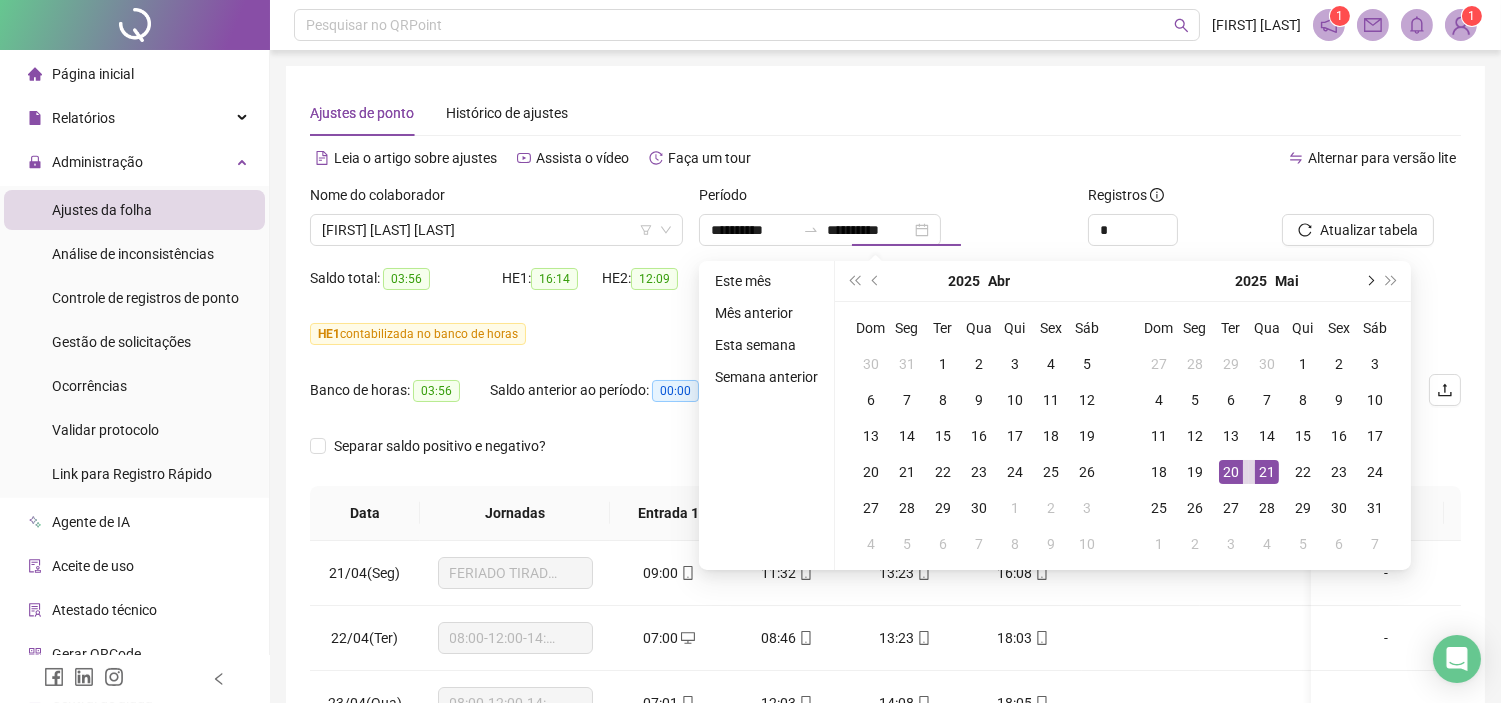 click at bounding box center (1369, 281) 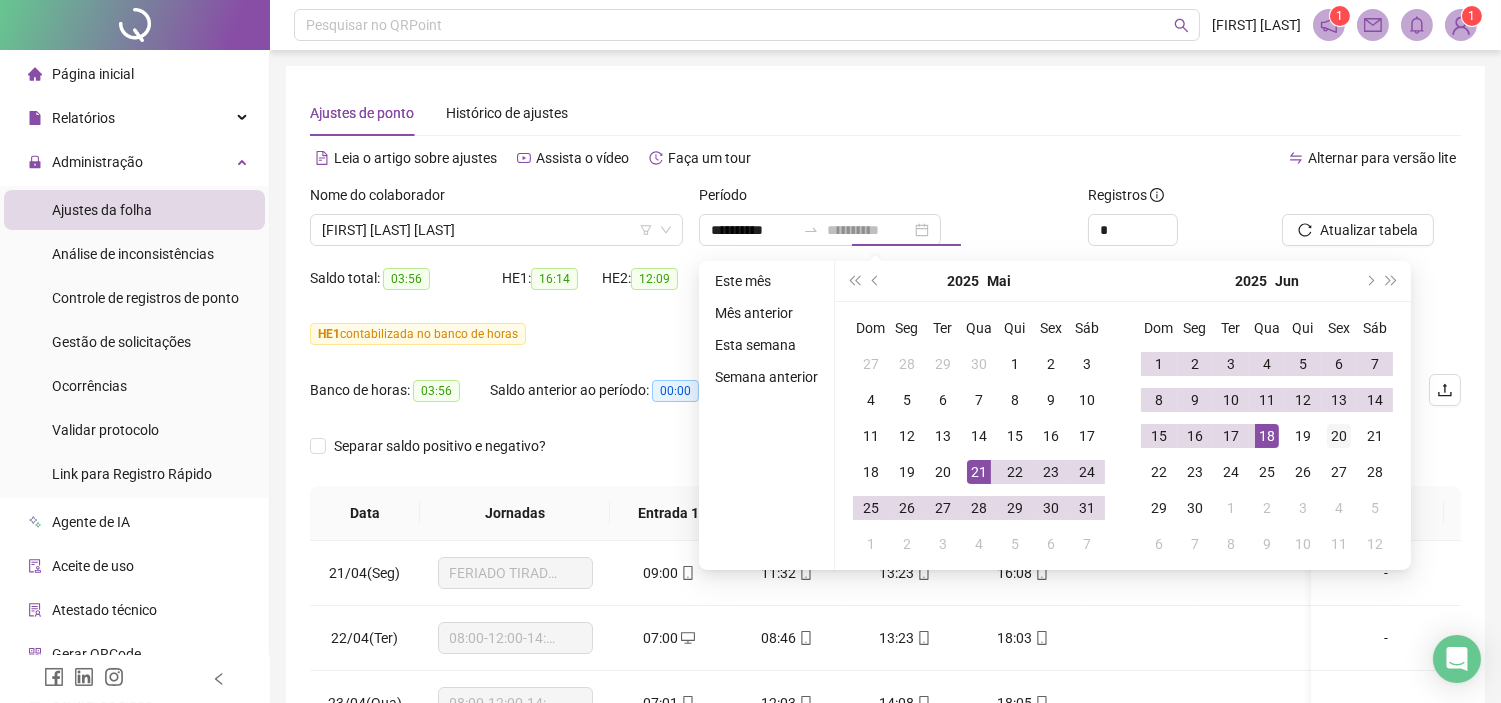type on "**********" 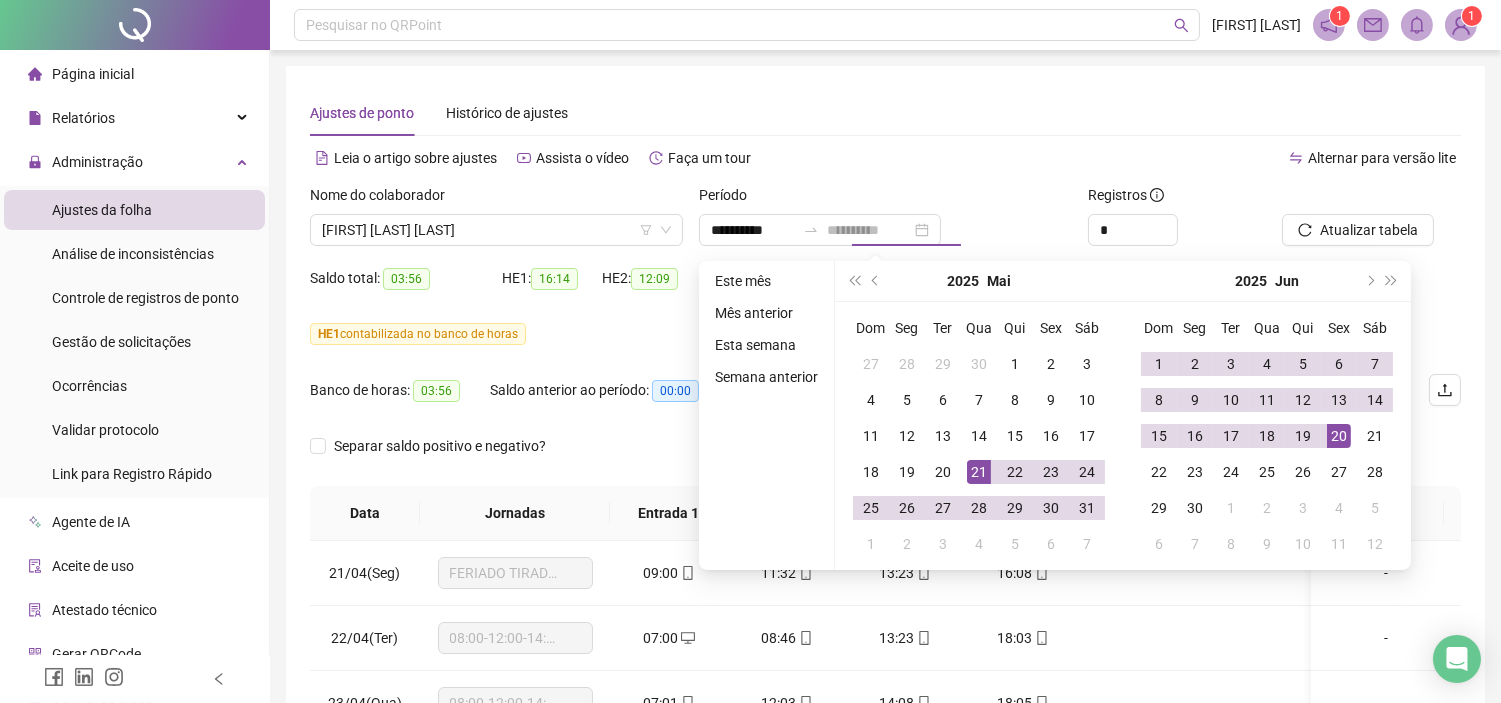 click on "20" at bounding box center [1339, 436] 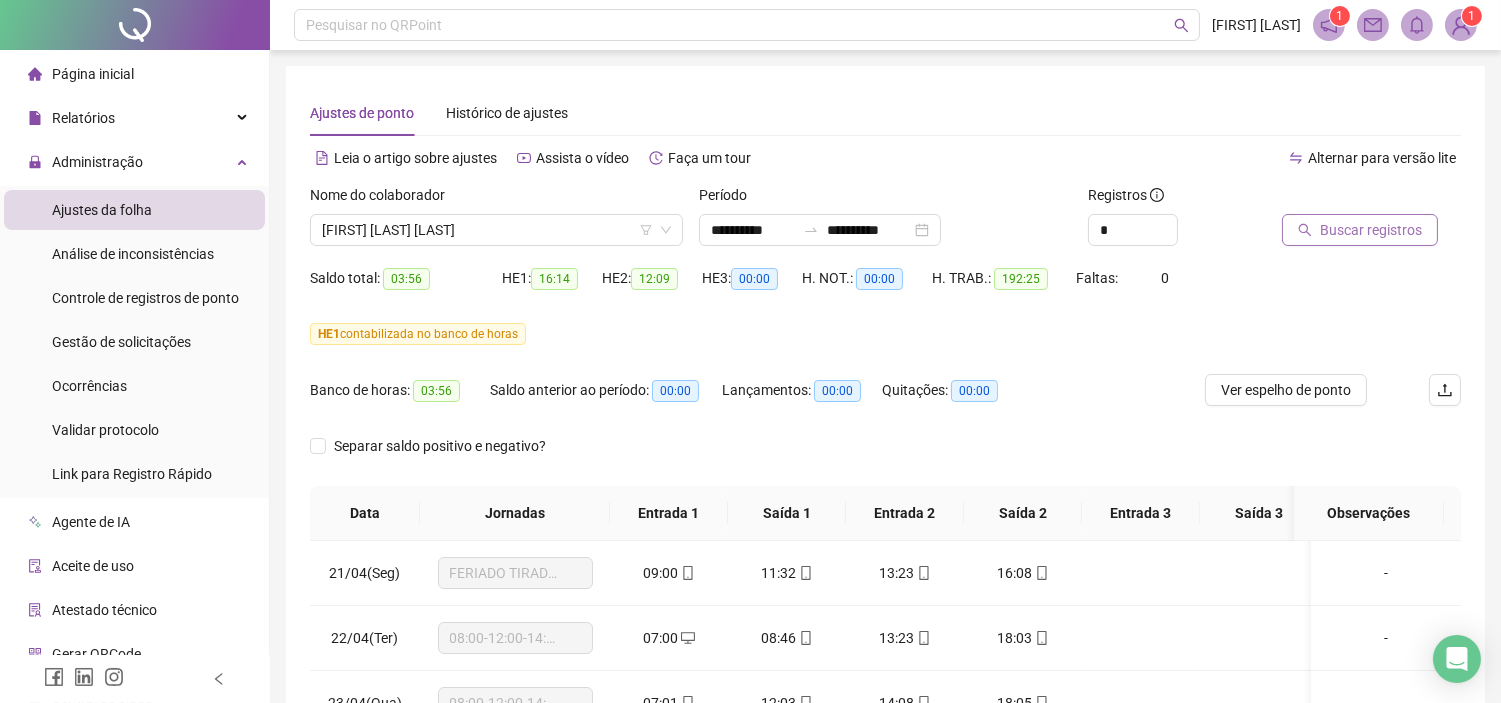 click on "Buscar registros" at bounding box center [1371, 230] 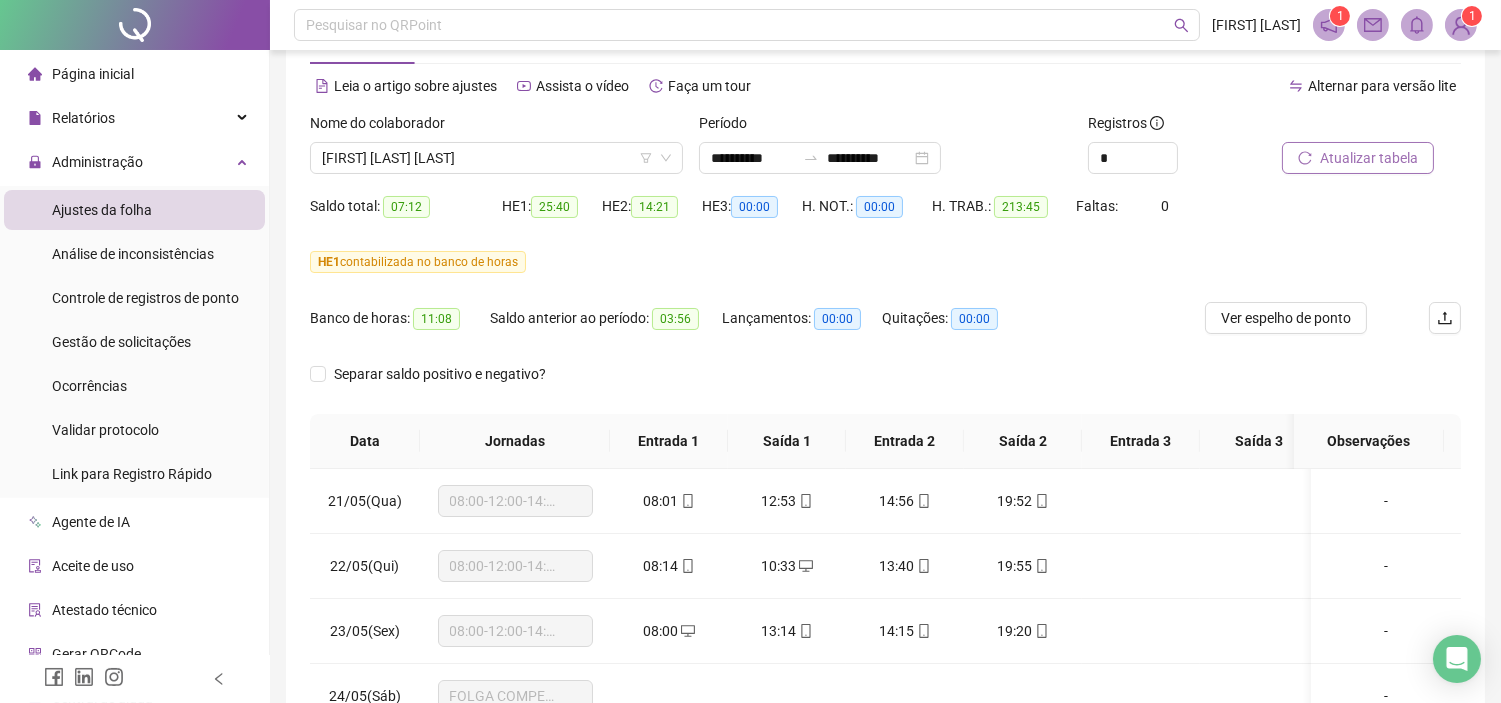 scroll, scrollTop: 111, scrollLeft: 0, axis: vertical 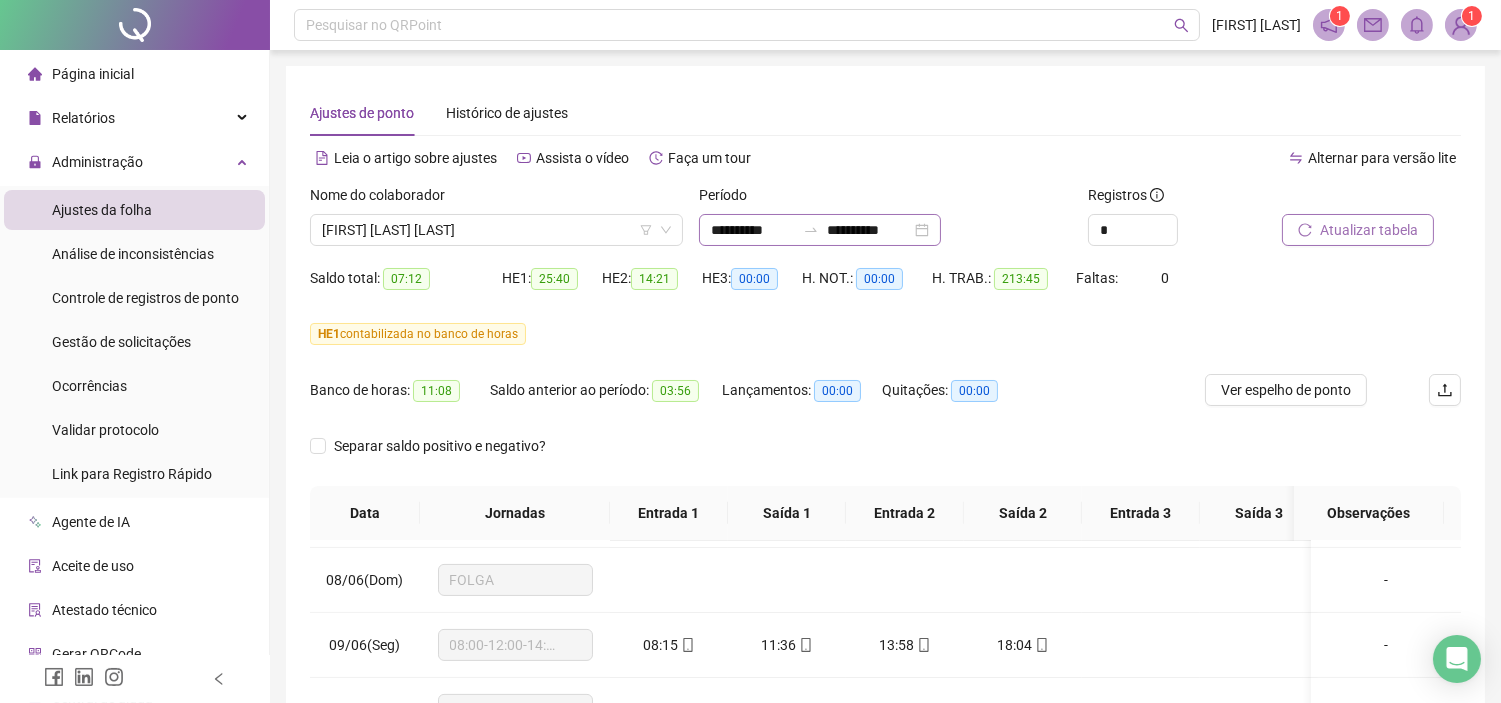 click on "**********" at bounding box center [820, 230] 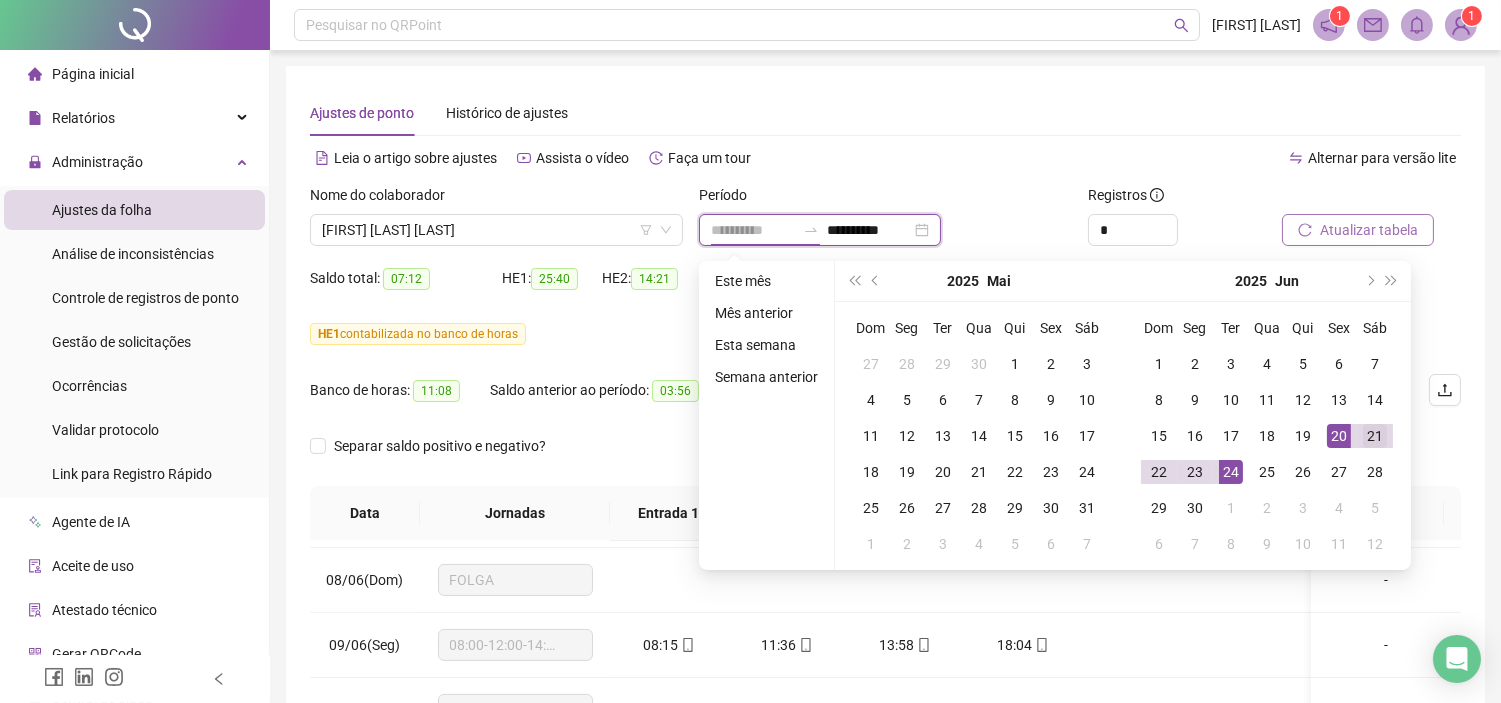 type on "**********" 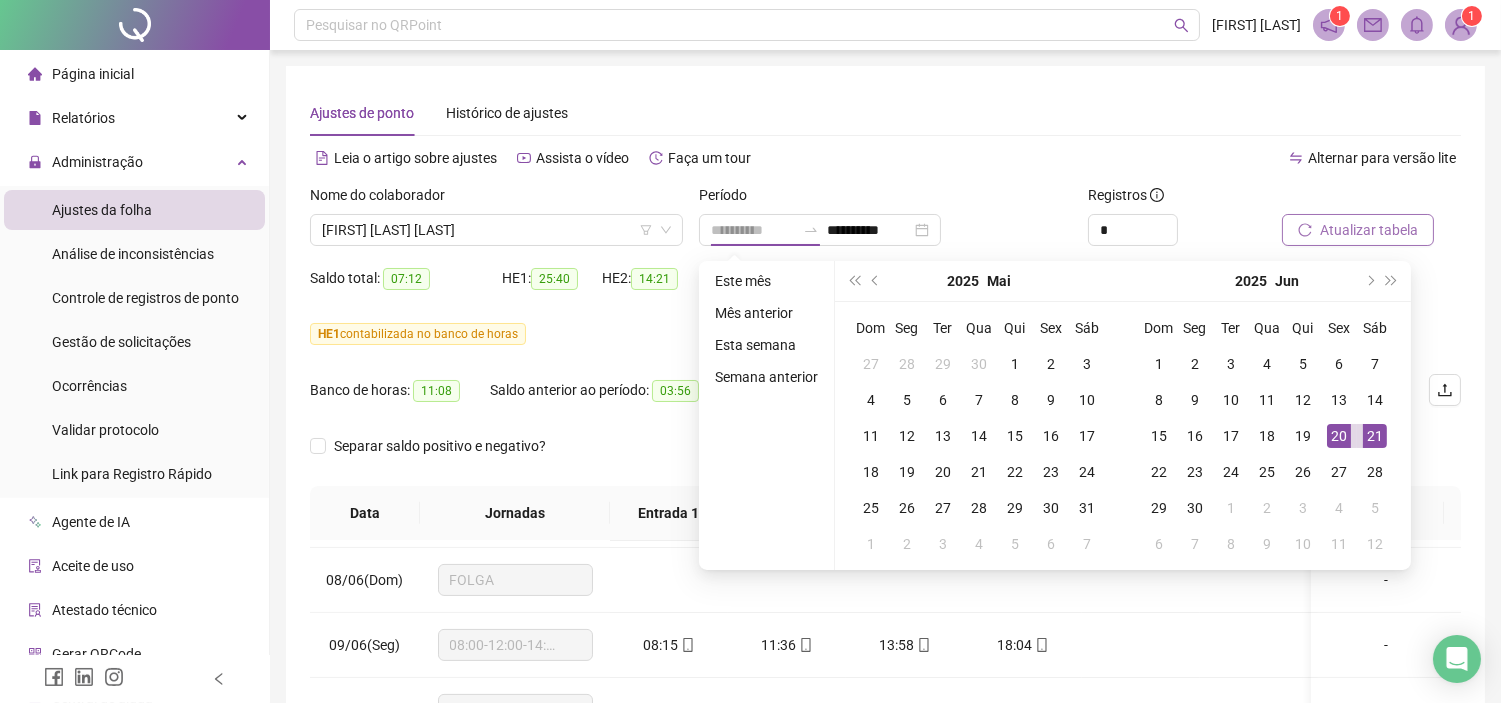 click on "21" at bounding box center (1375, 436) 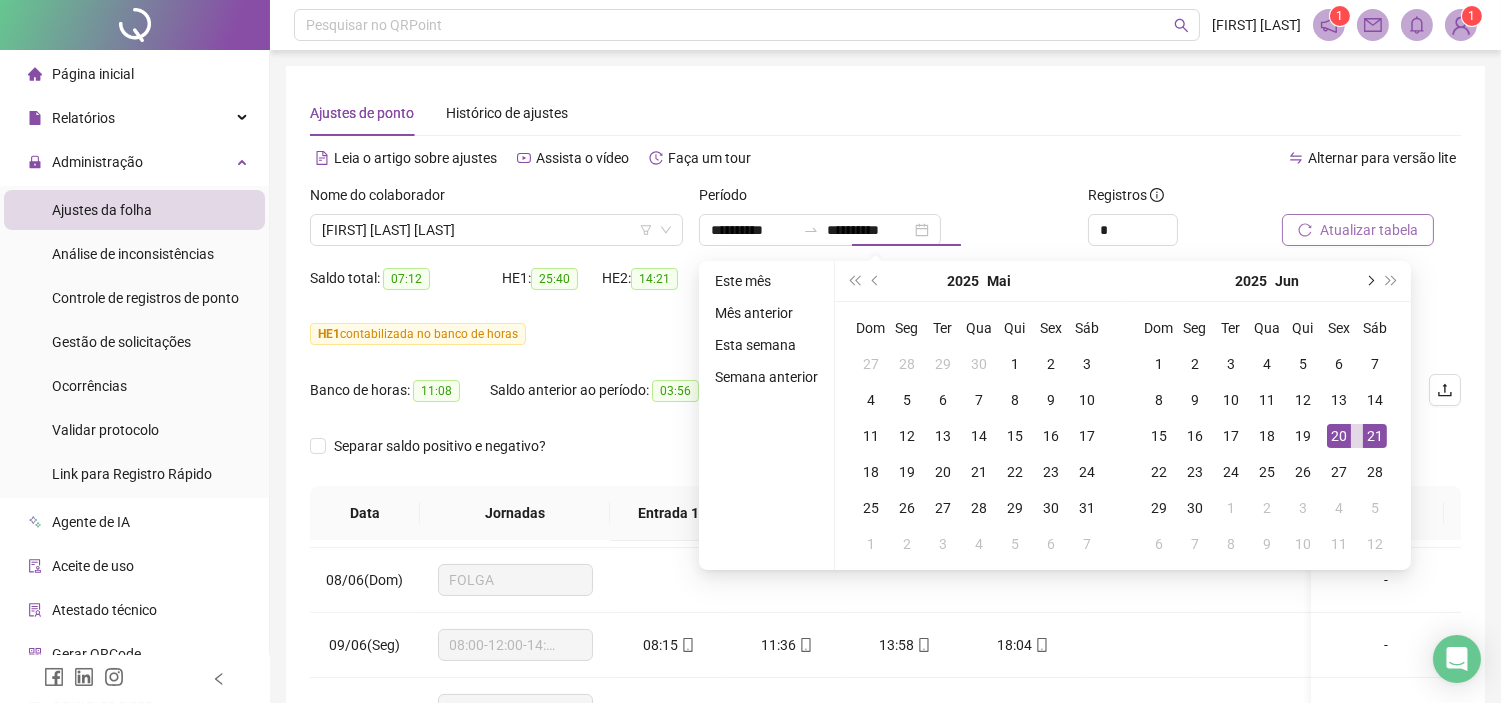 click at bounding box center (1369, 281) 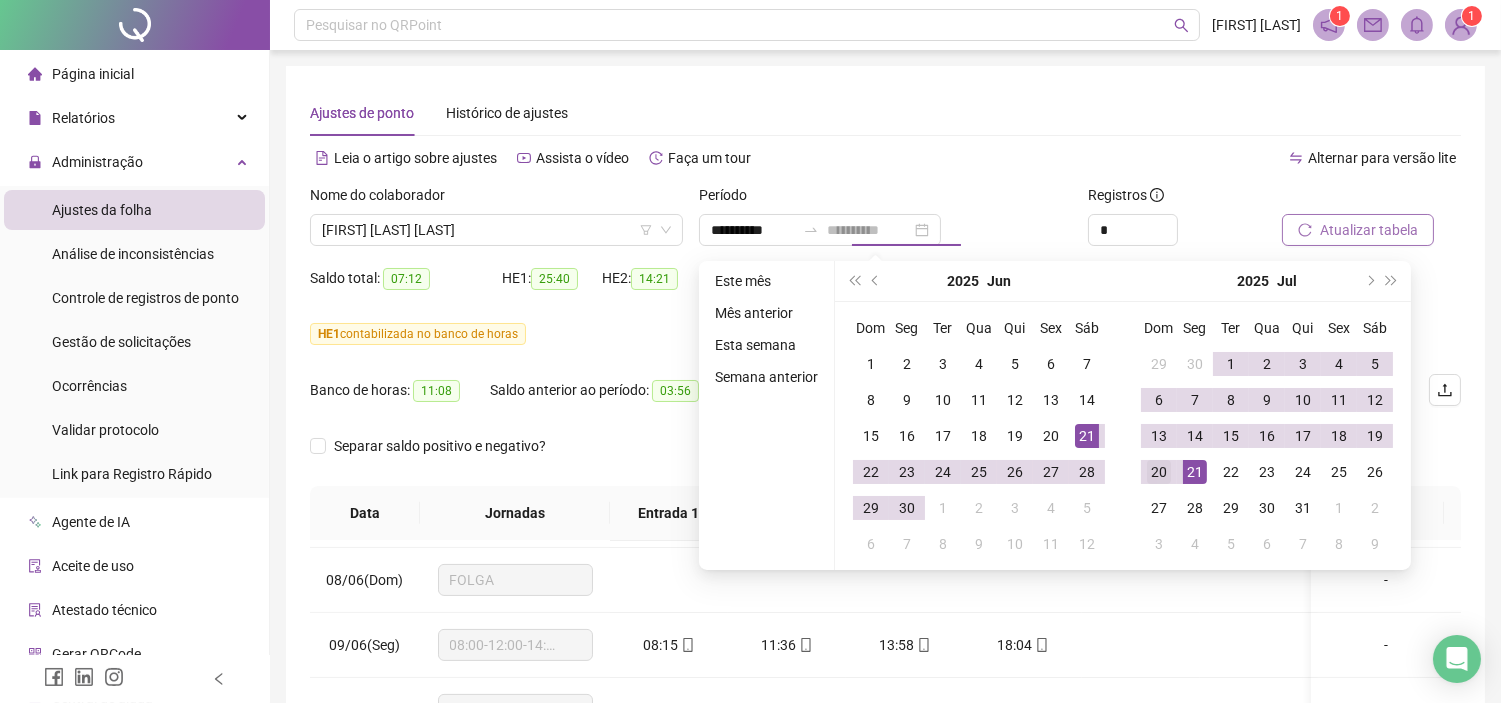 type on "**********" 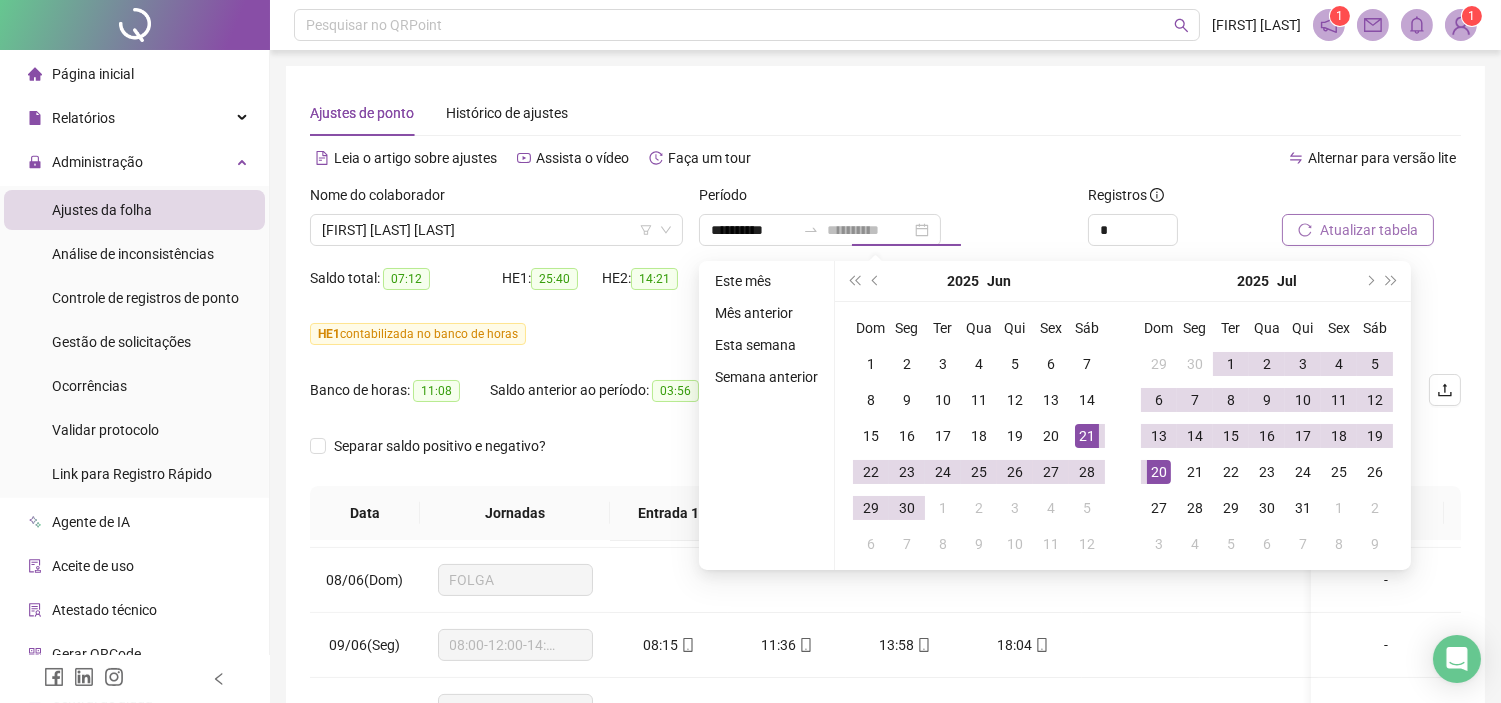 click on "20" at bounding box center [1159, 472] 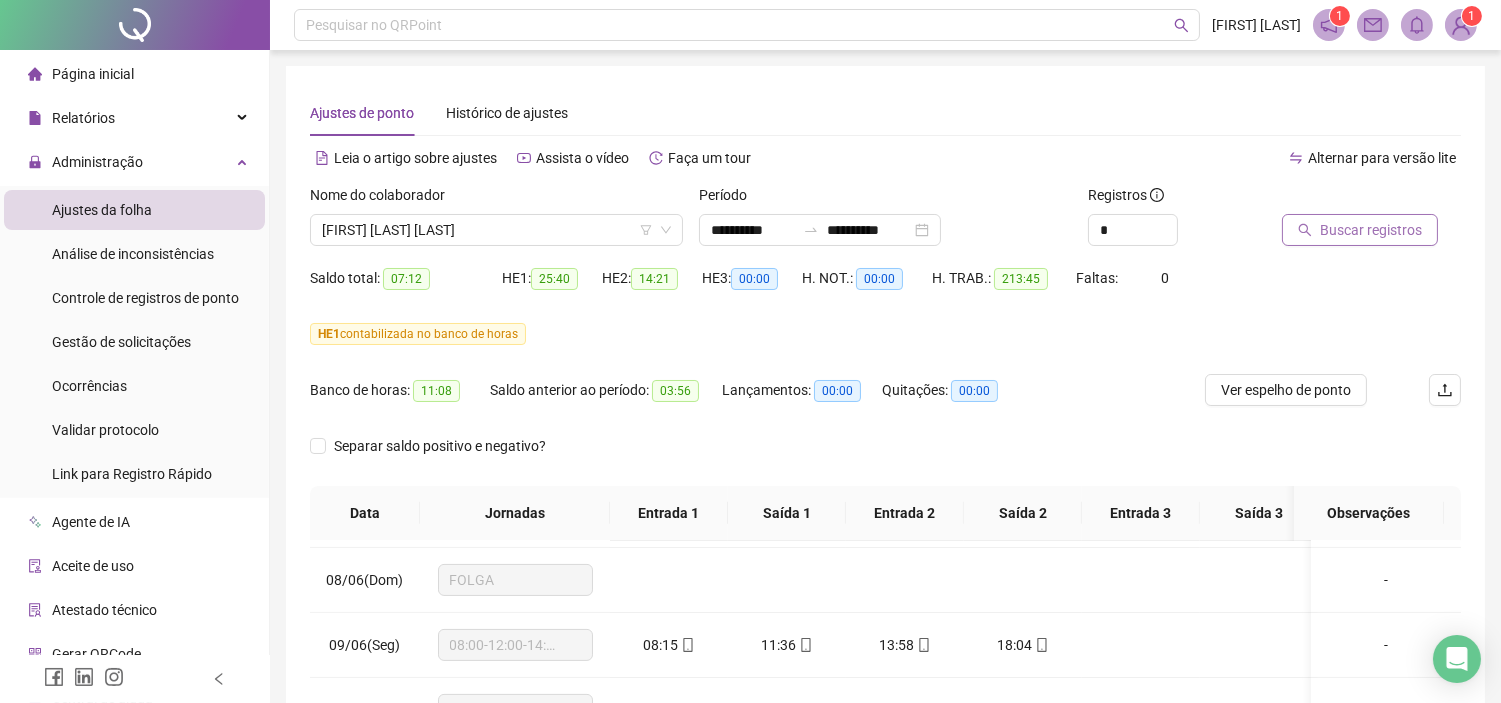 click on "Buscar registros" at bounding box center (1371, 230) 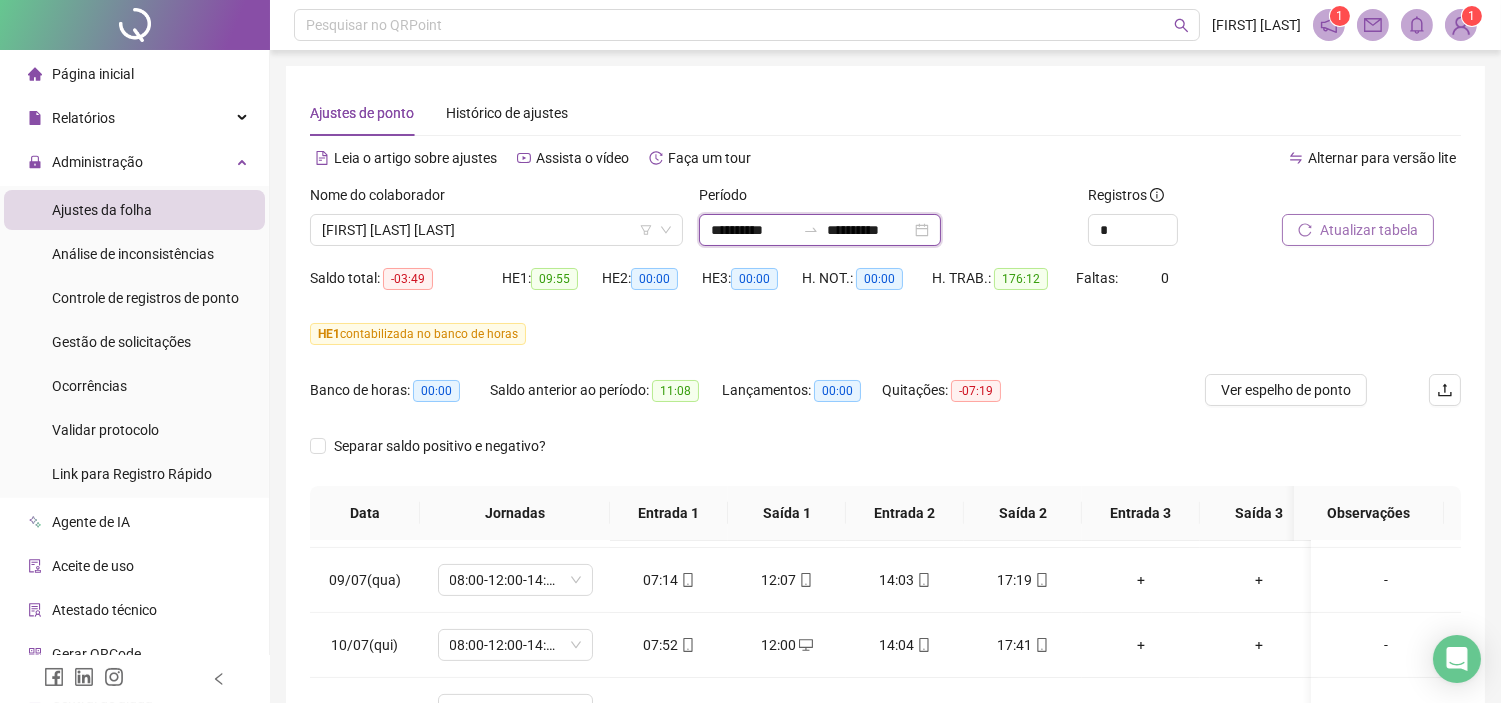 click on "**********" at bounding box center (753, 230) 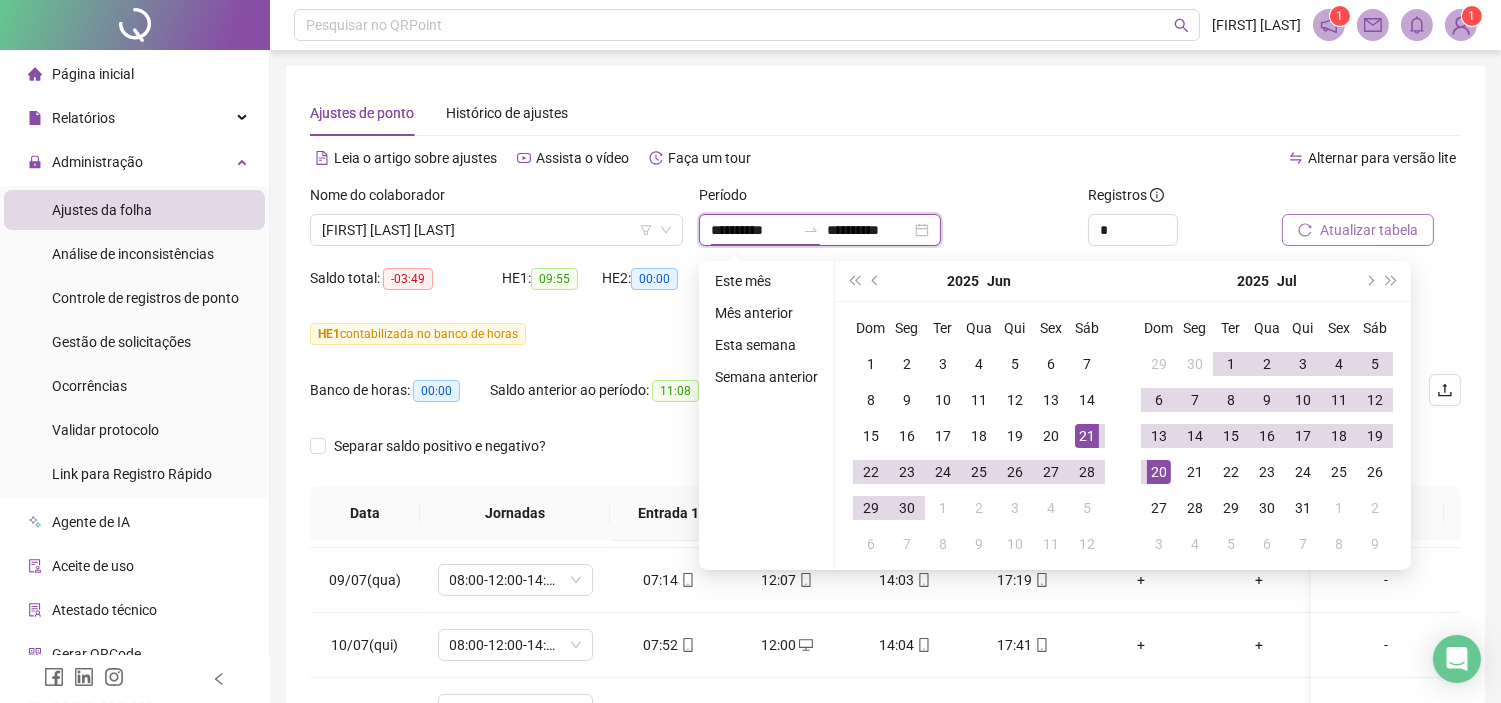 type on "**********" 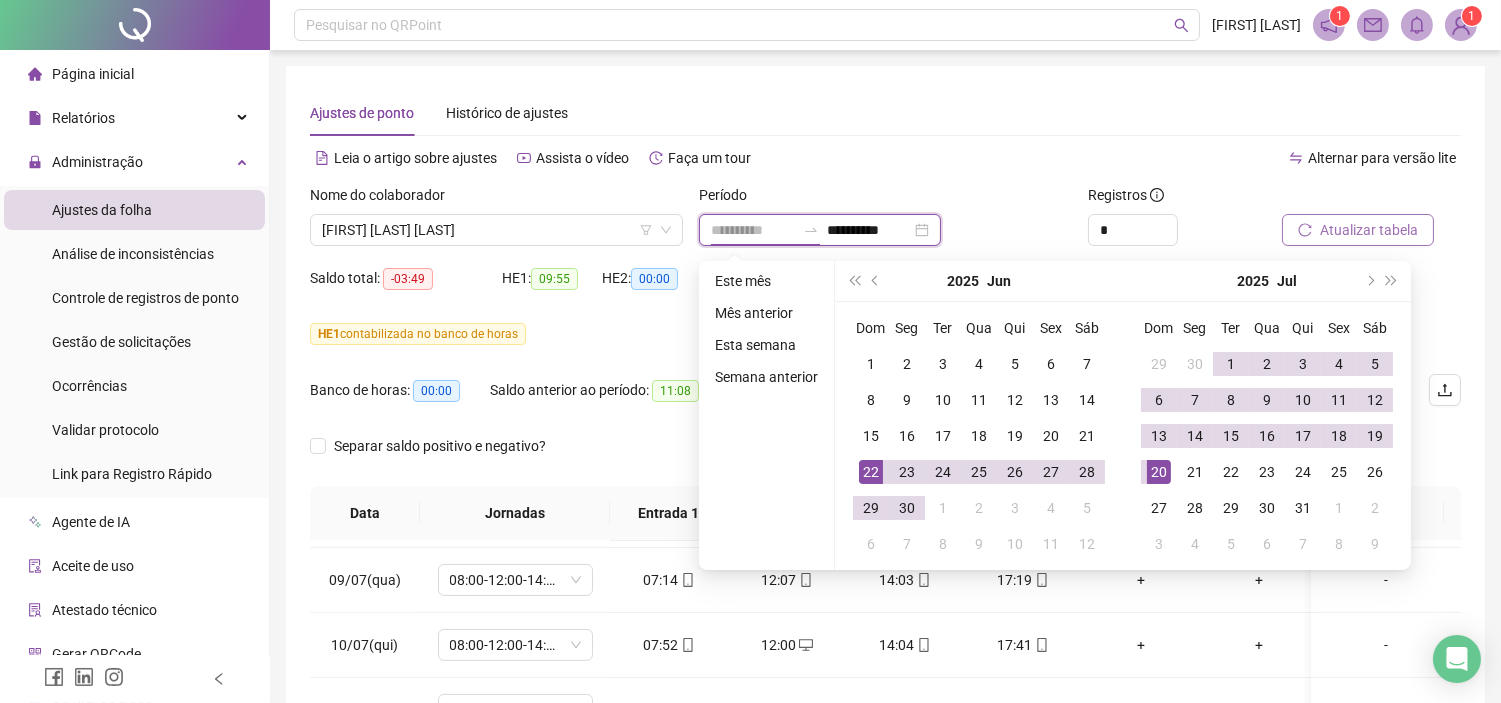 type on "**********" 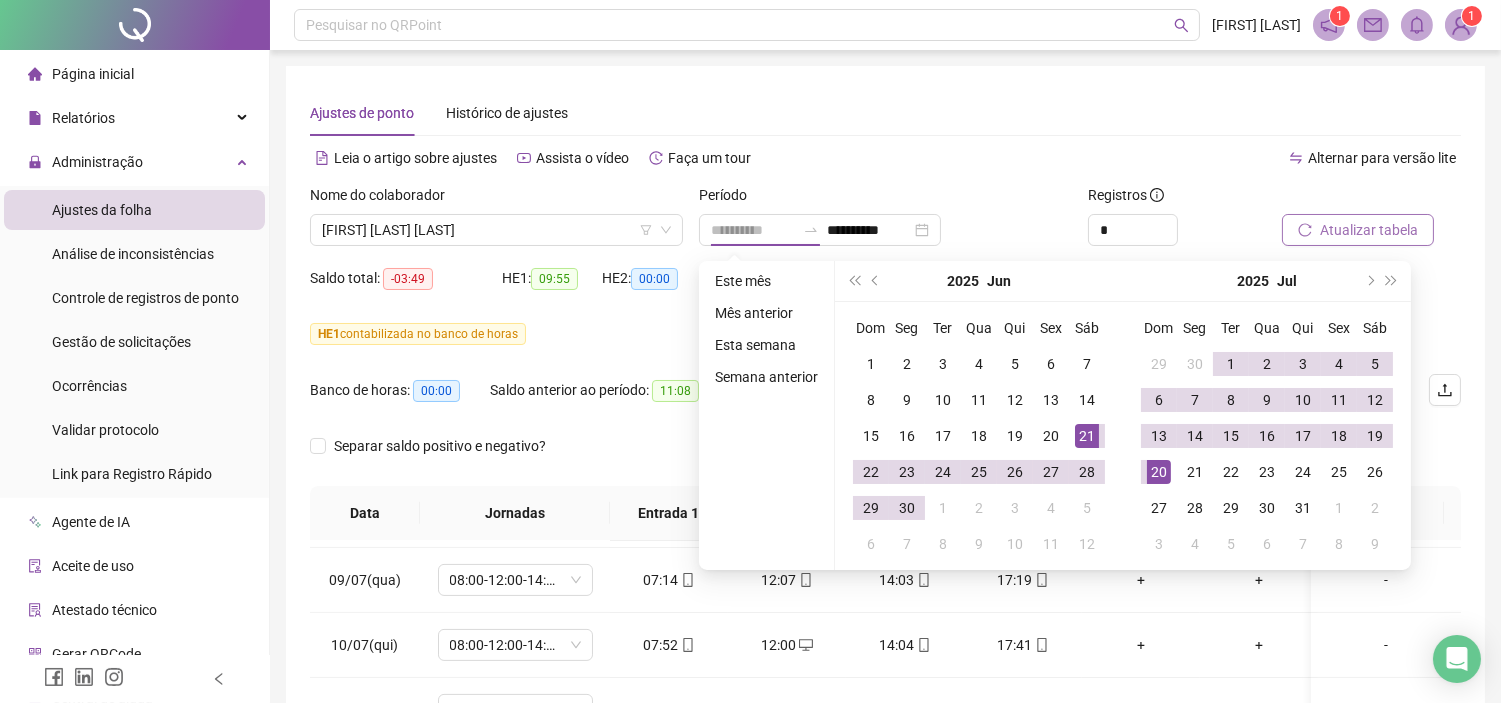 click on "21" at bounding box center (1087, 436) 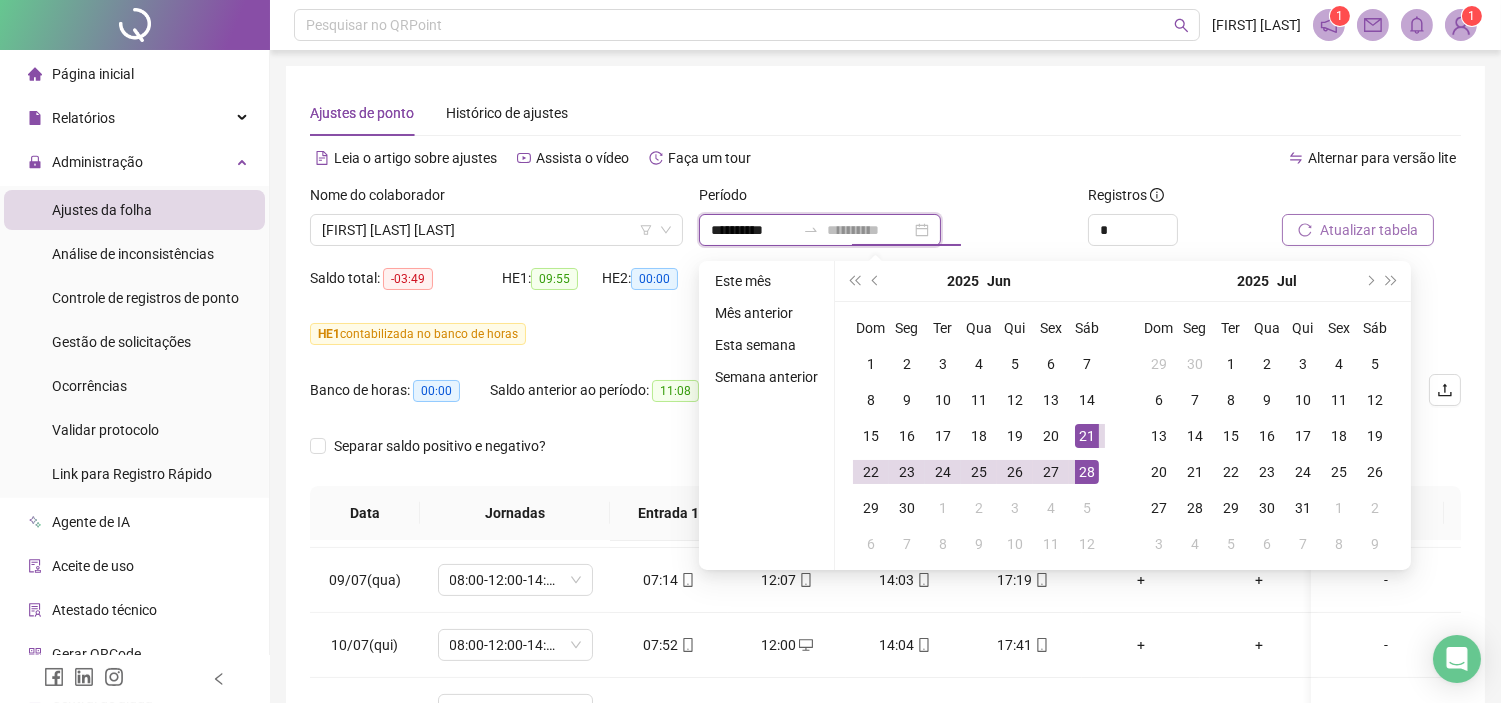 type on "**********" 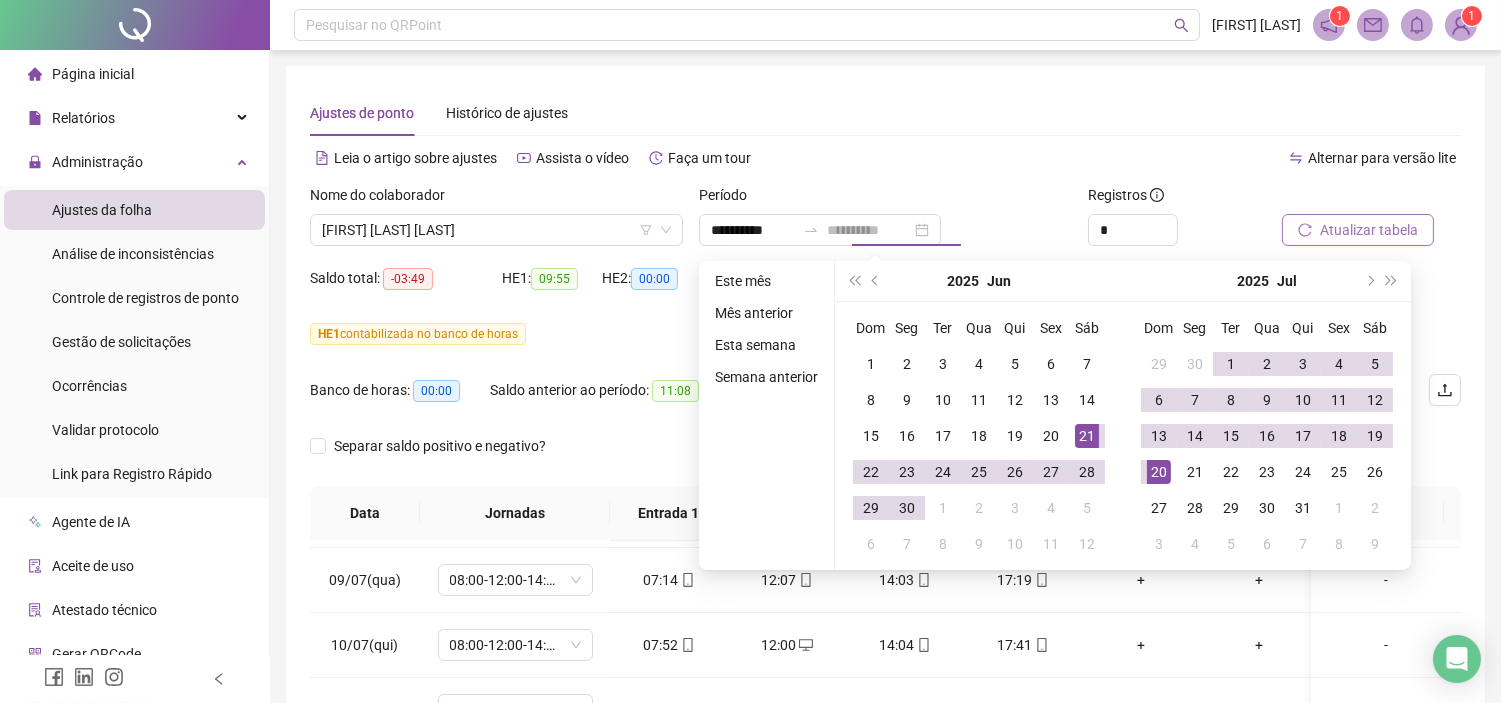 click on "20" at bounding box center [1159, 472] 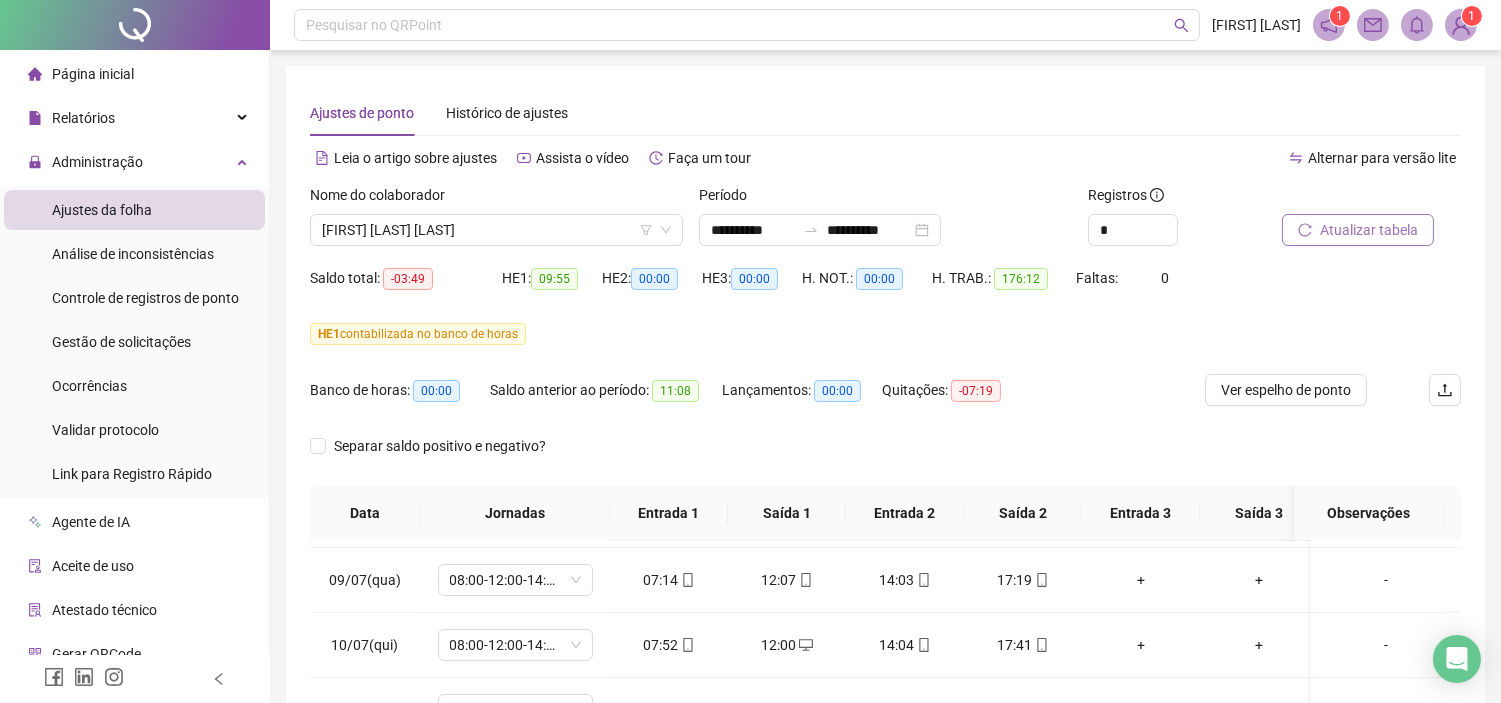 click on "Atualizar tabela" at bounding box center (1369, 230) 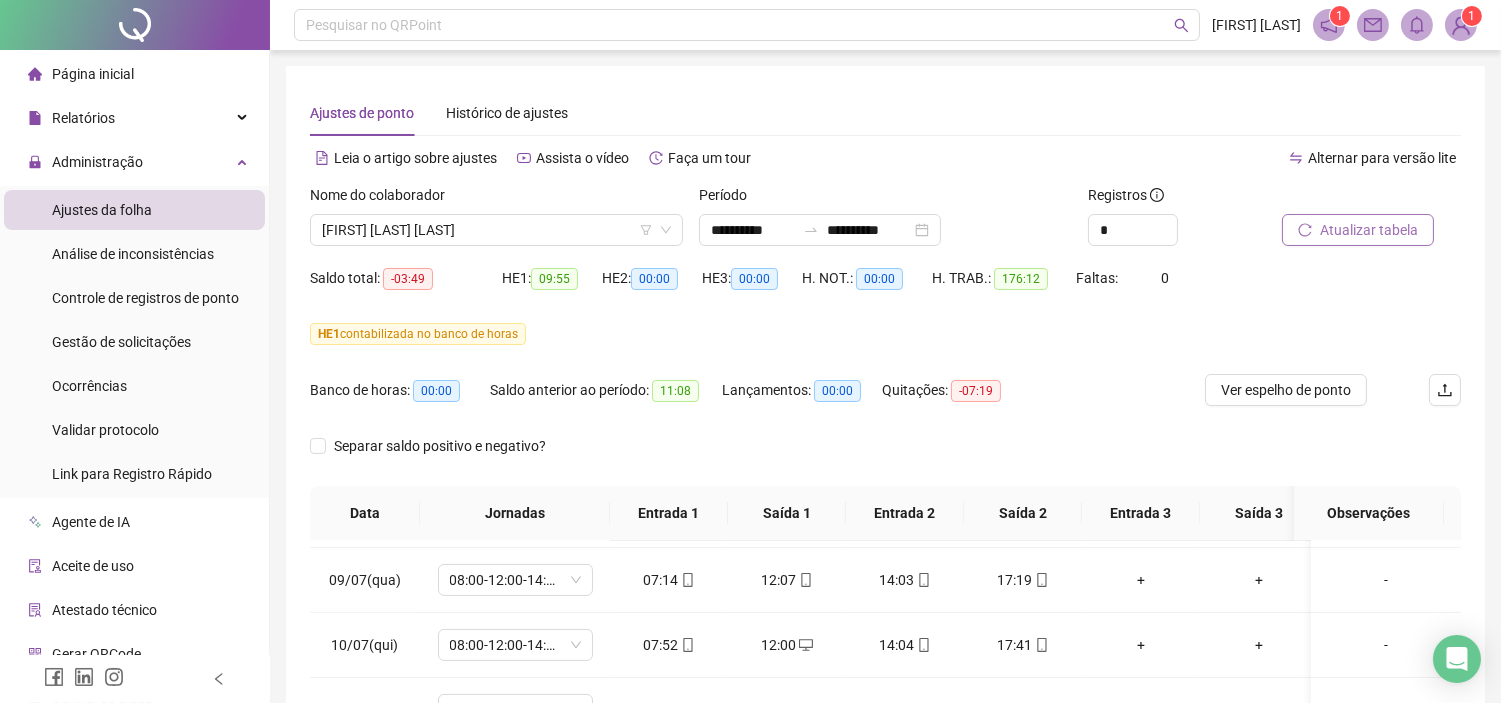 click on "Atualizar tabela" at bounding box center (1369, 230) 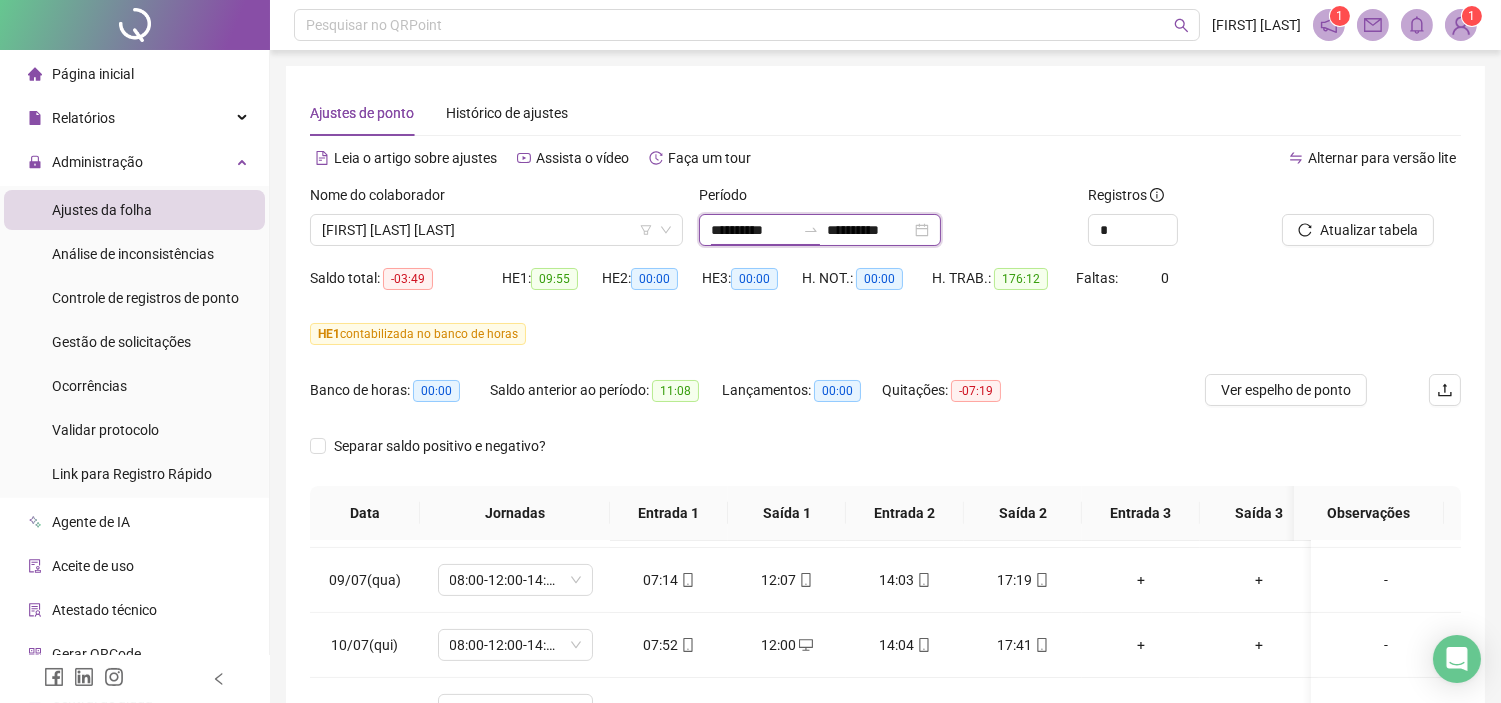 click on "**********" at bounding box center (753, 230) 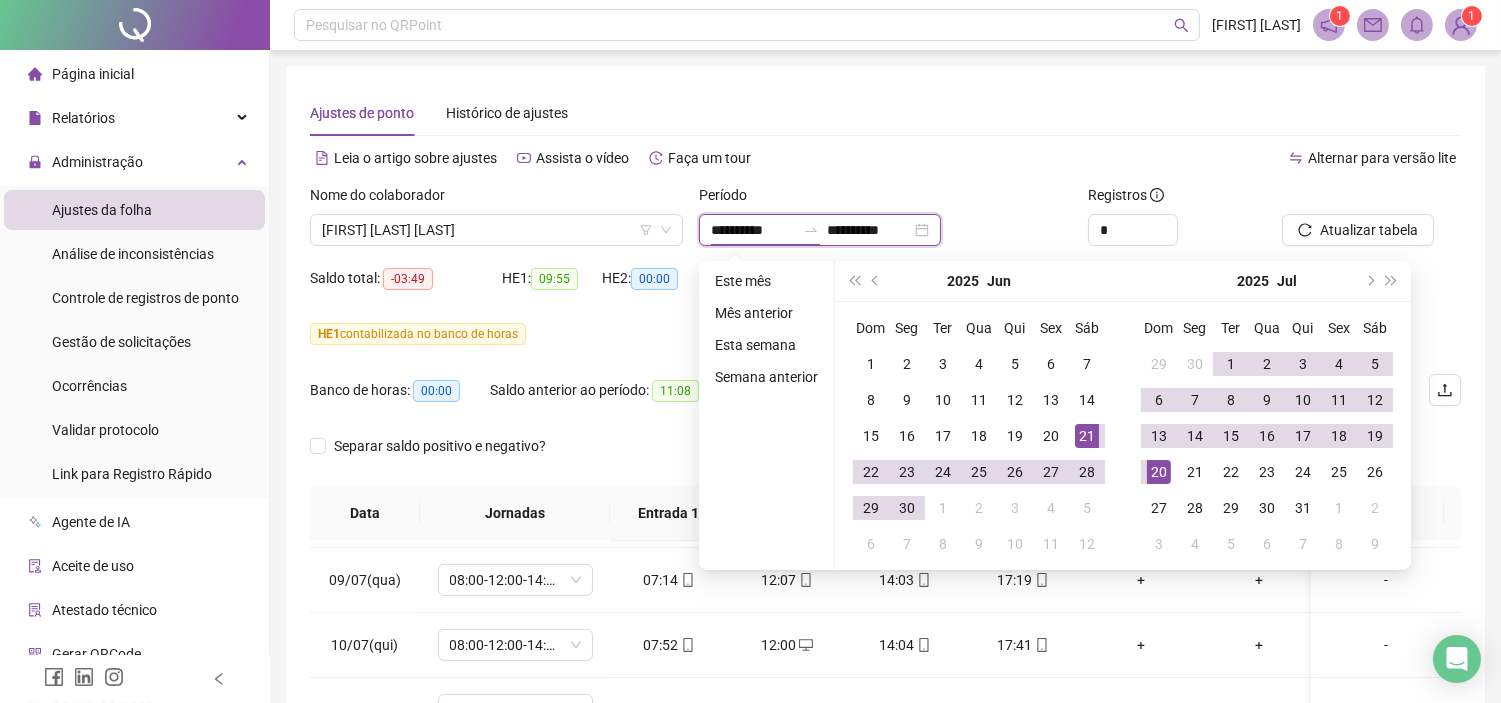 type on "**********" 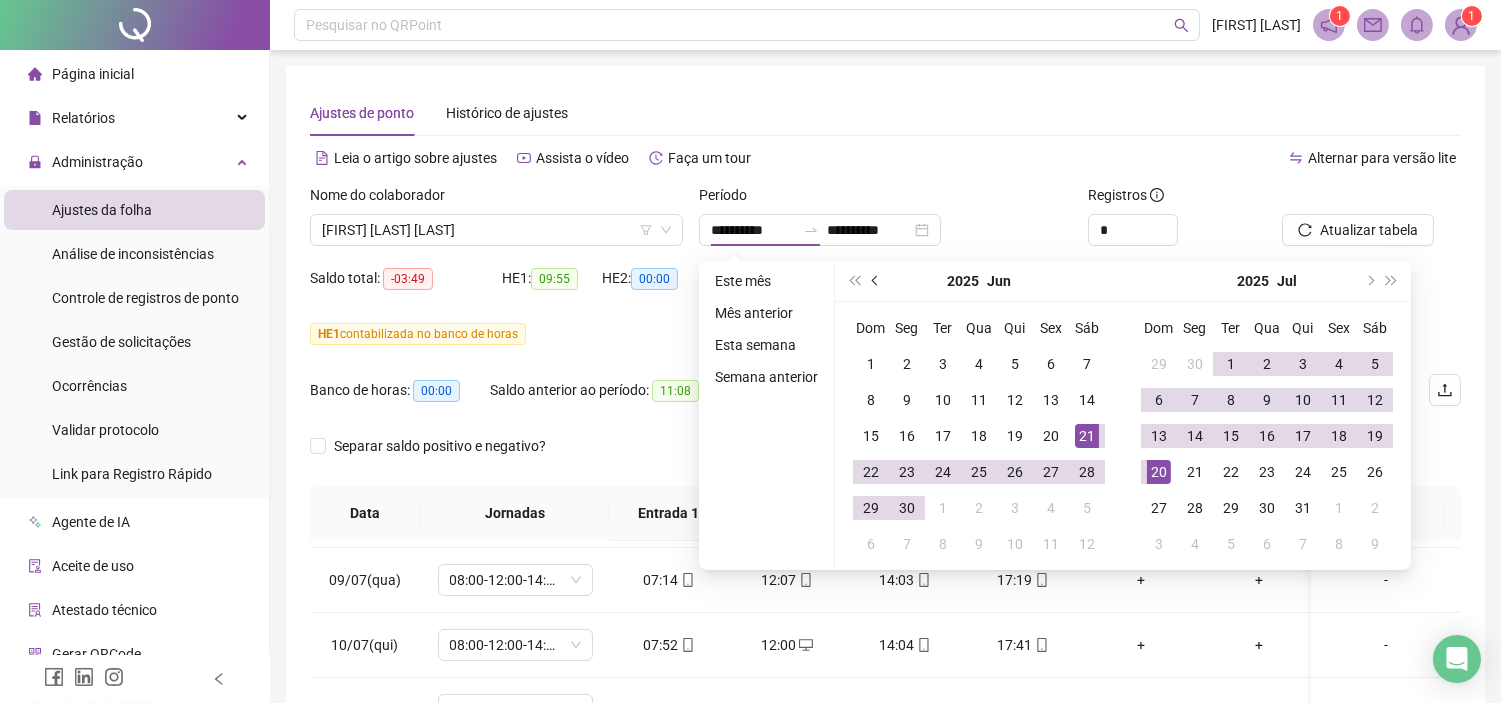 click at bounding box center (876, 281) 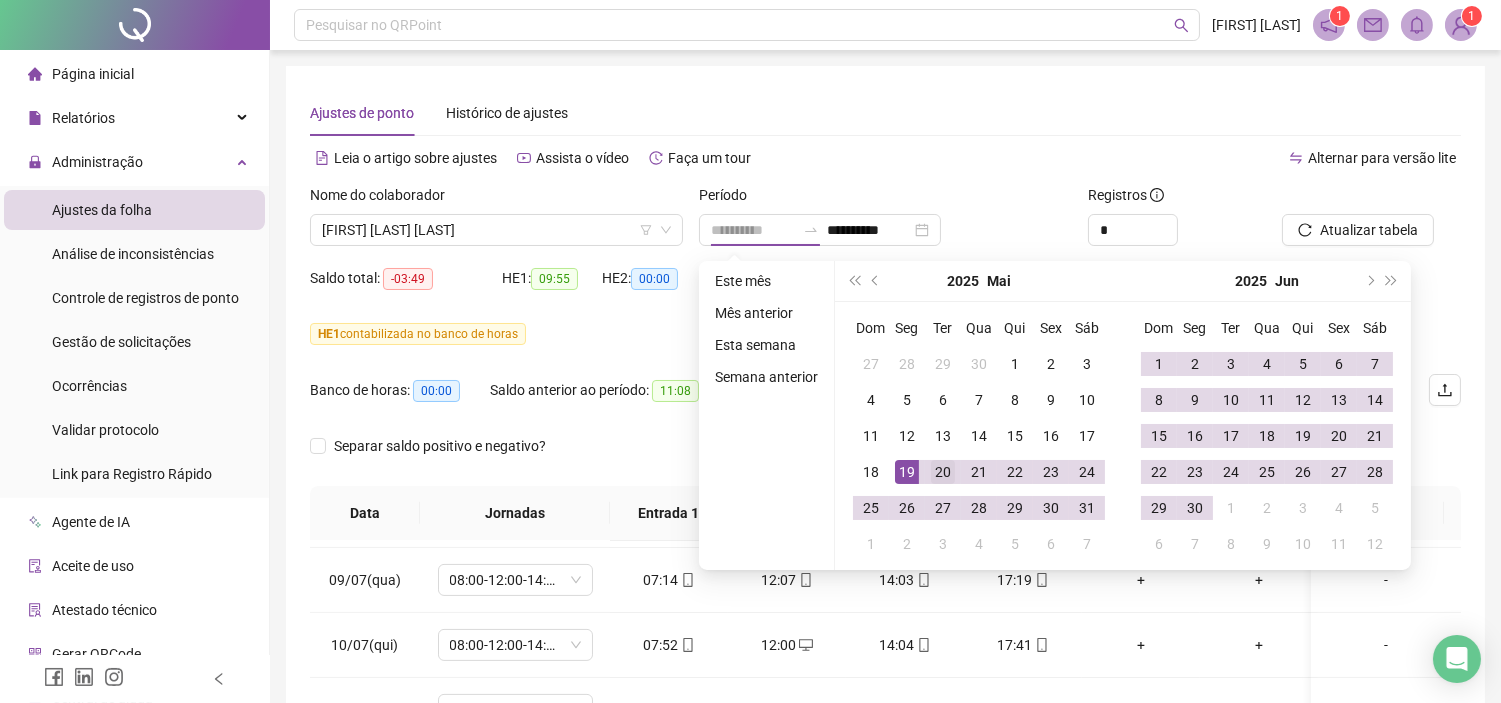 type on "**********" 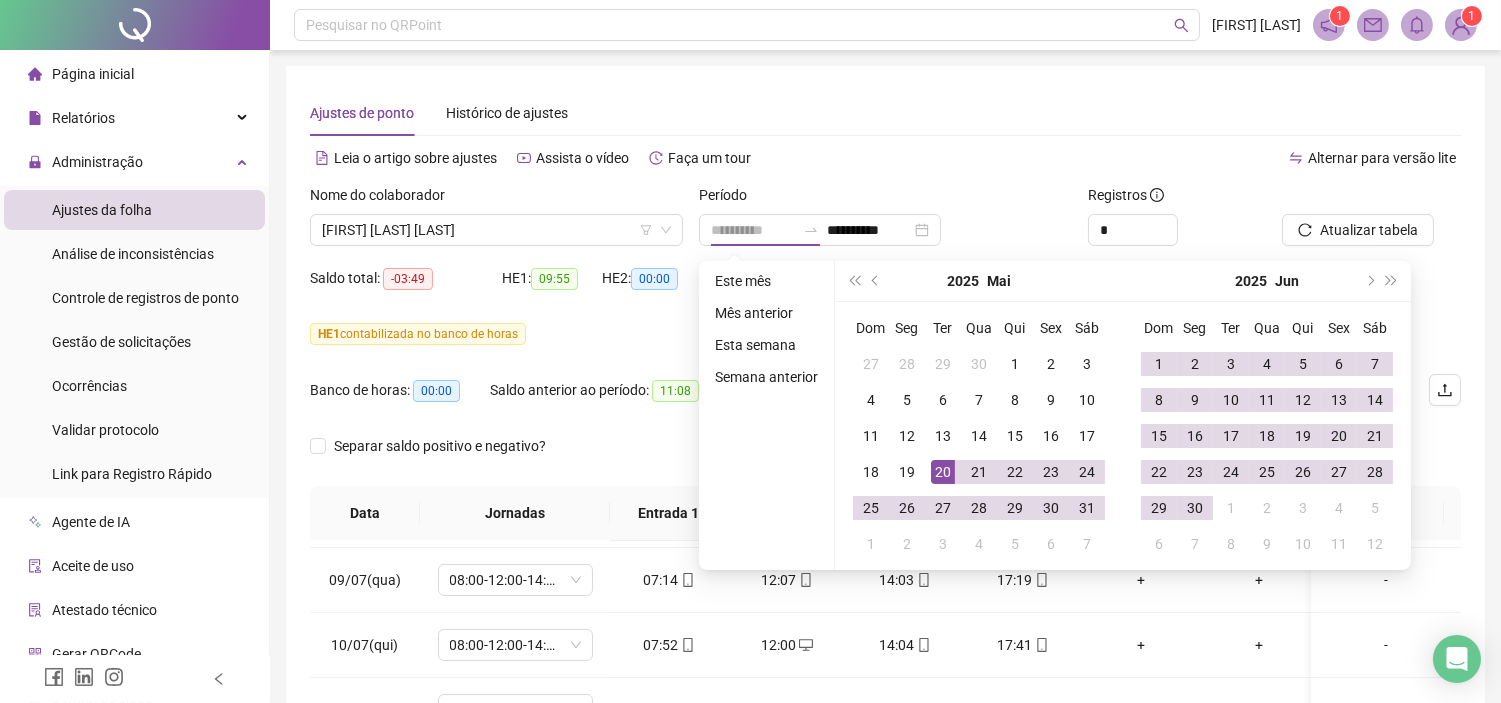 click on "20" at bounding box center (943, 472) 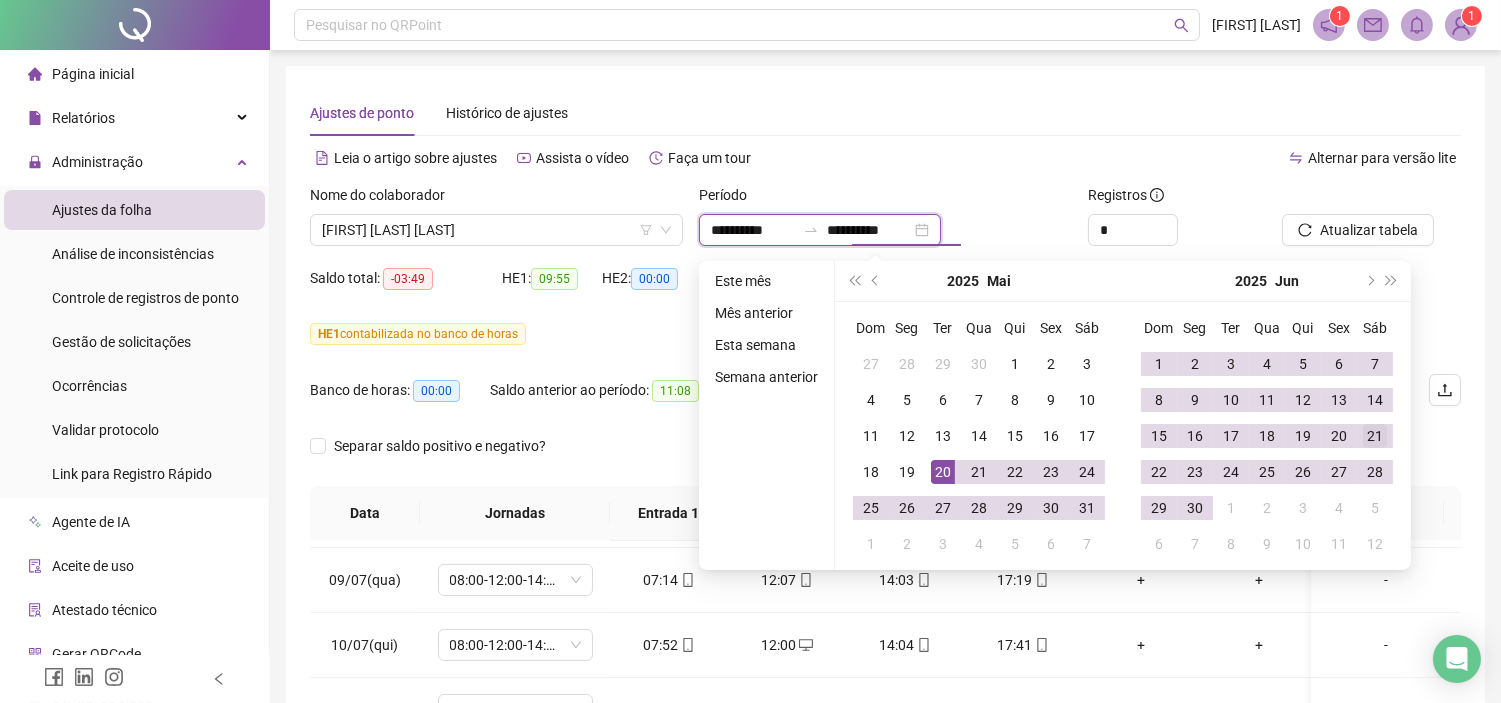 type on "**********" 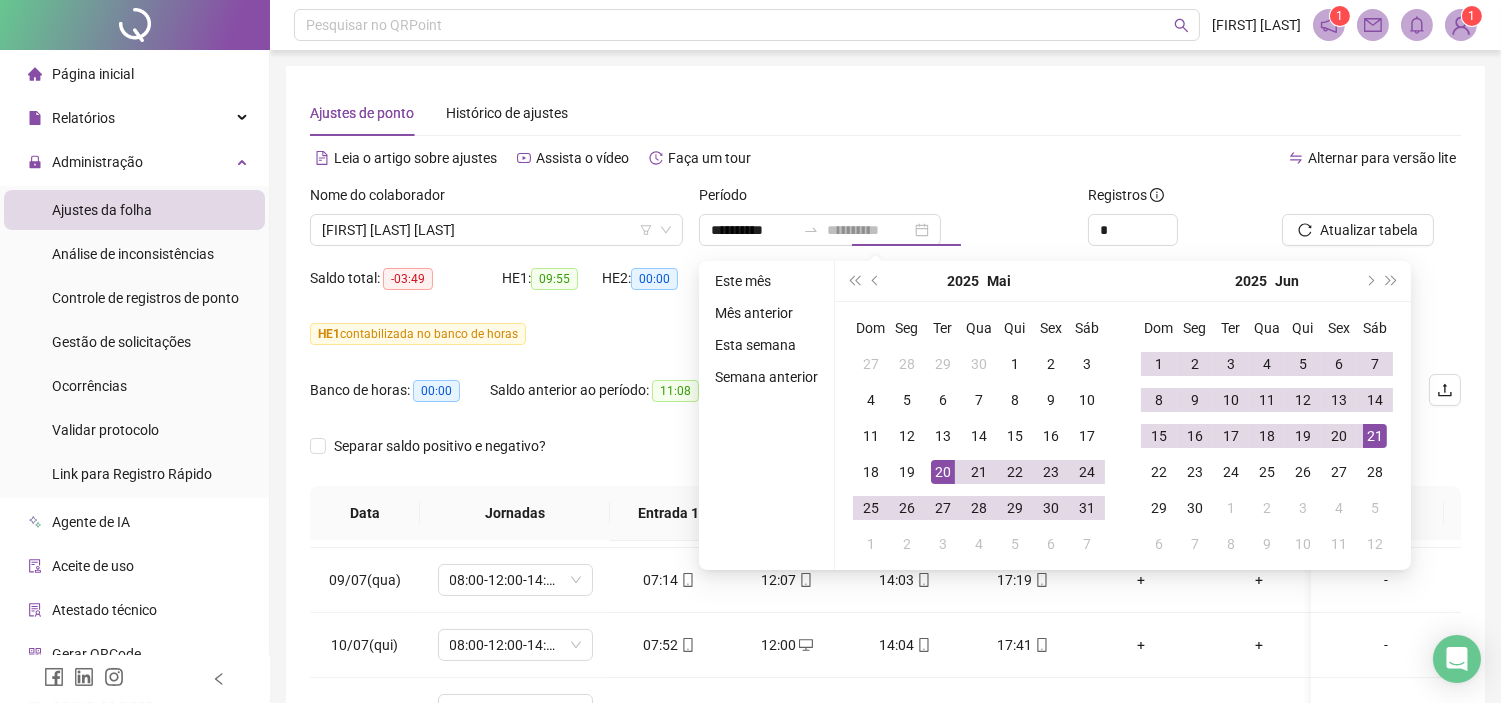 click on "21" at bounding box center (1375, 436) 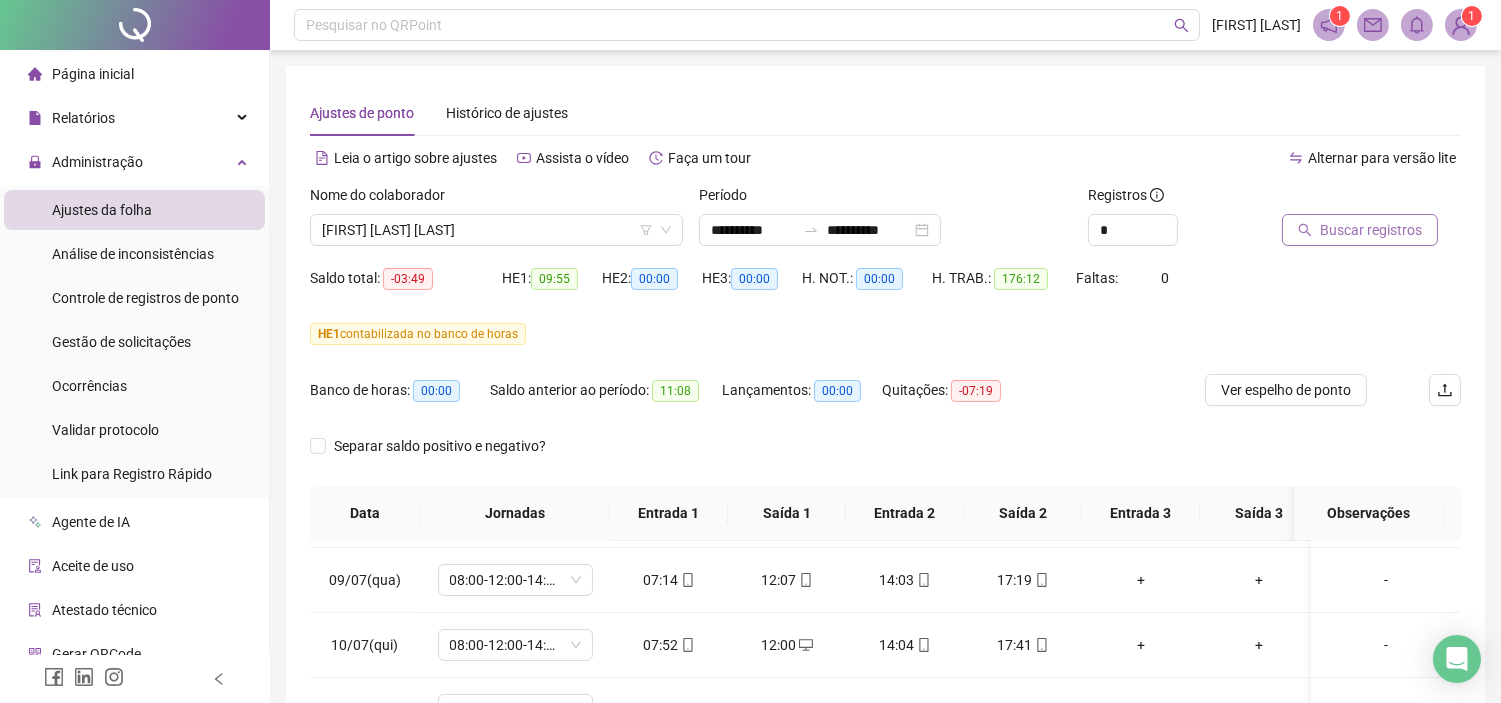click on "Buscar registros" at bounding box center [1371, 230] 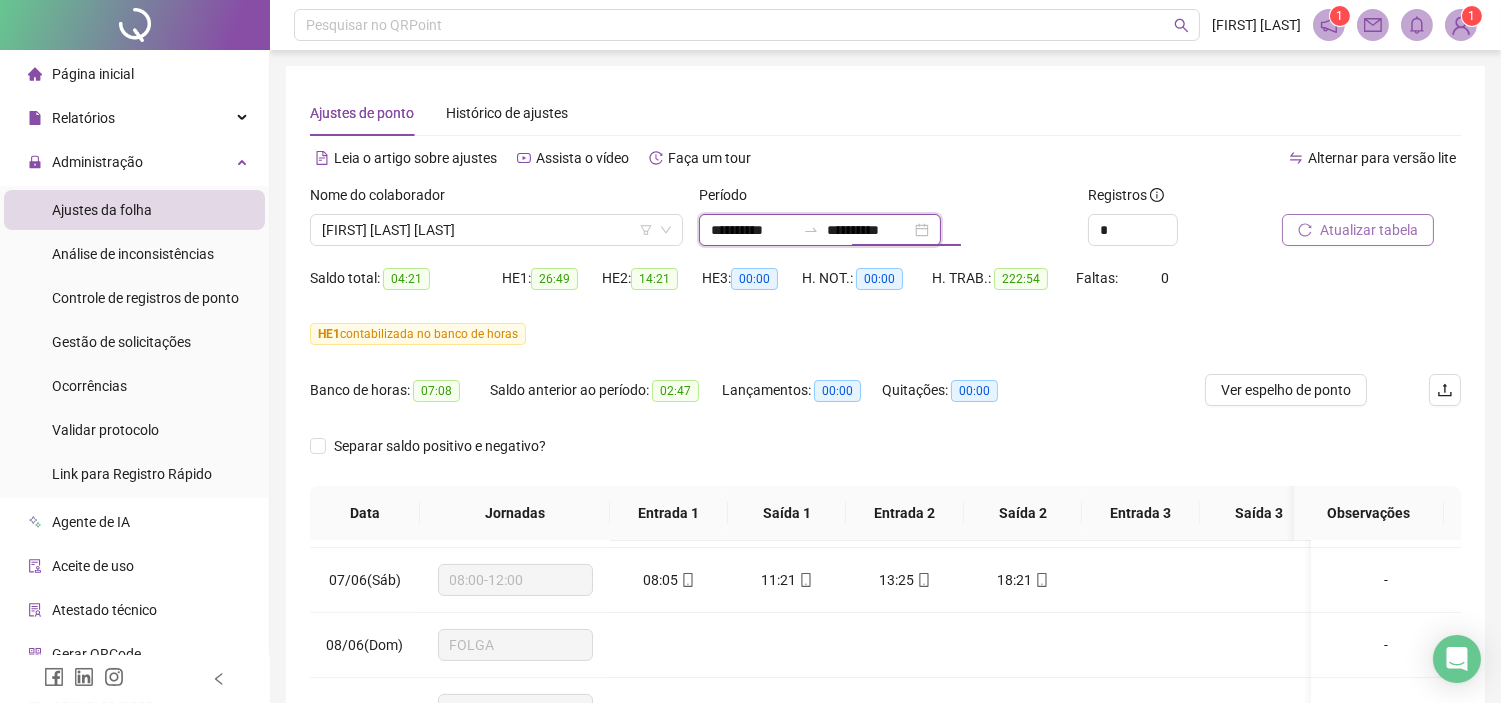 click on "**********" at bounding box center [753, 230] 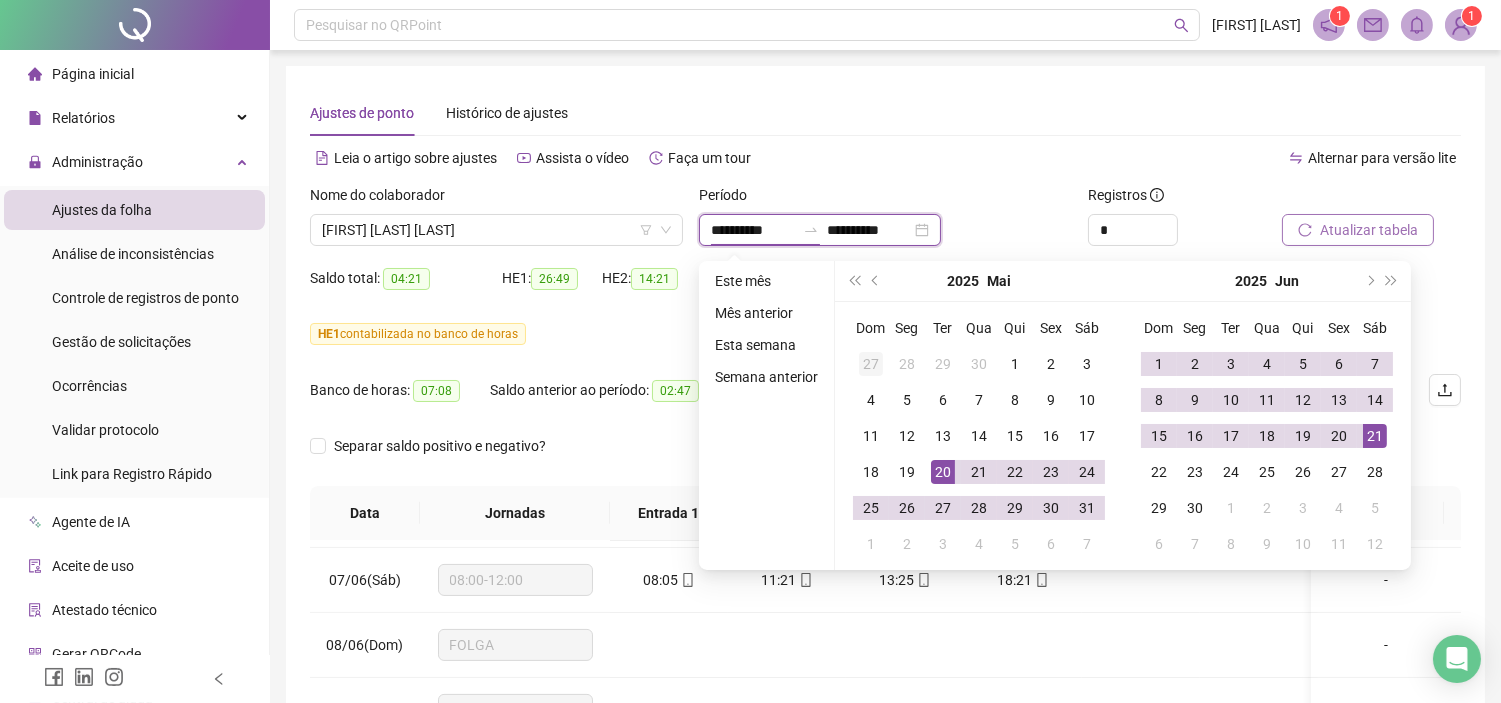 type on "**********" 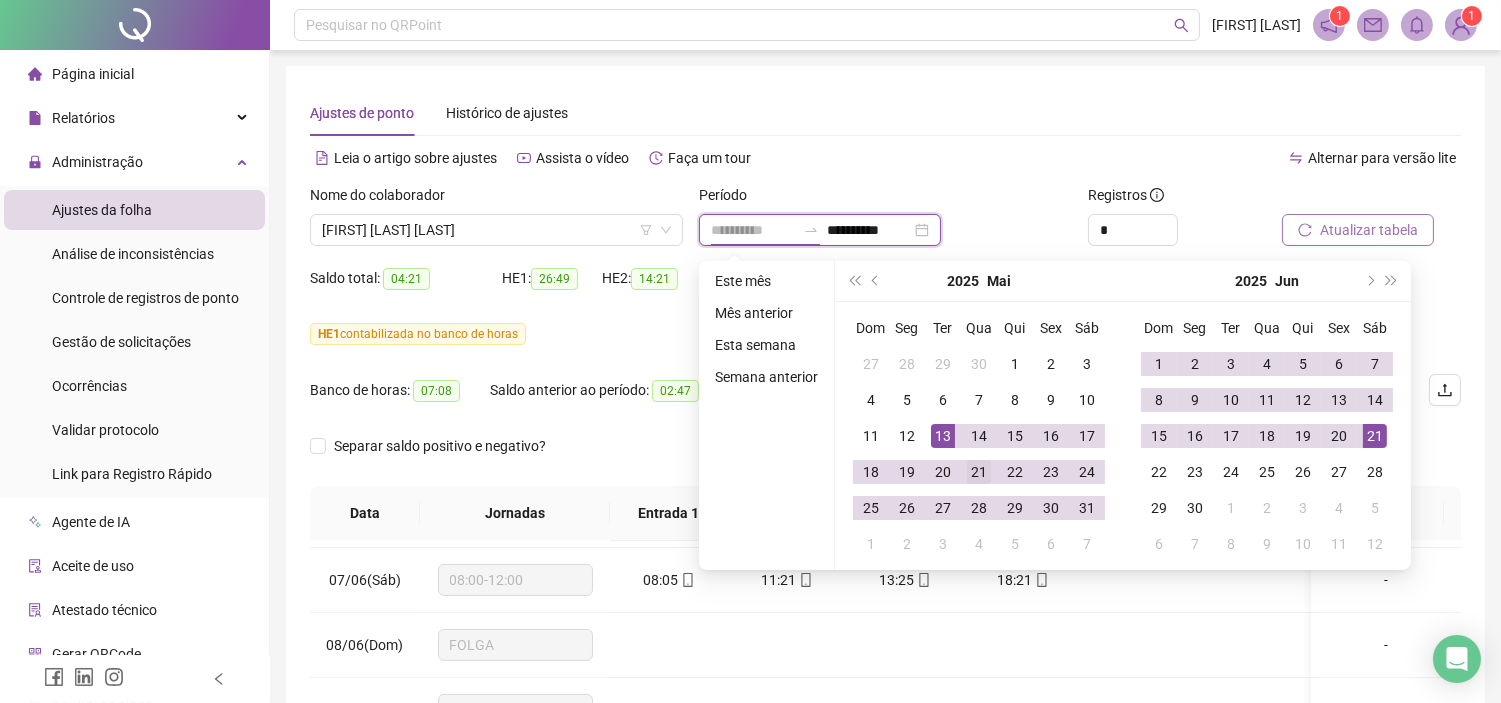 type on "**********" 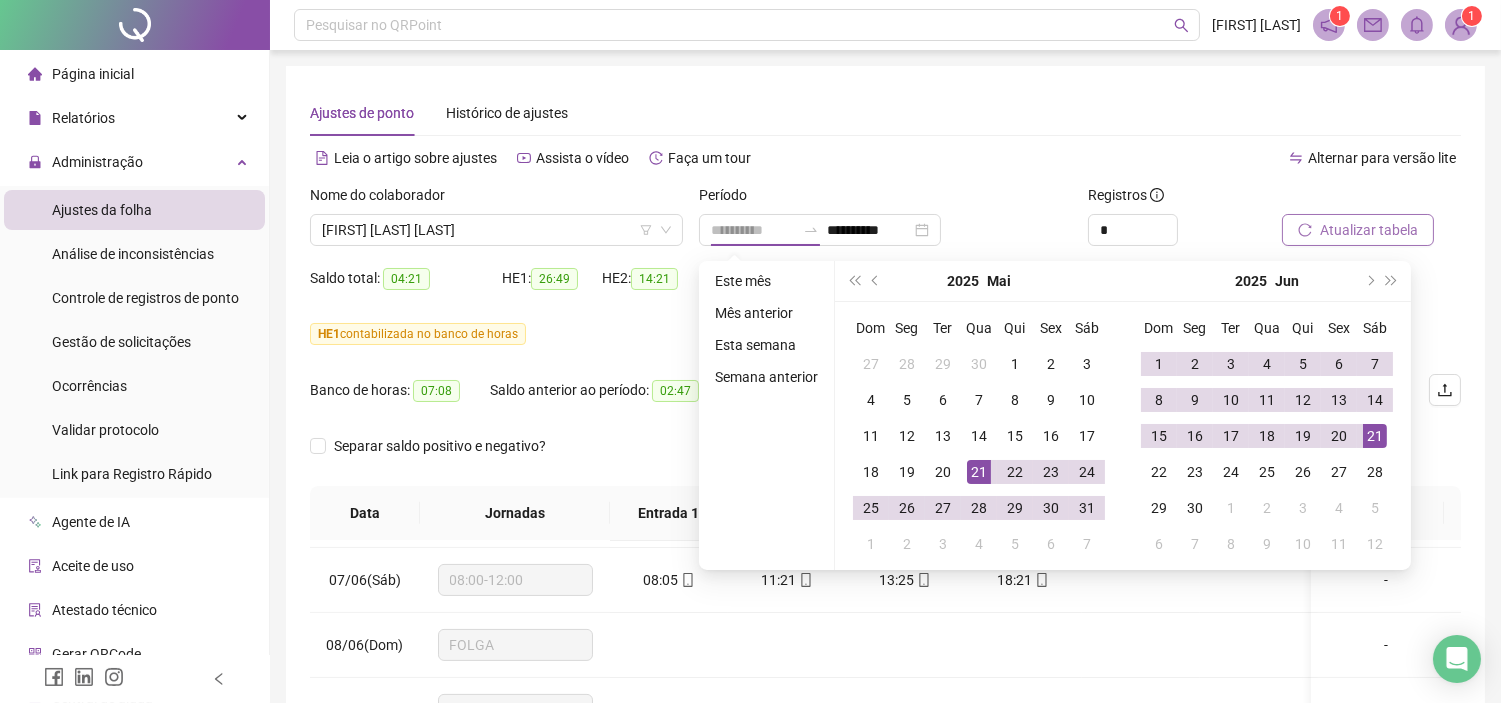click on "21" at bounding box center [979, 472] 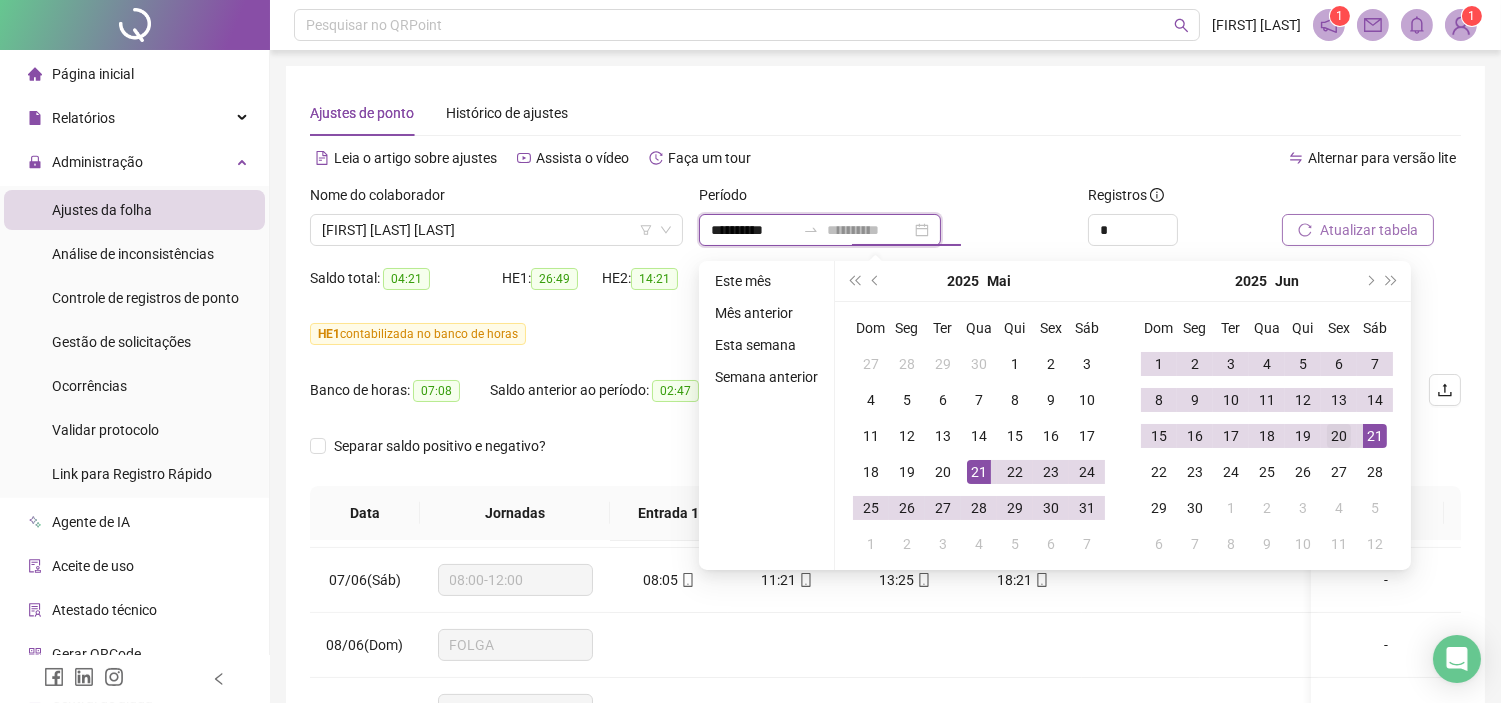 type on "**********" 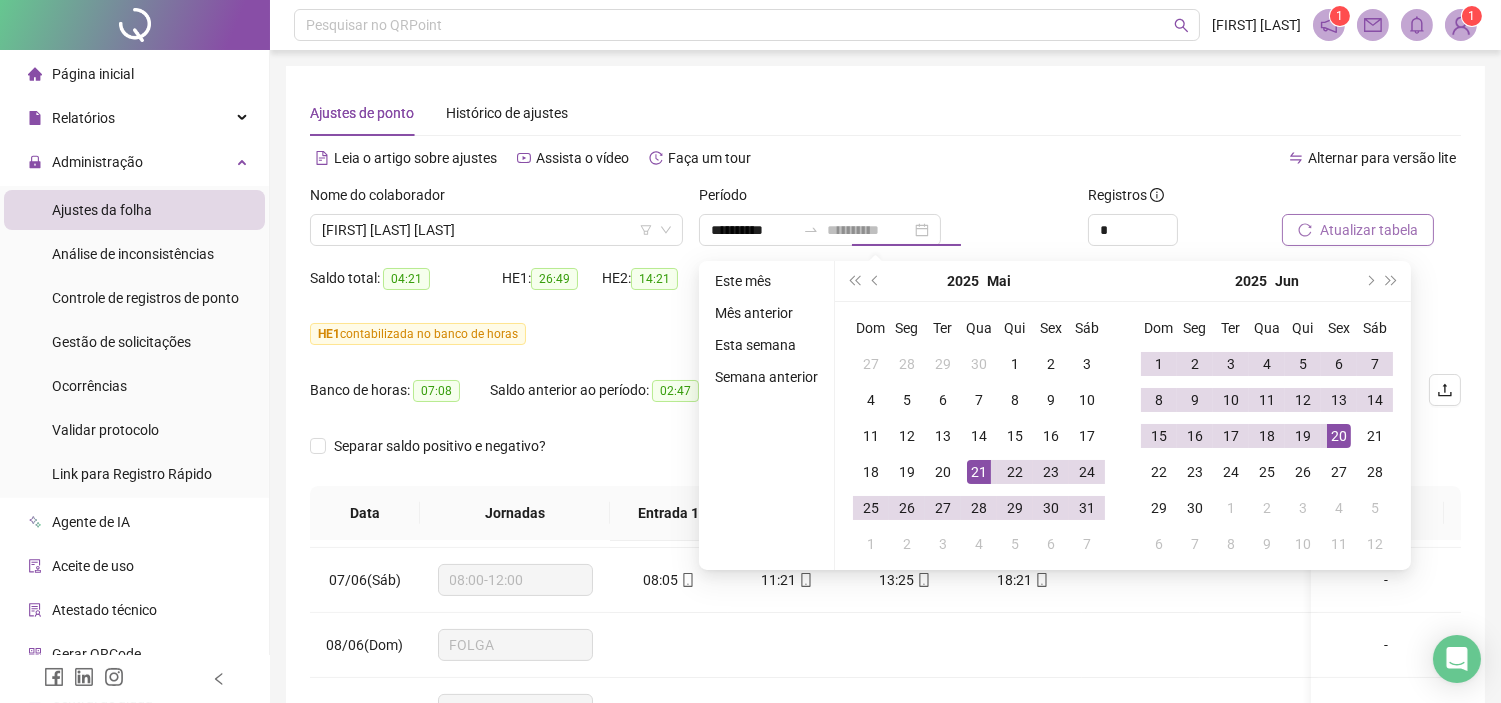 click on "20" at bounding box center [1339, 436] 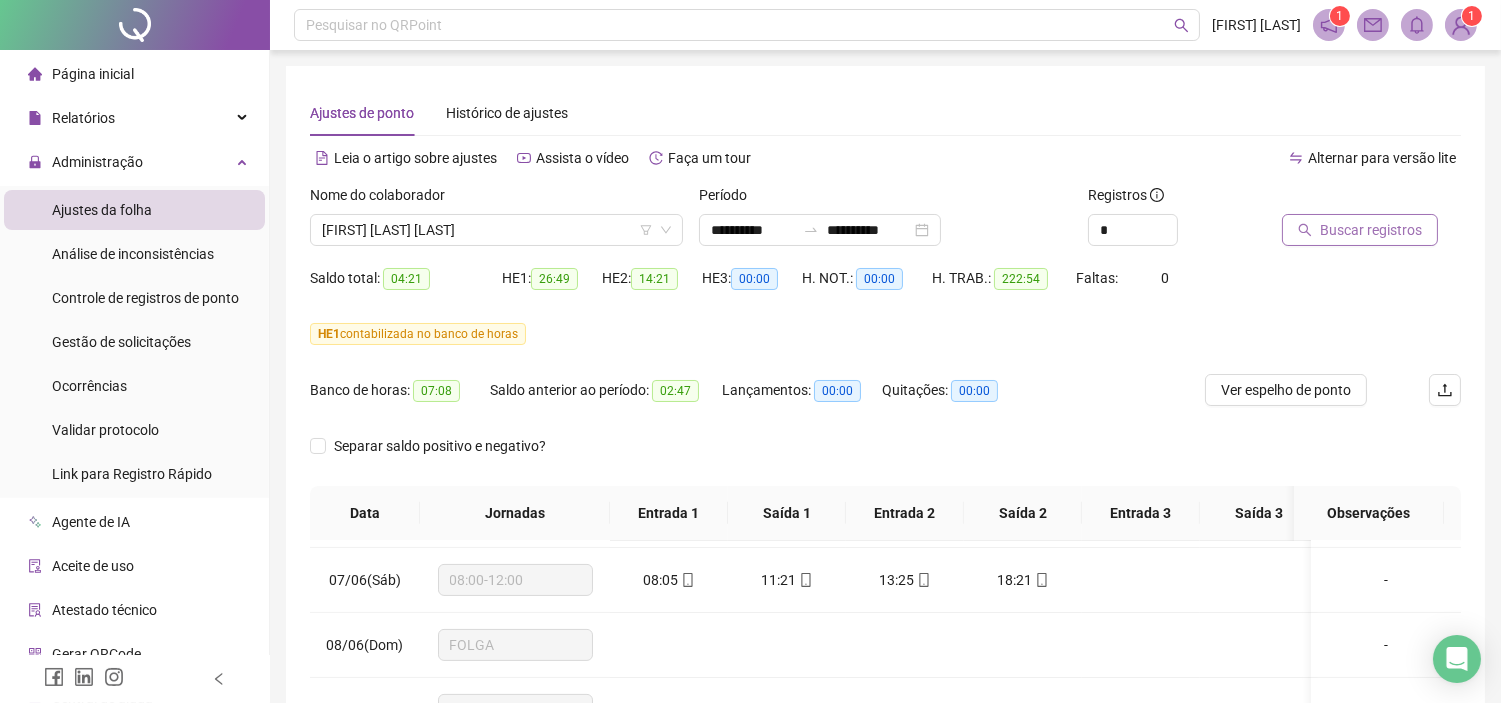 click on "Buscar registros" at bounding box center (1371, 230) 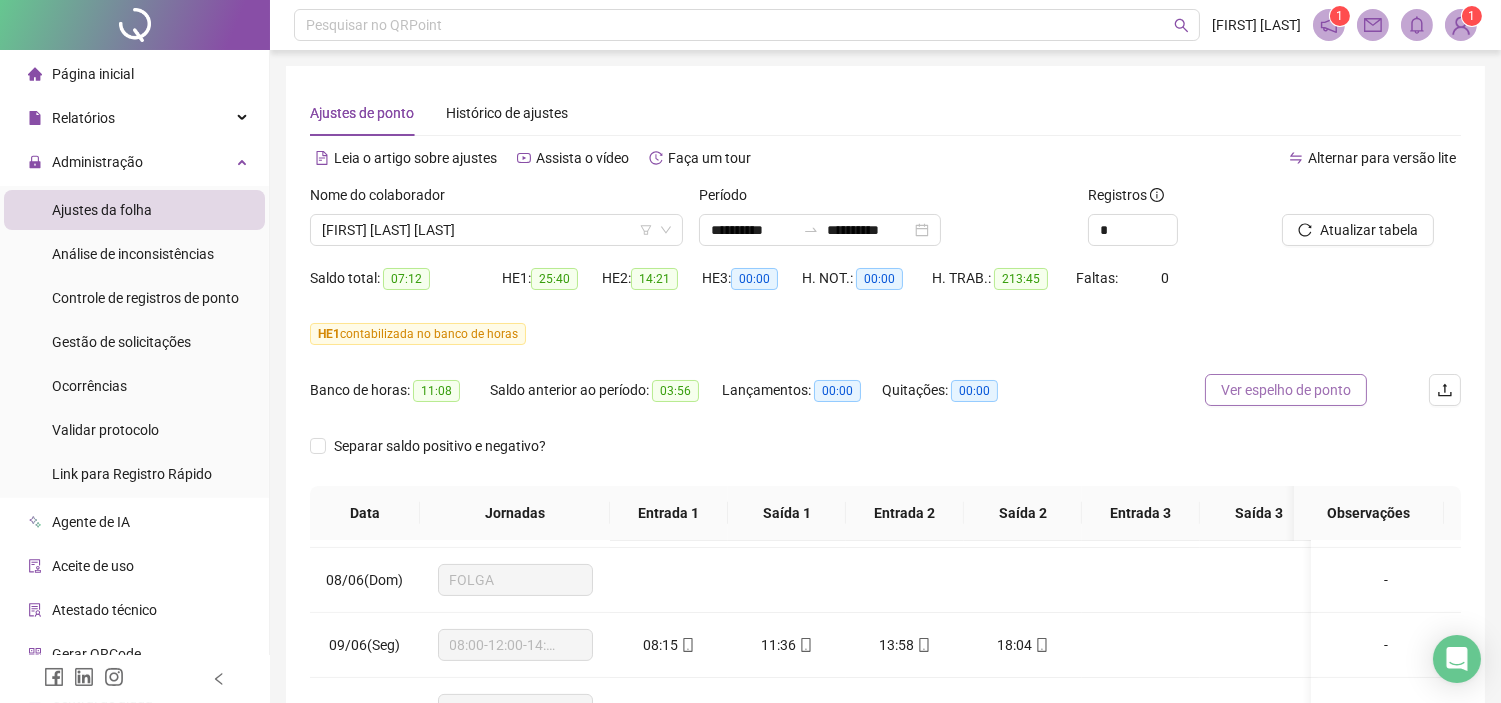 click on "Ver espelho de ponto" at bounding box center [1286, 390] 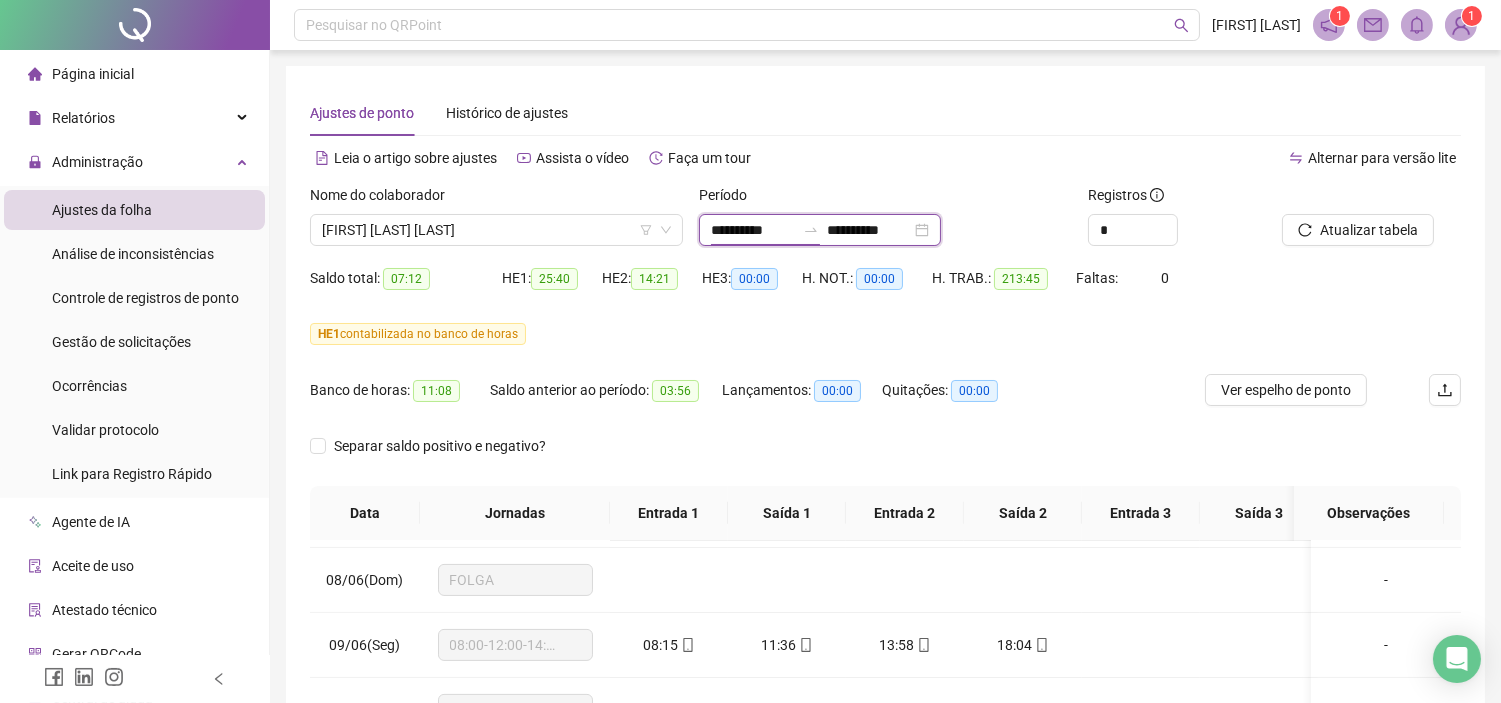 click on "**********" at bounding box center [753, 230] 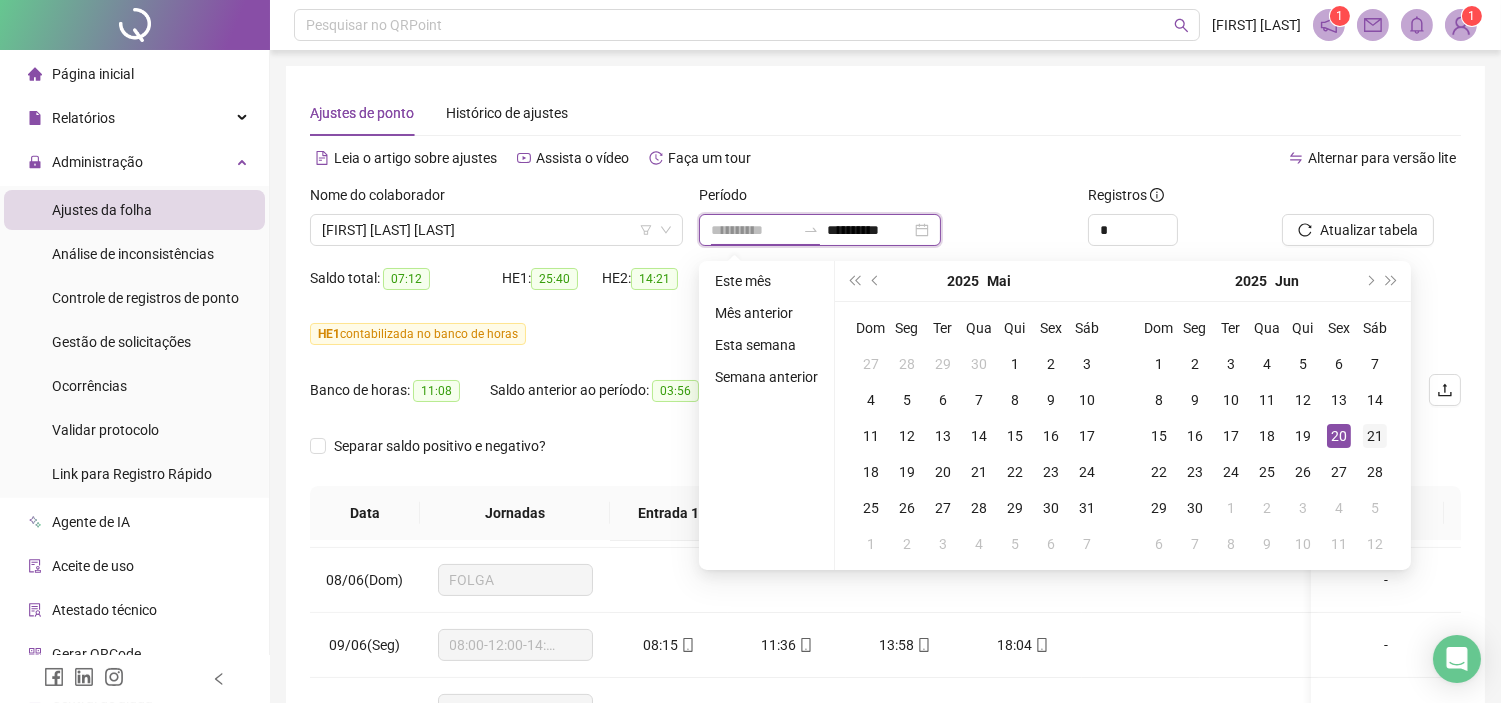 type on "**********" 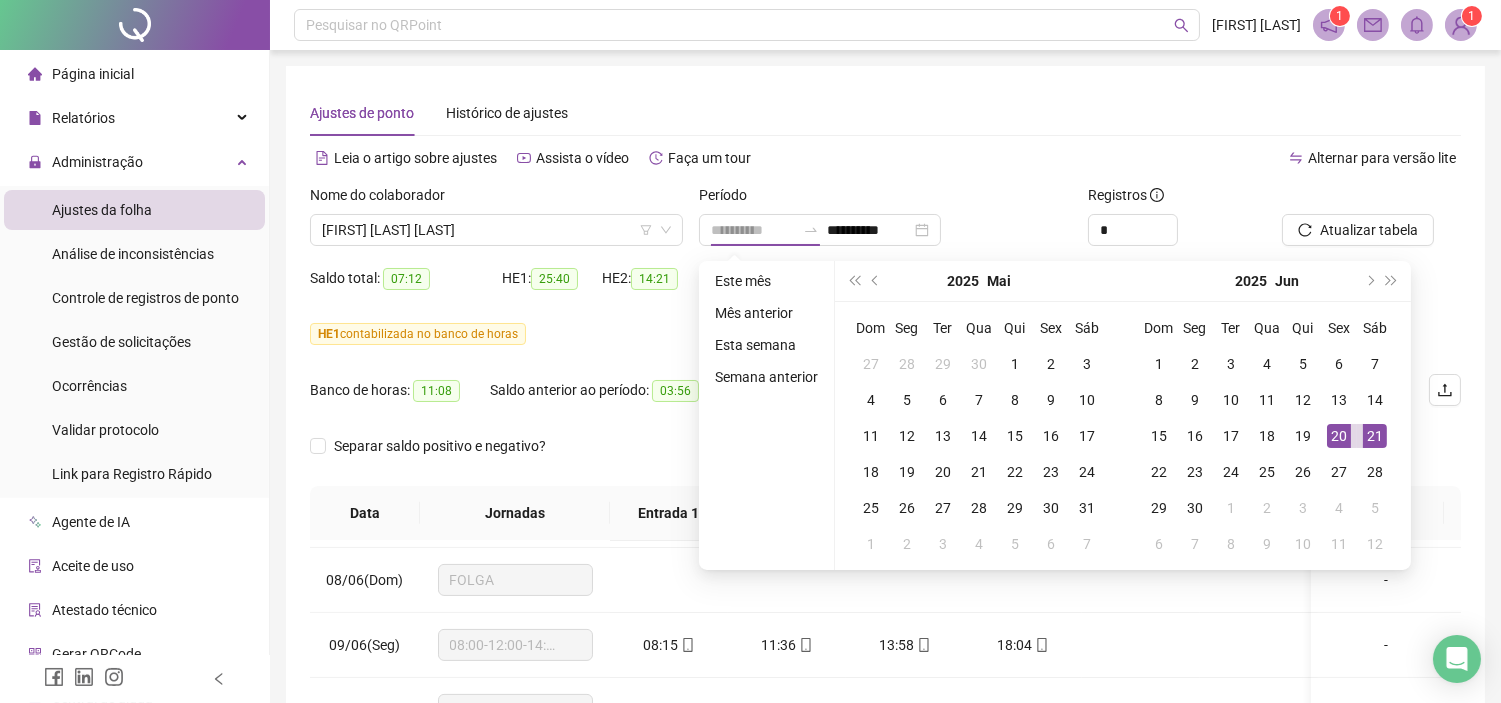 click on "21" at bounding box center [1375, 436] 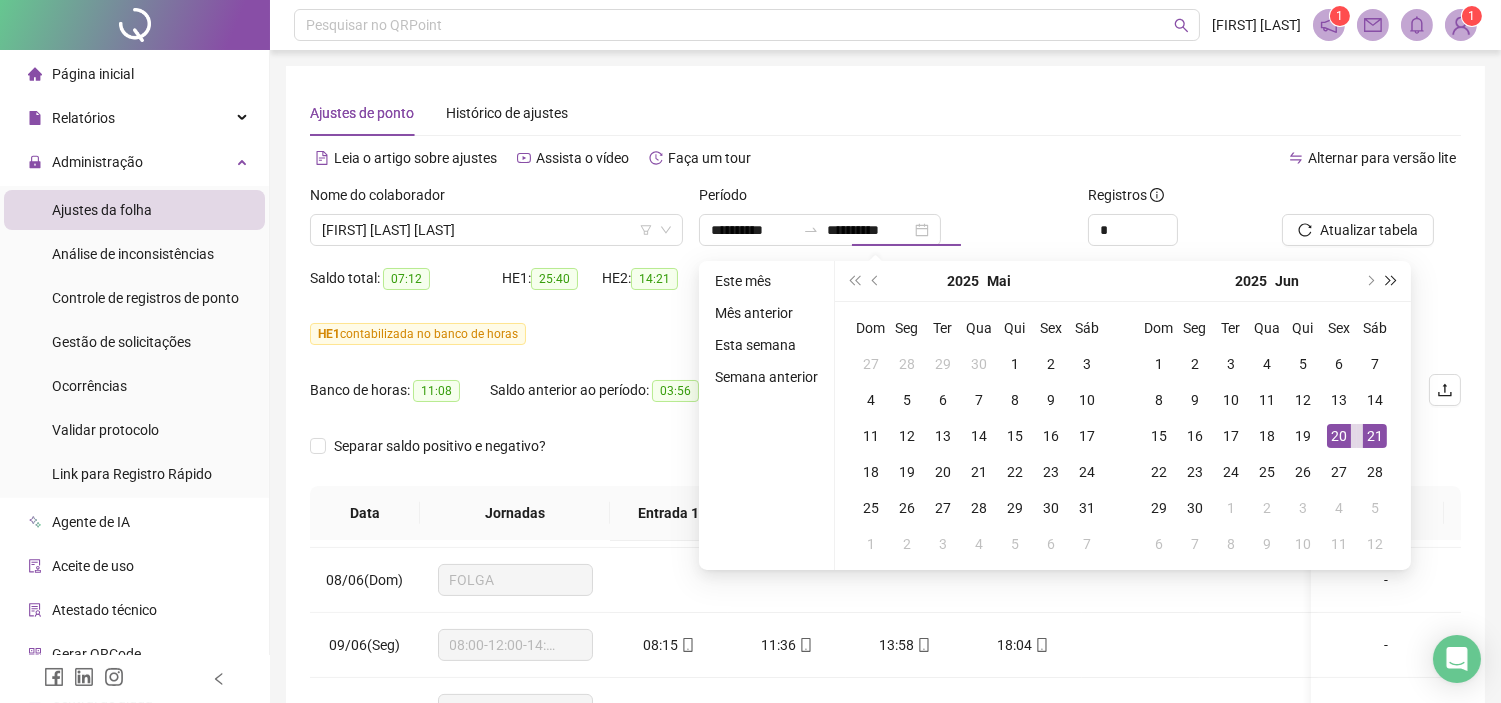 click at bounding box center [1392, 281] 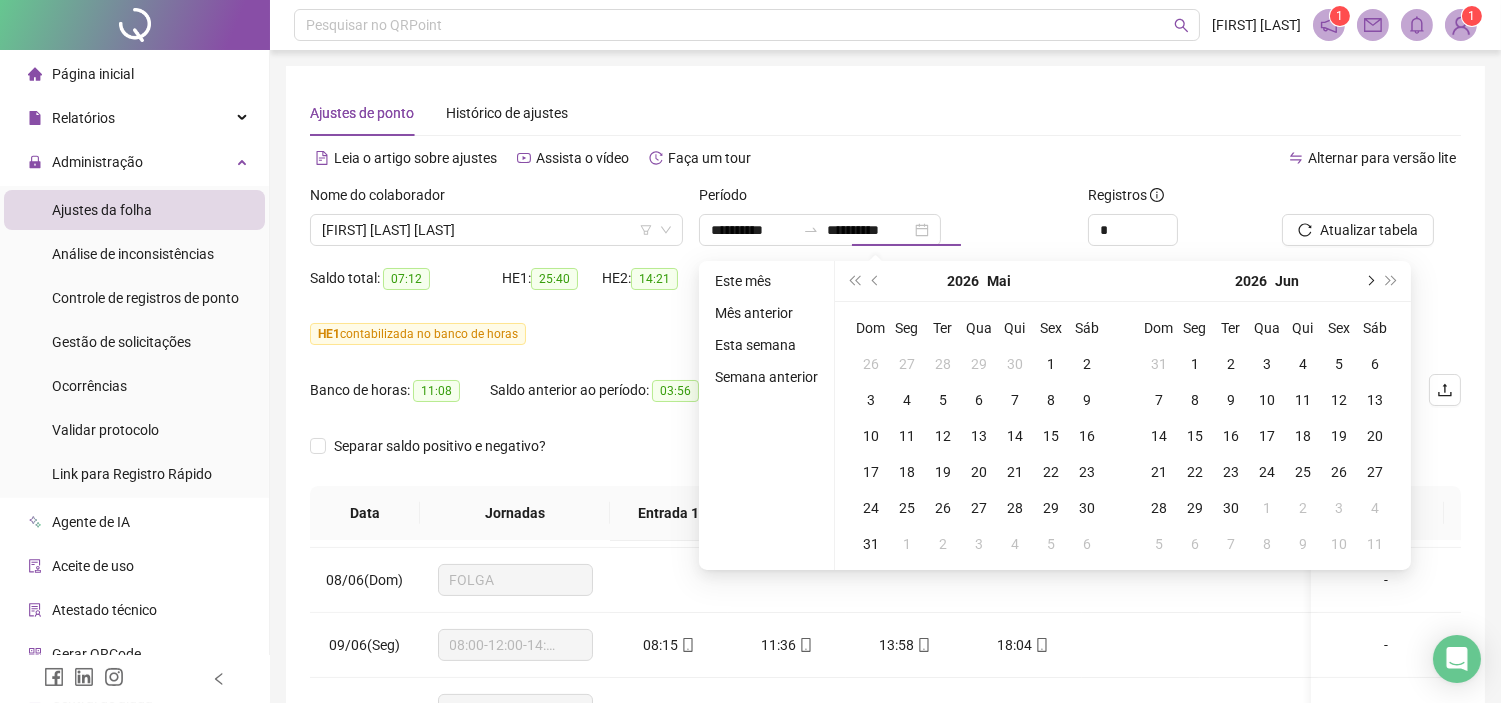 click at bounding box center (1369, 281) 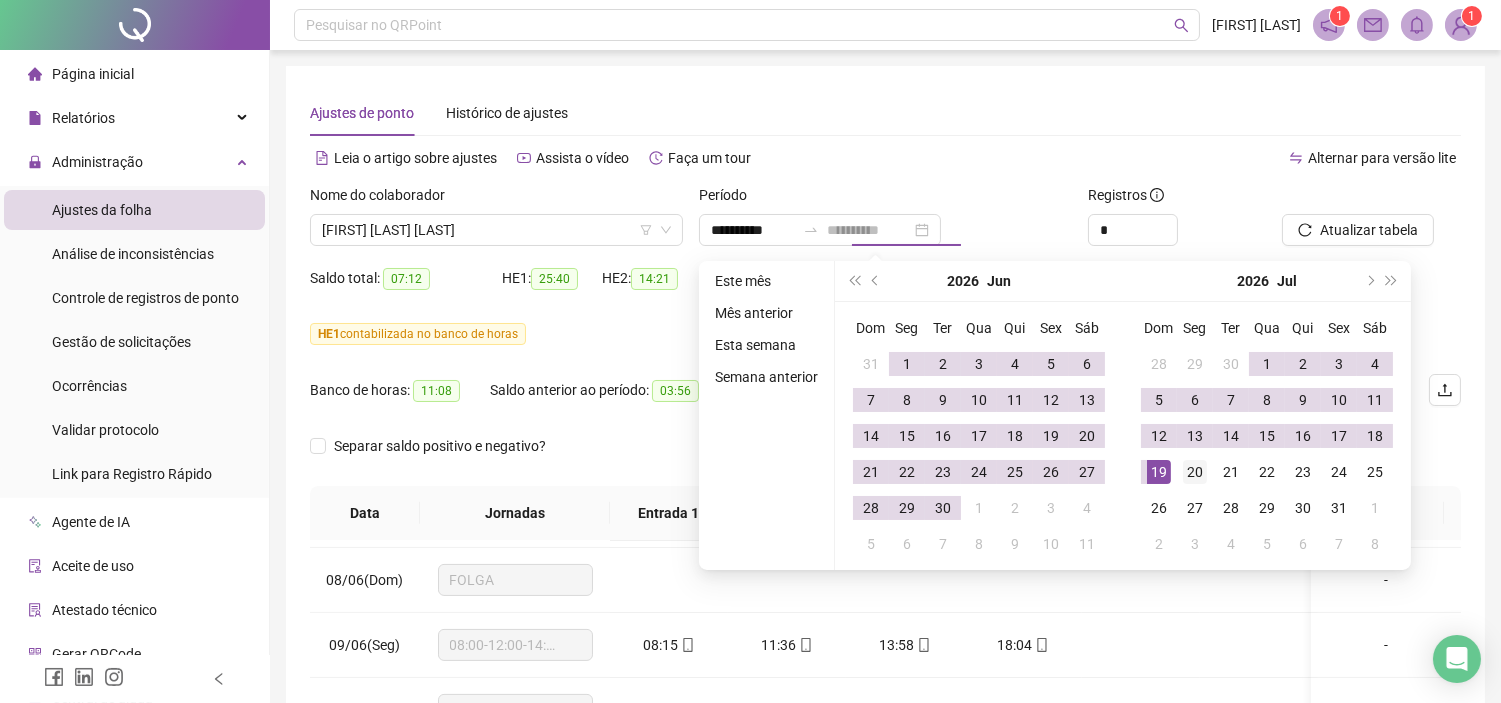type on "**********" 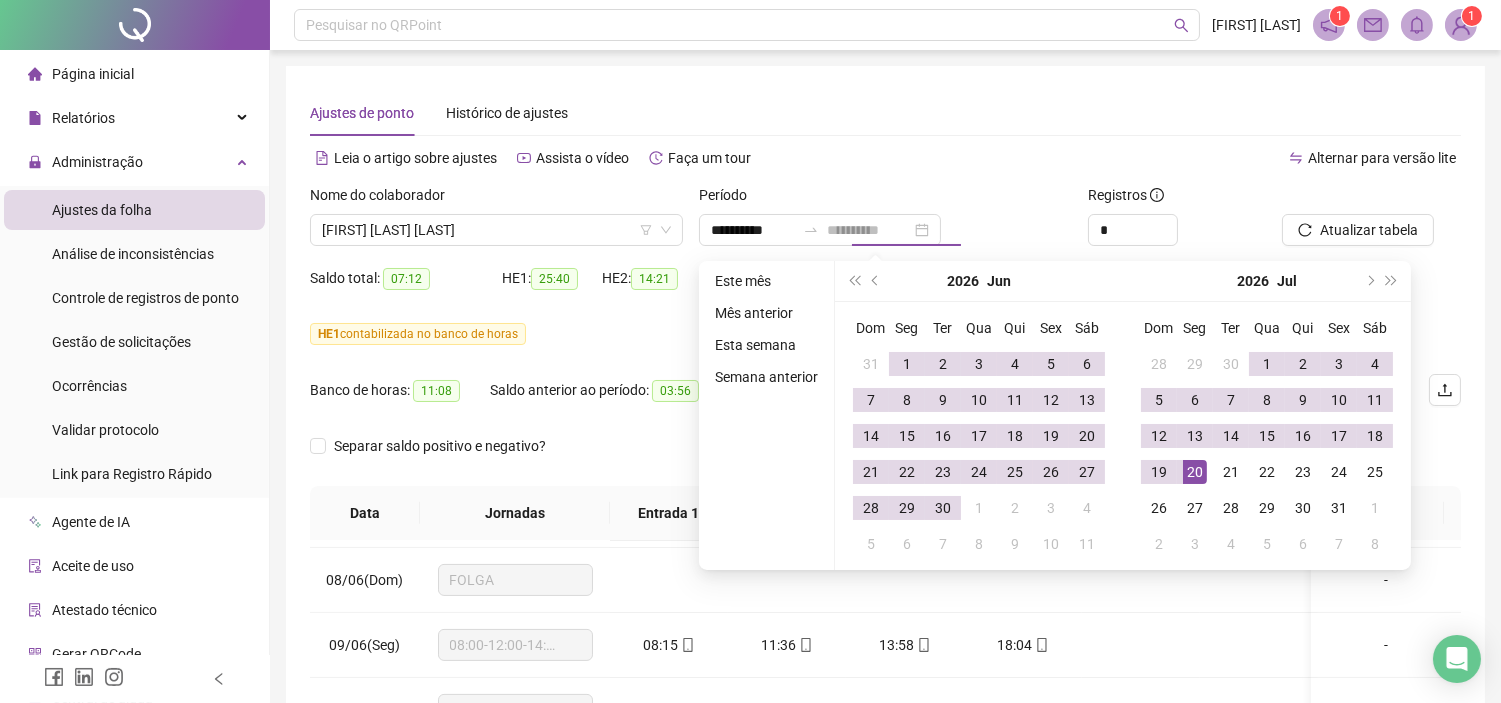 click on "20" at bounding box center [1195, 472] 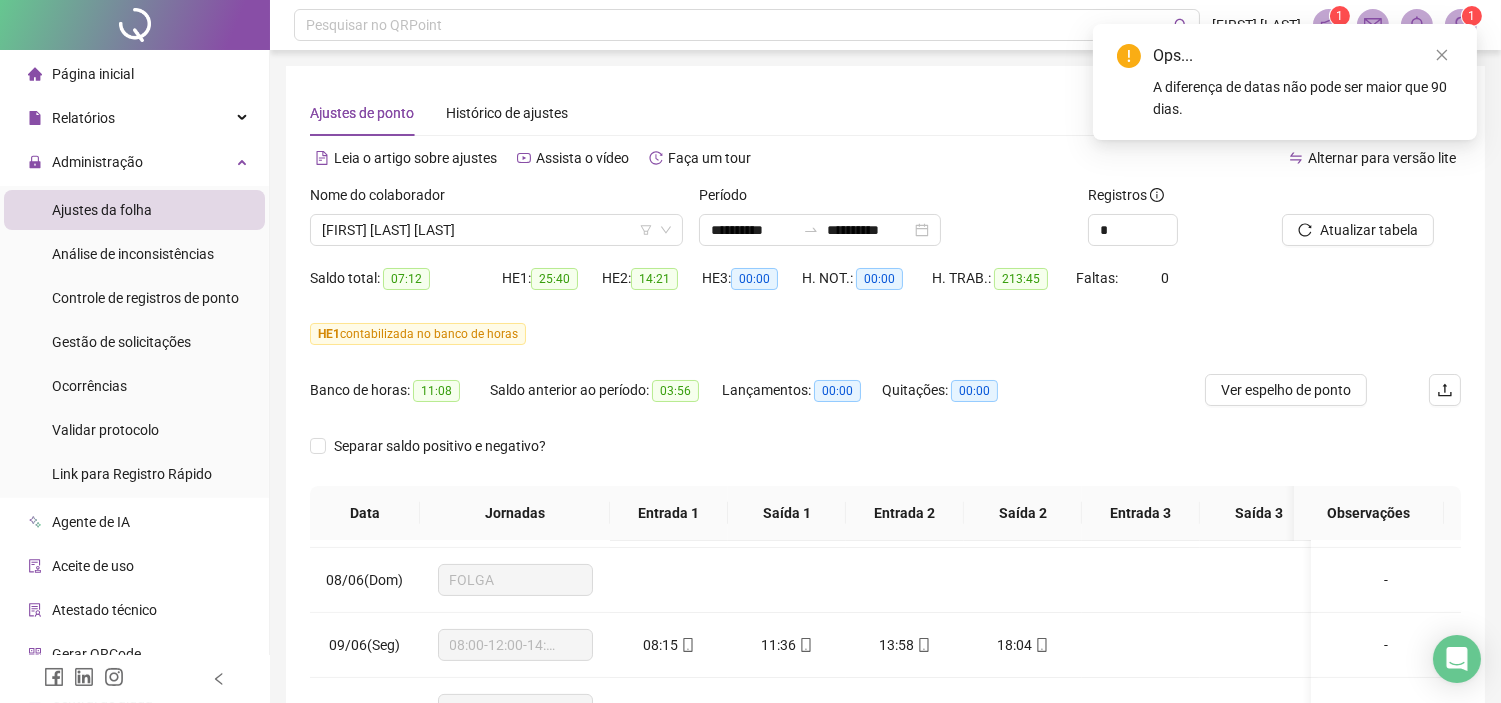 type on "**********" 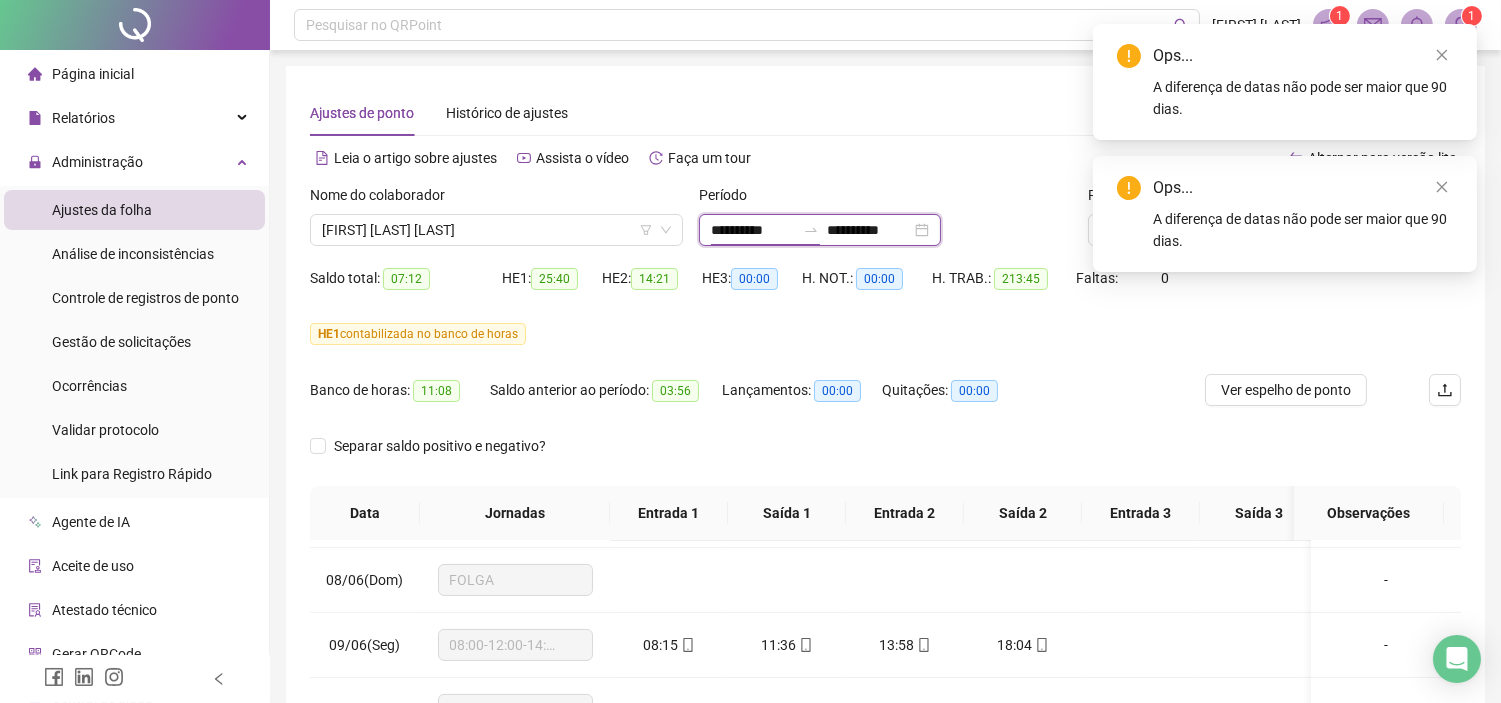 click on "**********" at bounding box center [753, 230] 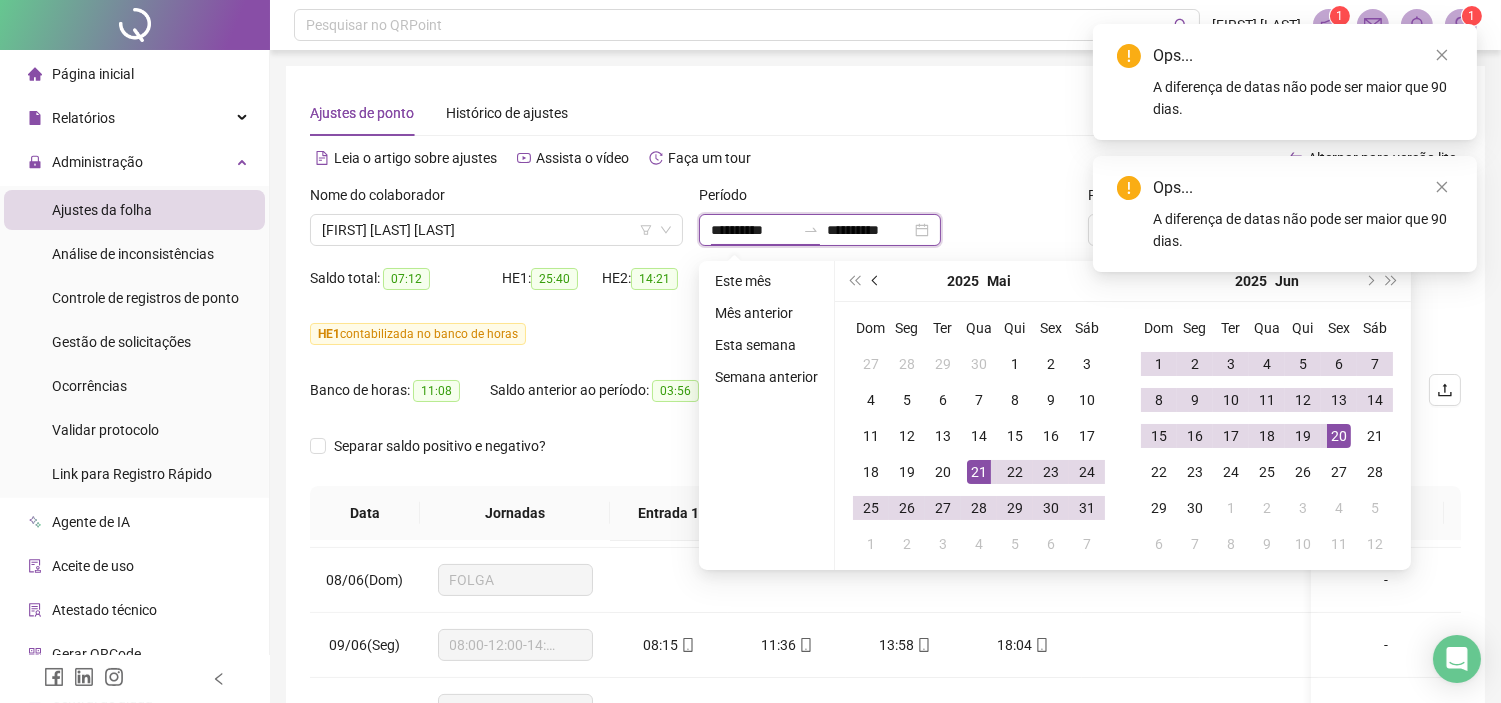 type on "**********" 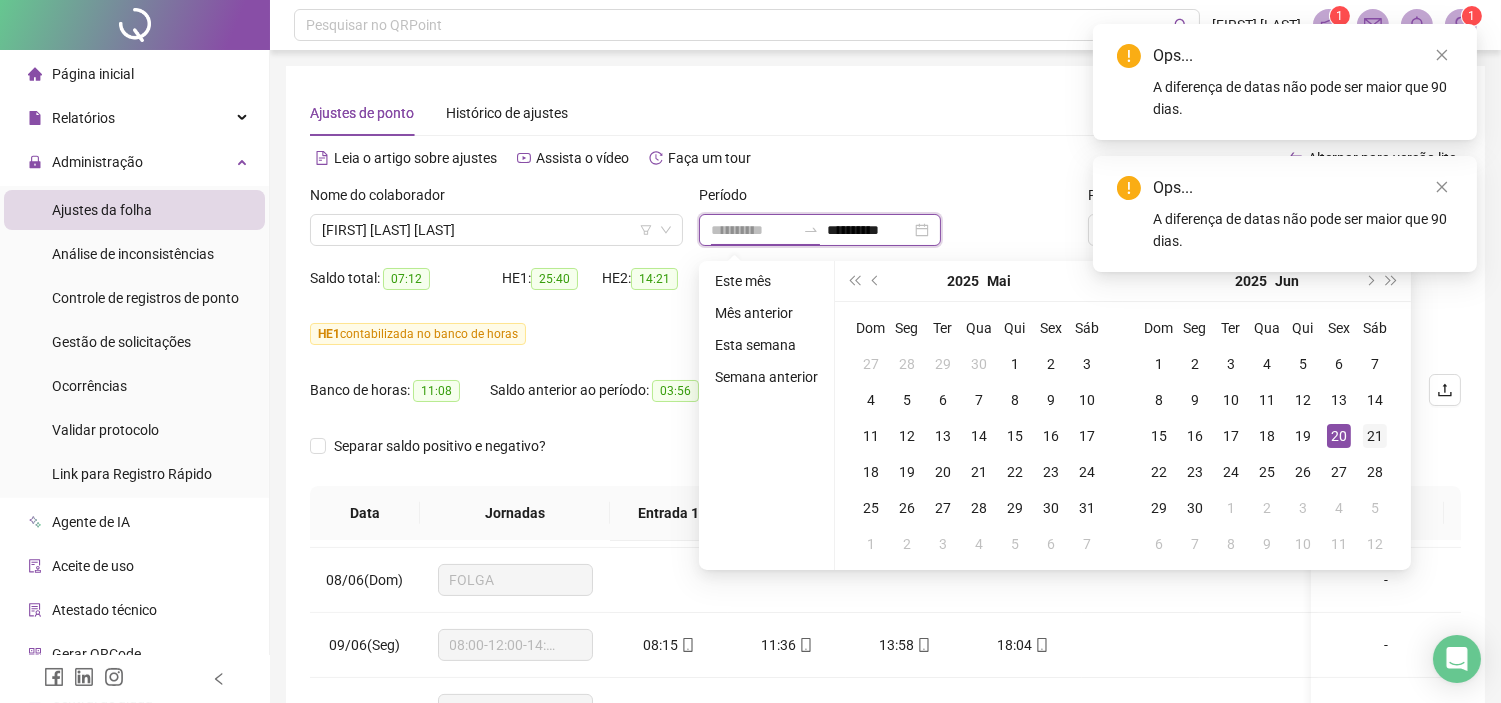 type on "**********" 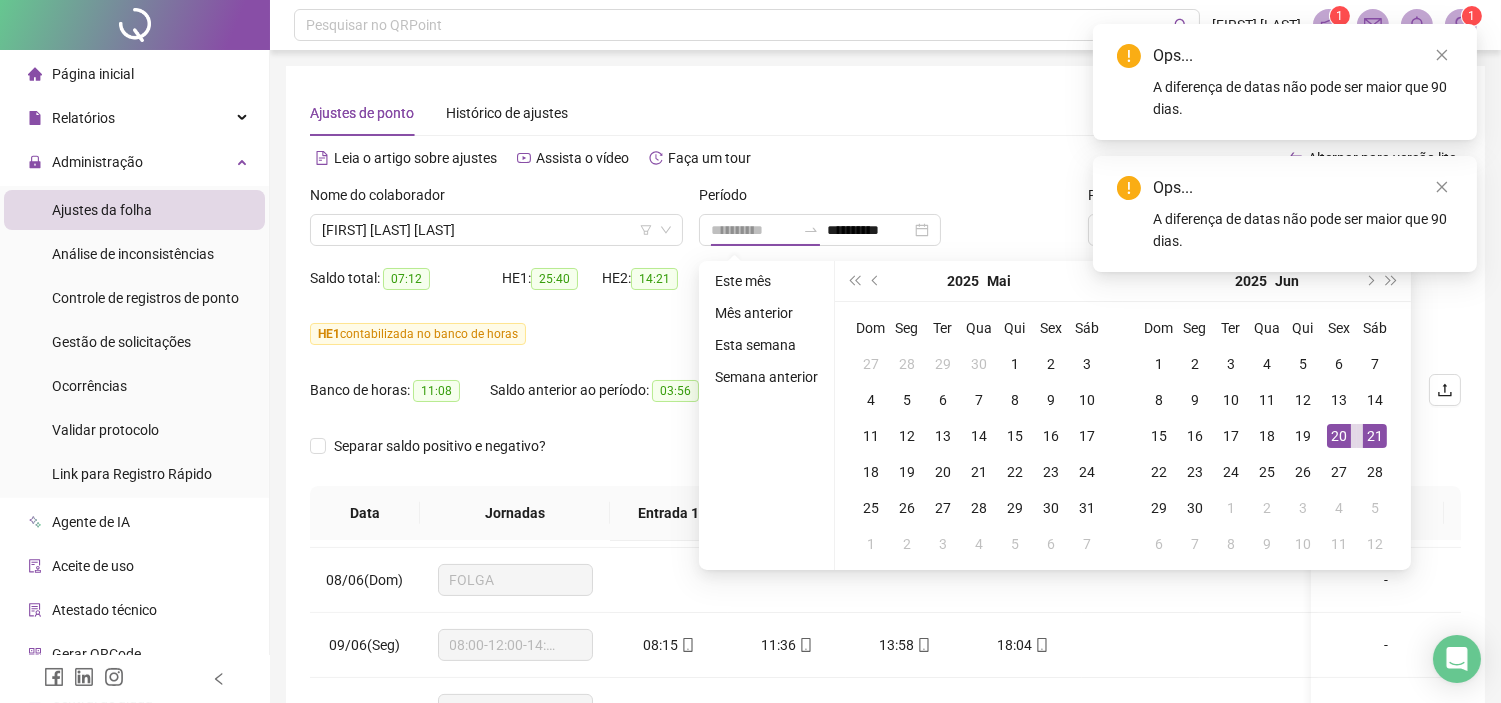 click on "21" at bounding box center [1375, 436] 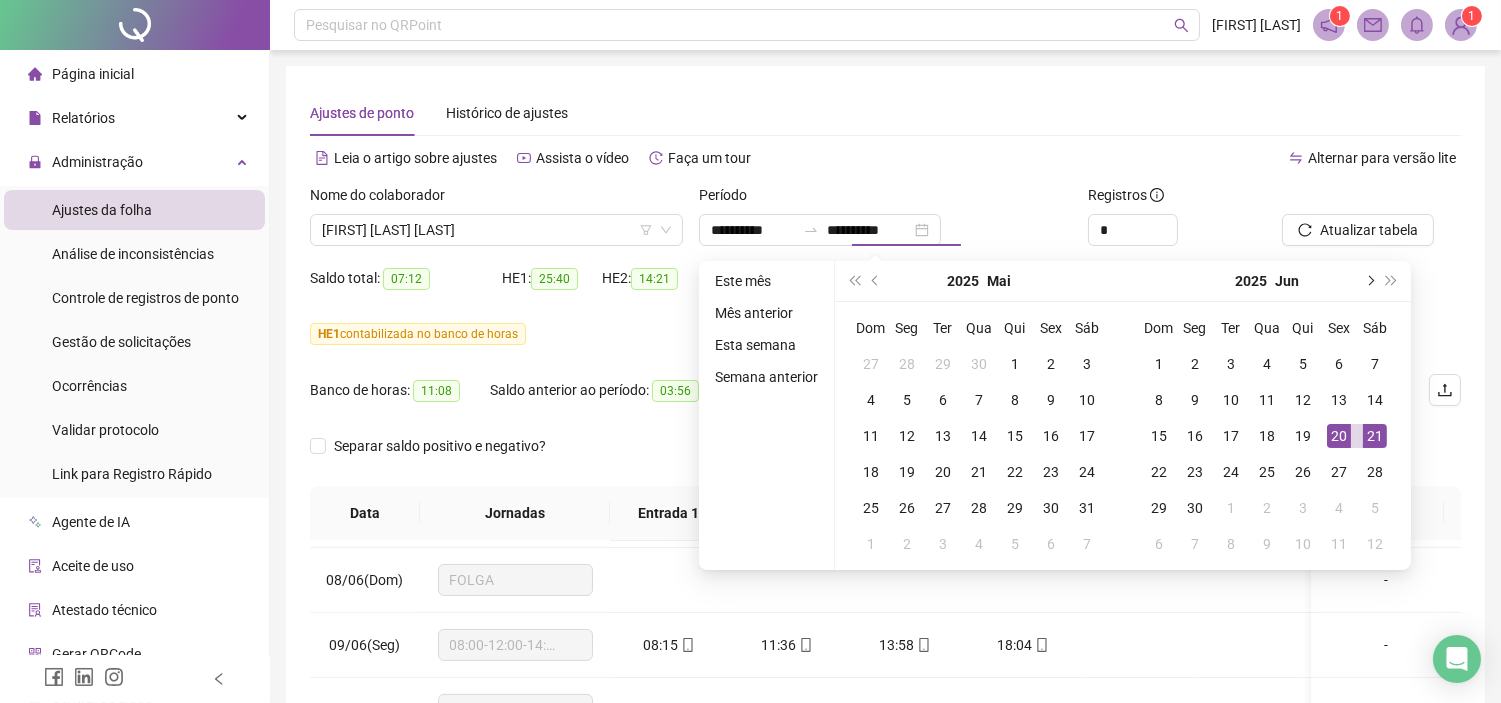 click at bounding box center (1369, 281) 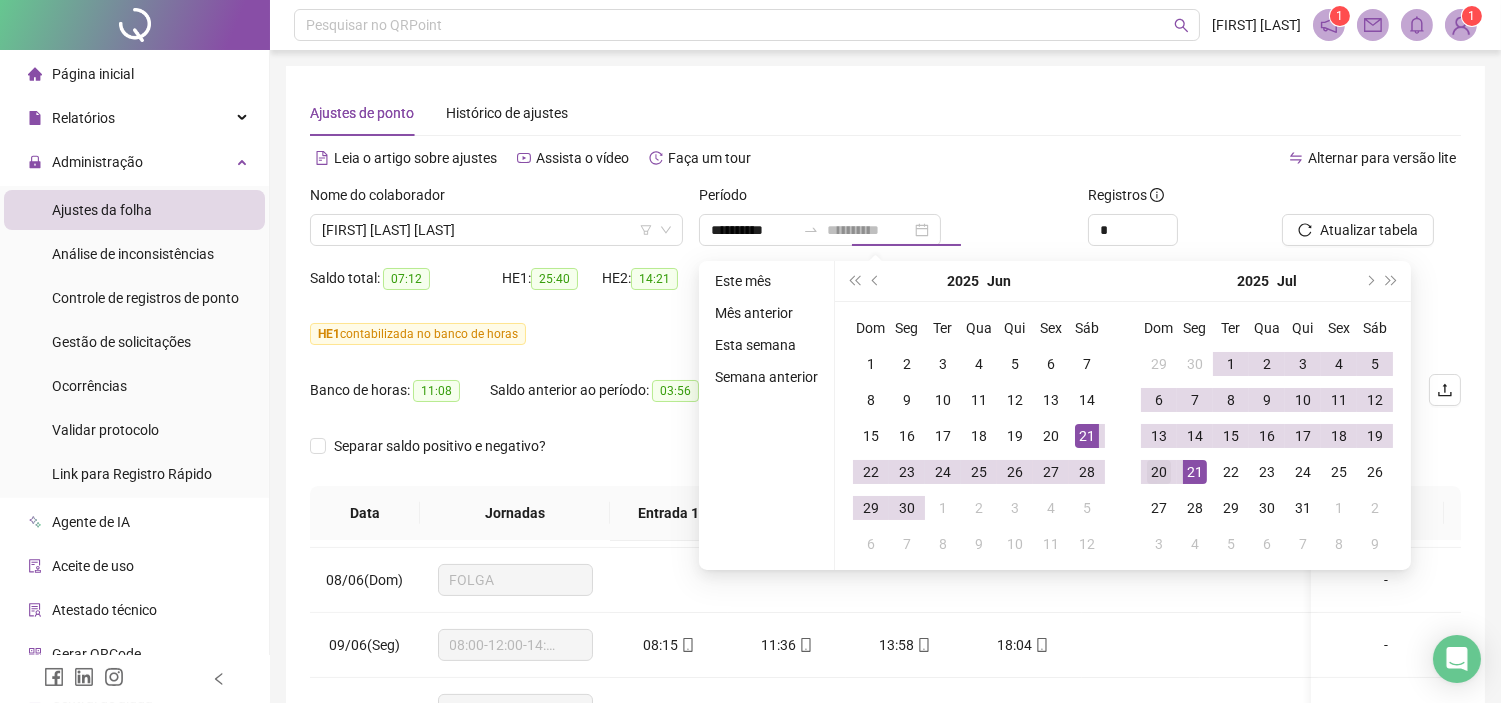 type on "**********" 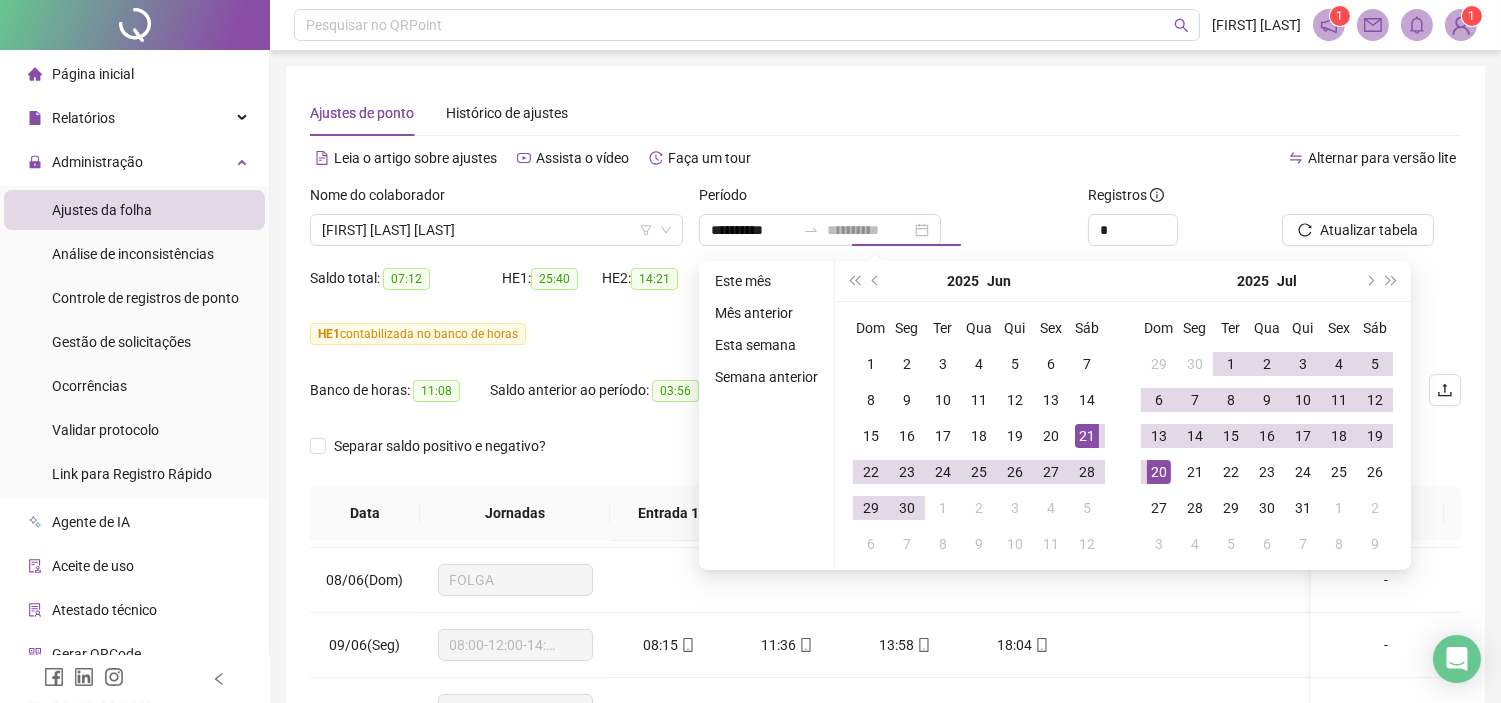 click on "20" at bounding box center [1159, 472] 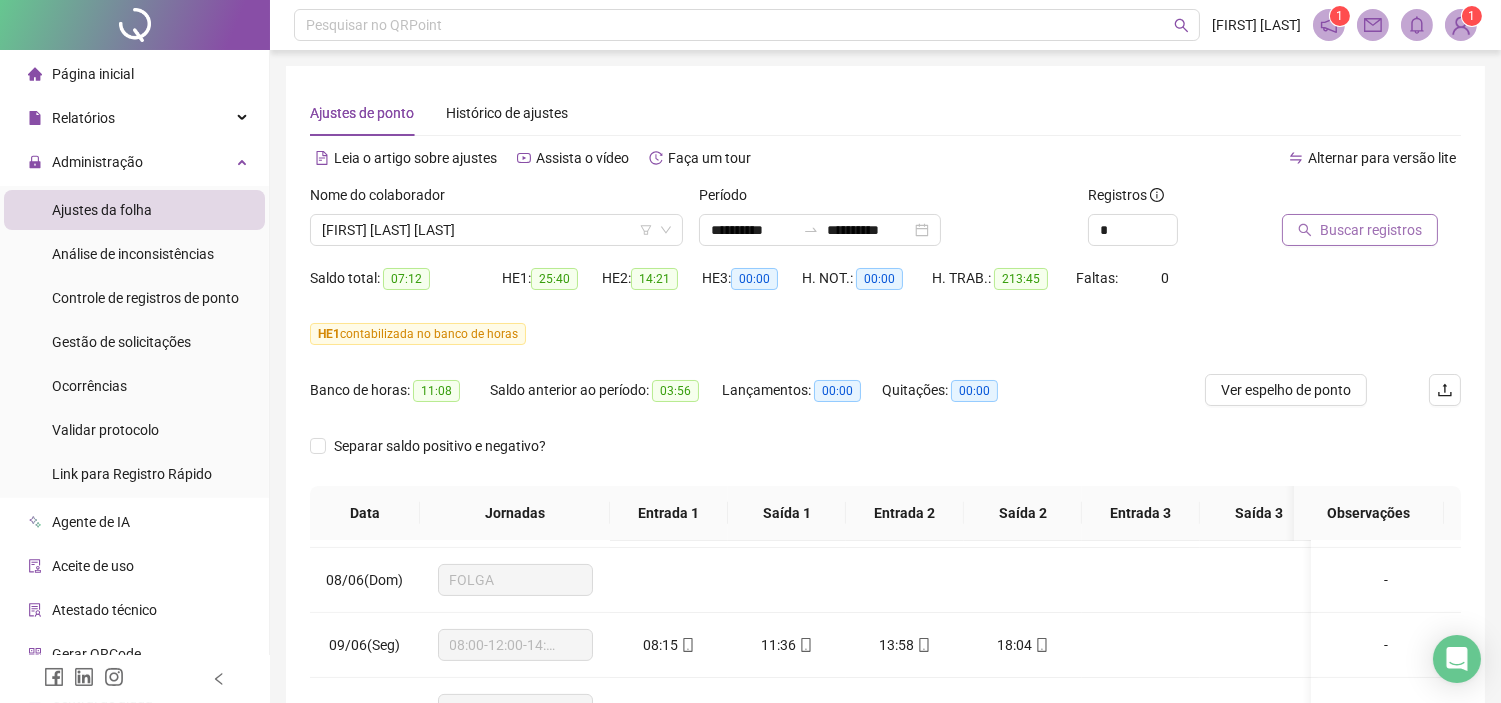 click on "Buscar registros" at bounding box center [1371, 230] 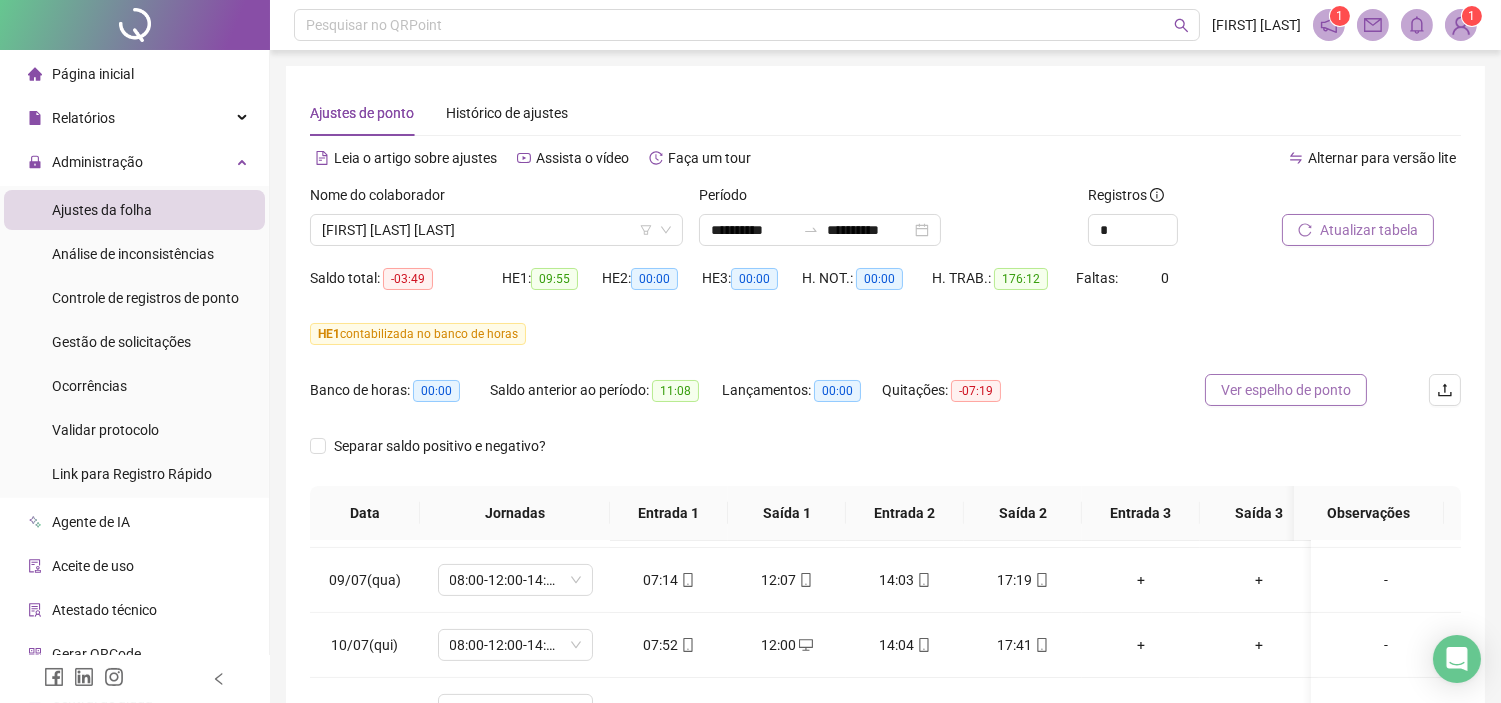 click on "Ver espelho de ponto" at bounding box center (1286, 390) 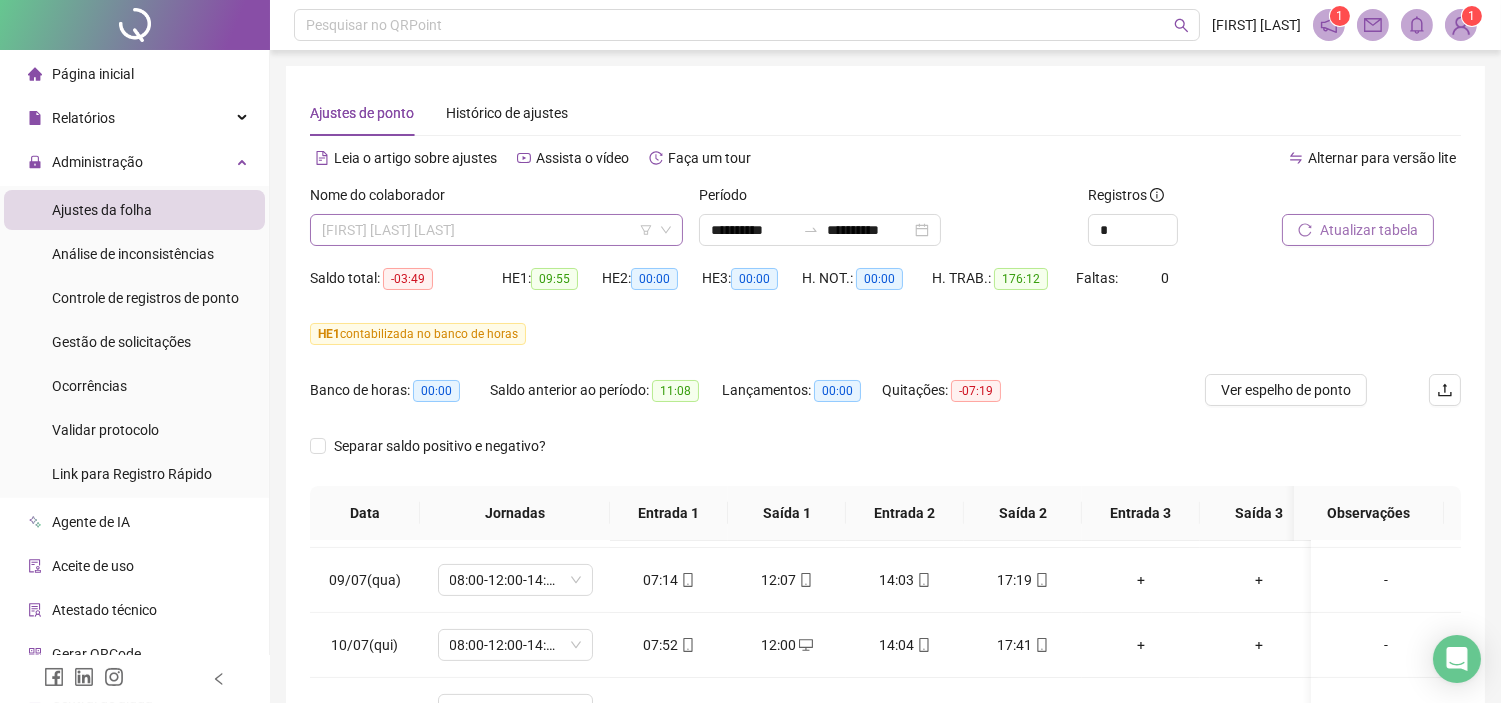 click on "[FIRST] [LAST] [LAST]" at bounding box center [496, 230] 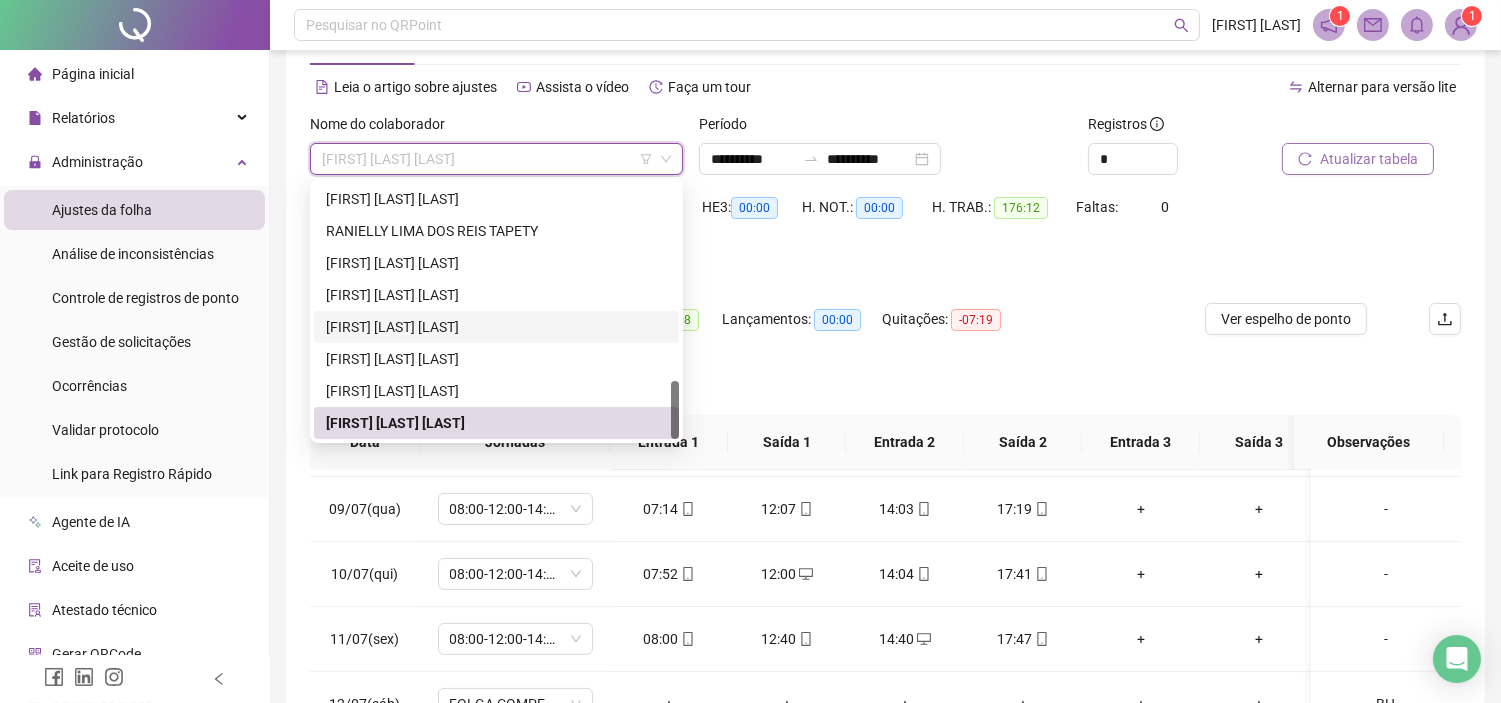 scroll, scrollTop: 111, scrollLeft: 0, axis: vertical 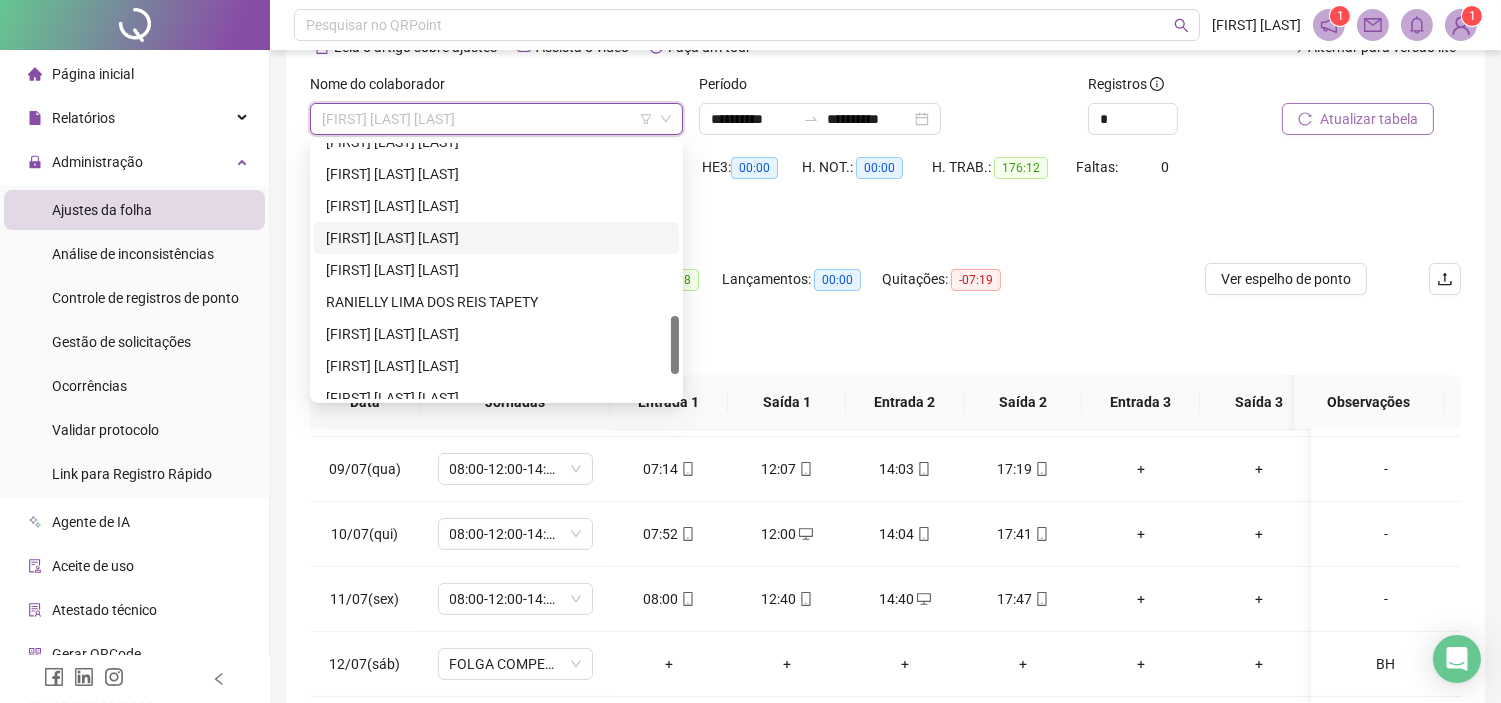 click on "[FIRST] [LAST] [LAST]" at bounding box center (496, 238) 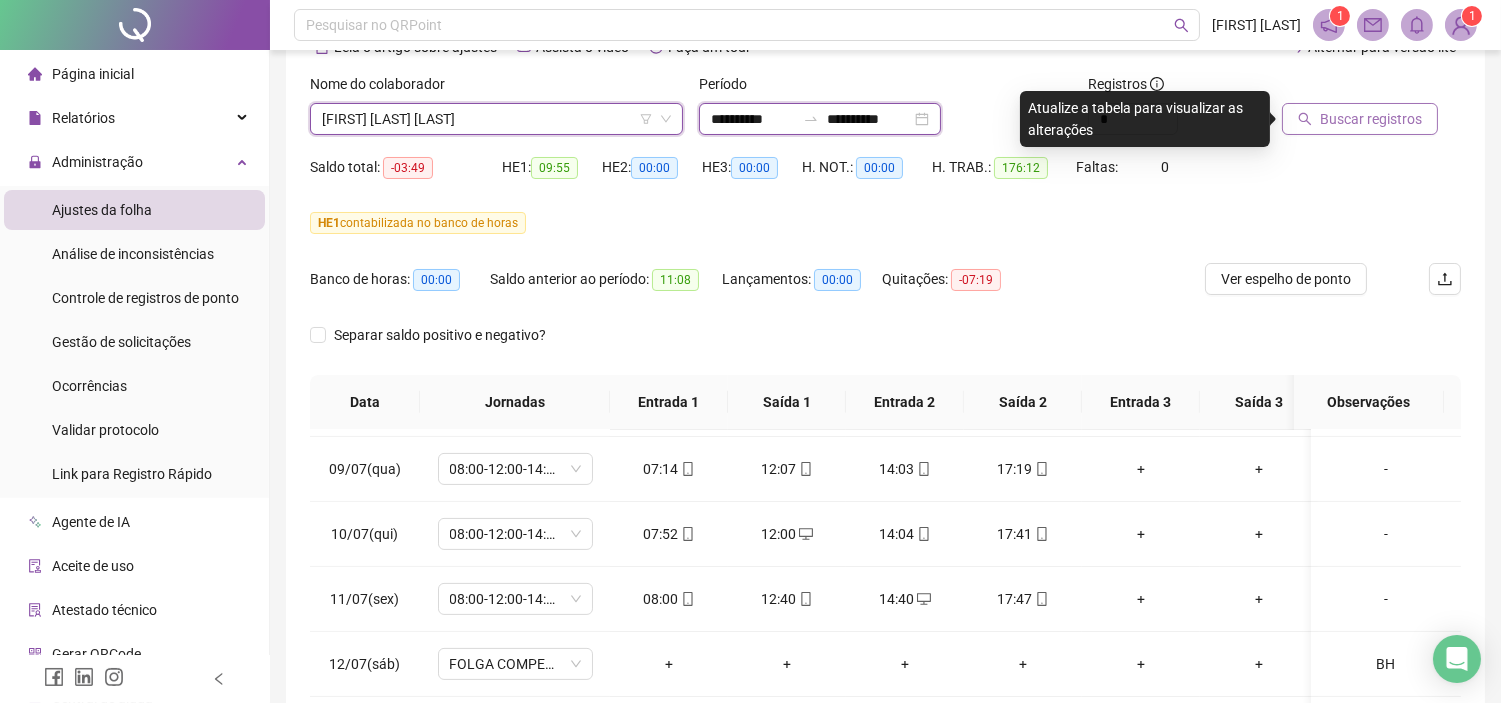 click on "**********" at bounding box center (753, 119) 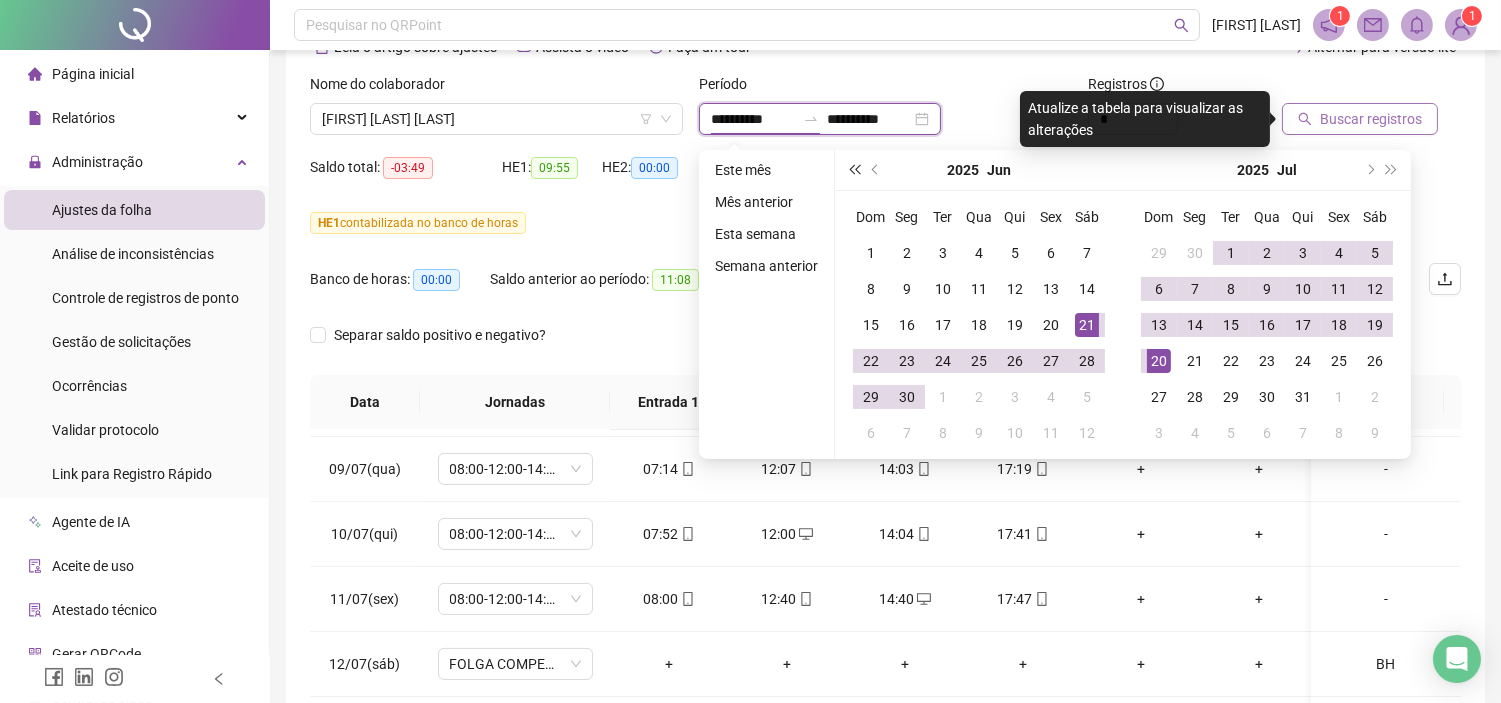 type on "**********" 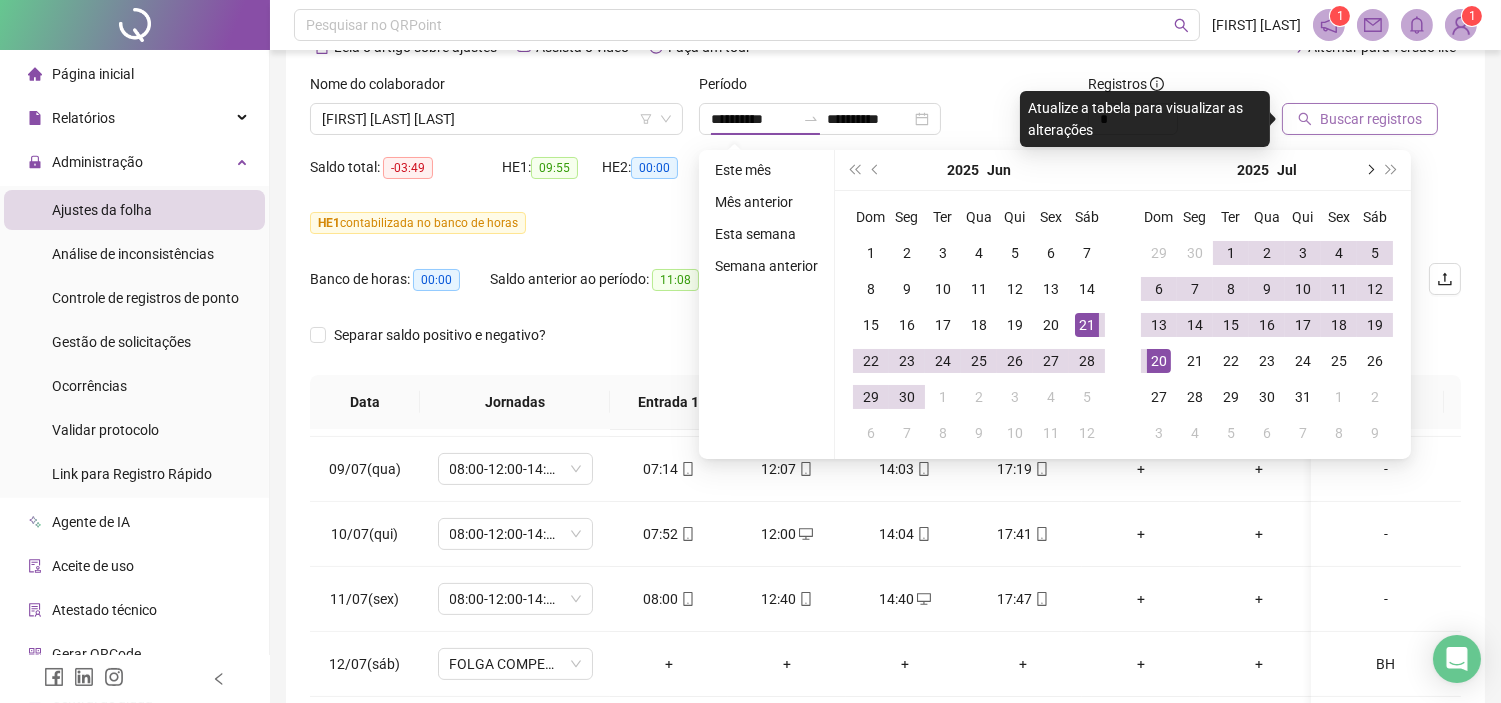 click at bounding box center (1369, 170) 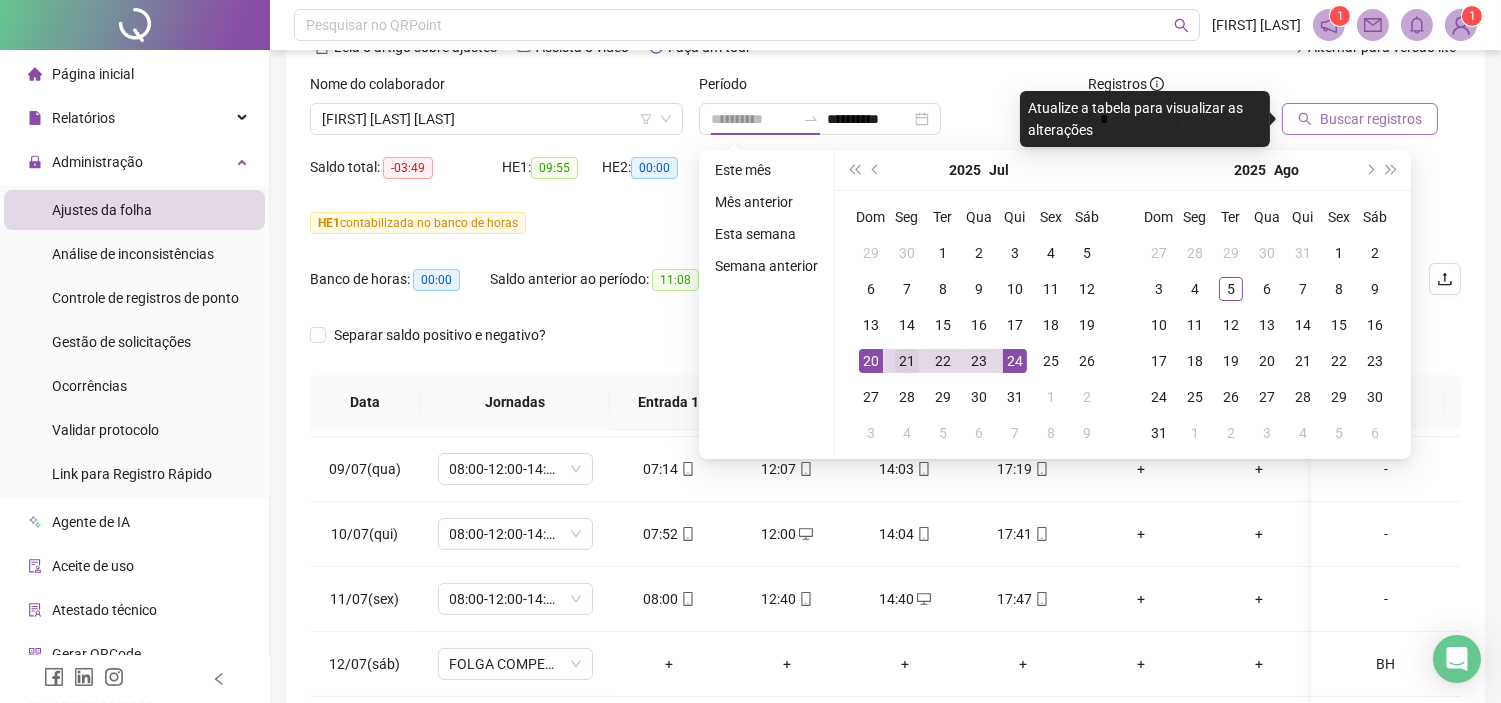 type on "**********" 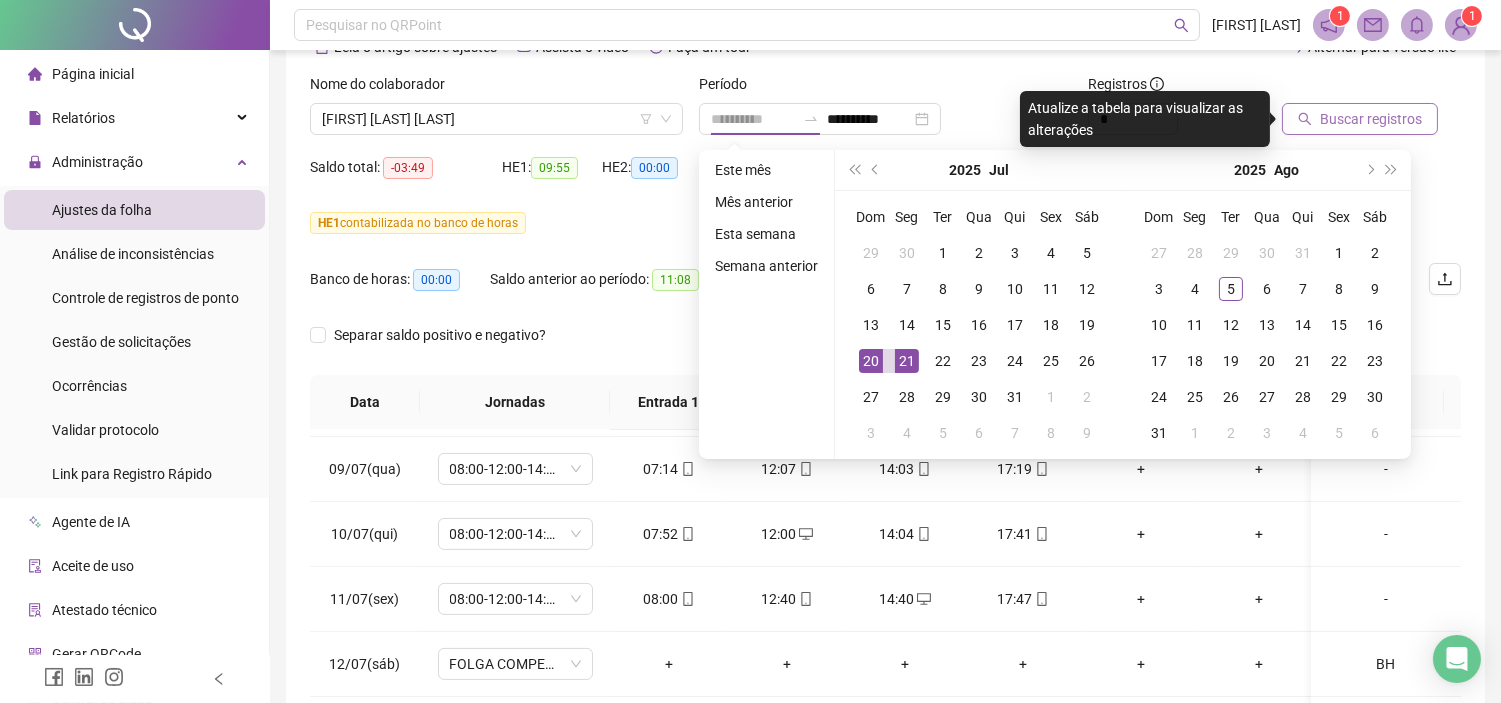 click on "21" at bounding box center (907, 361) 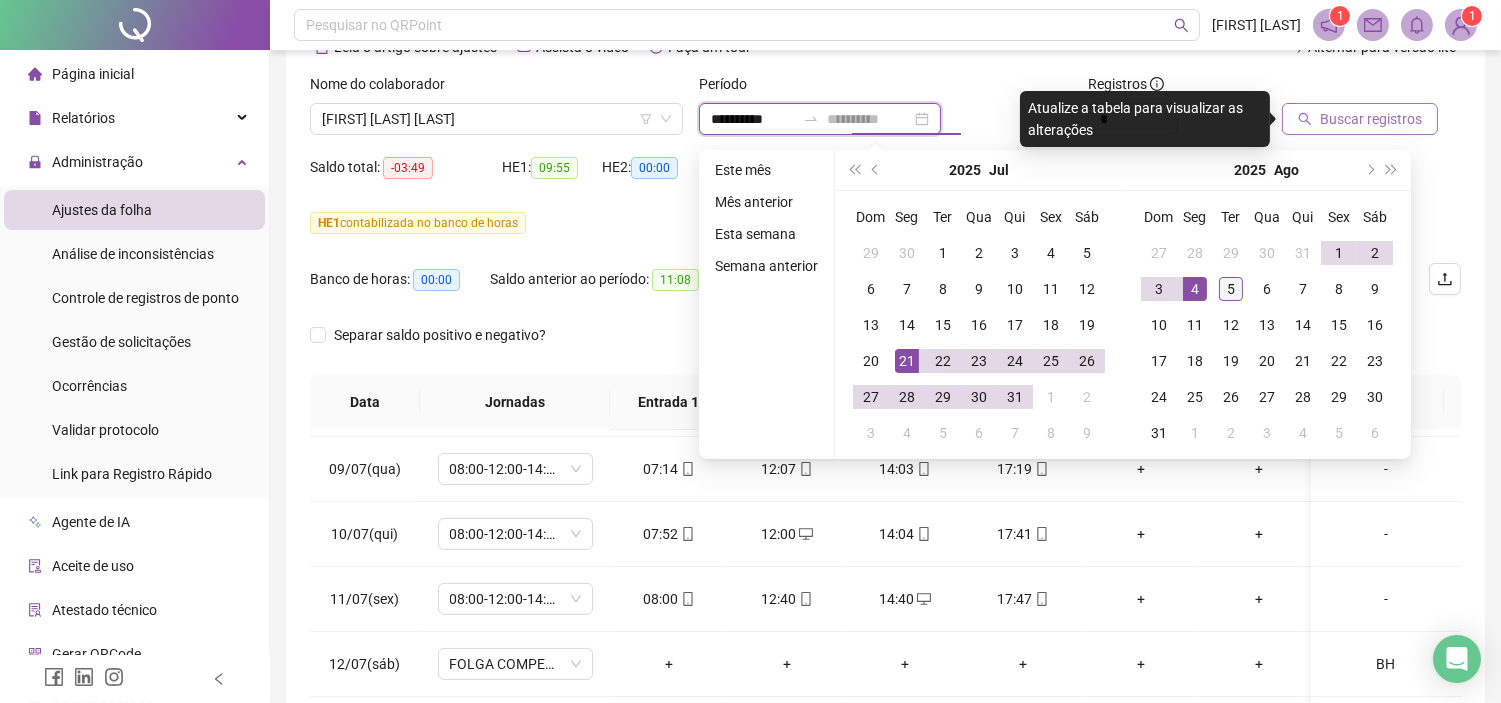 type on "**********" 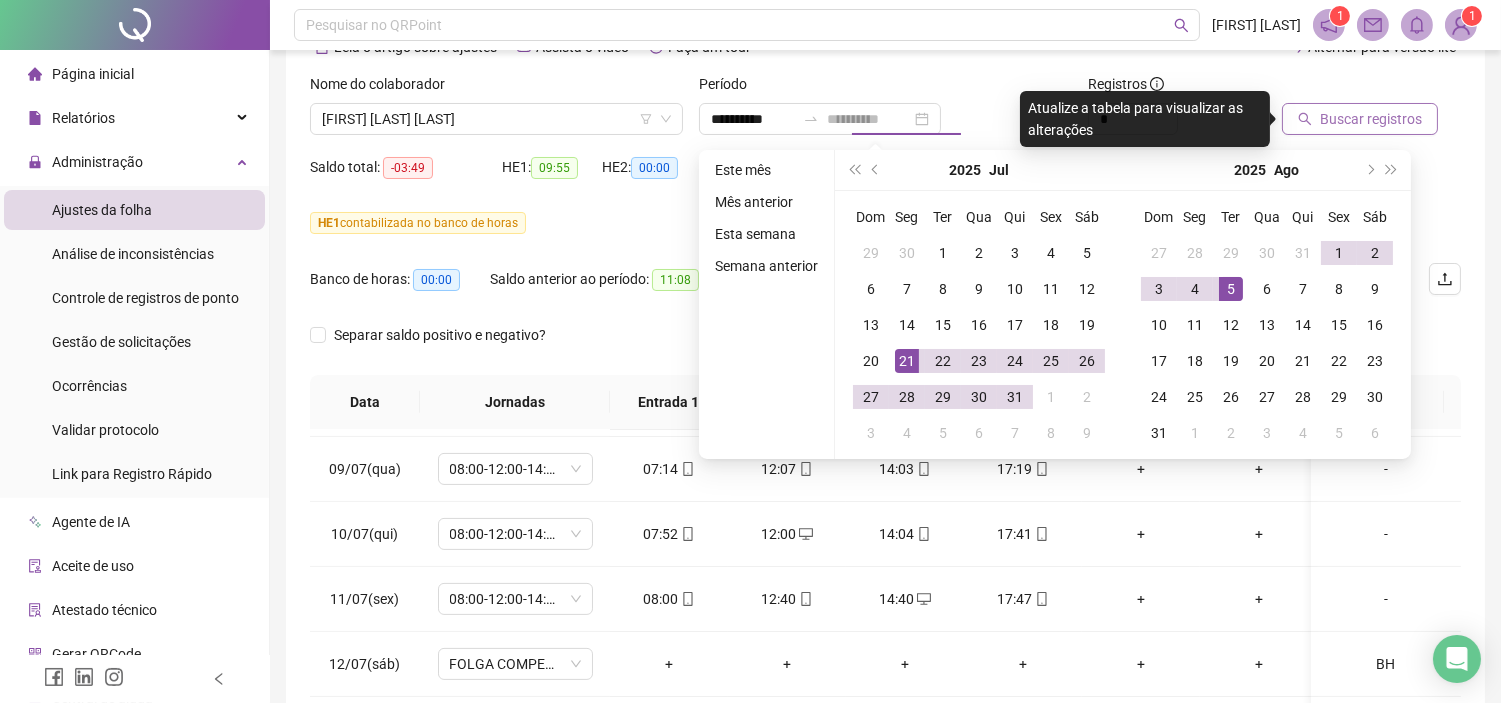click on "5" at bounding box center [1231, 289] 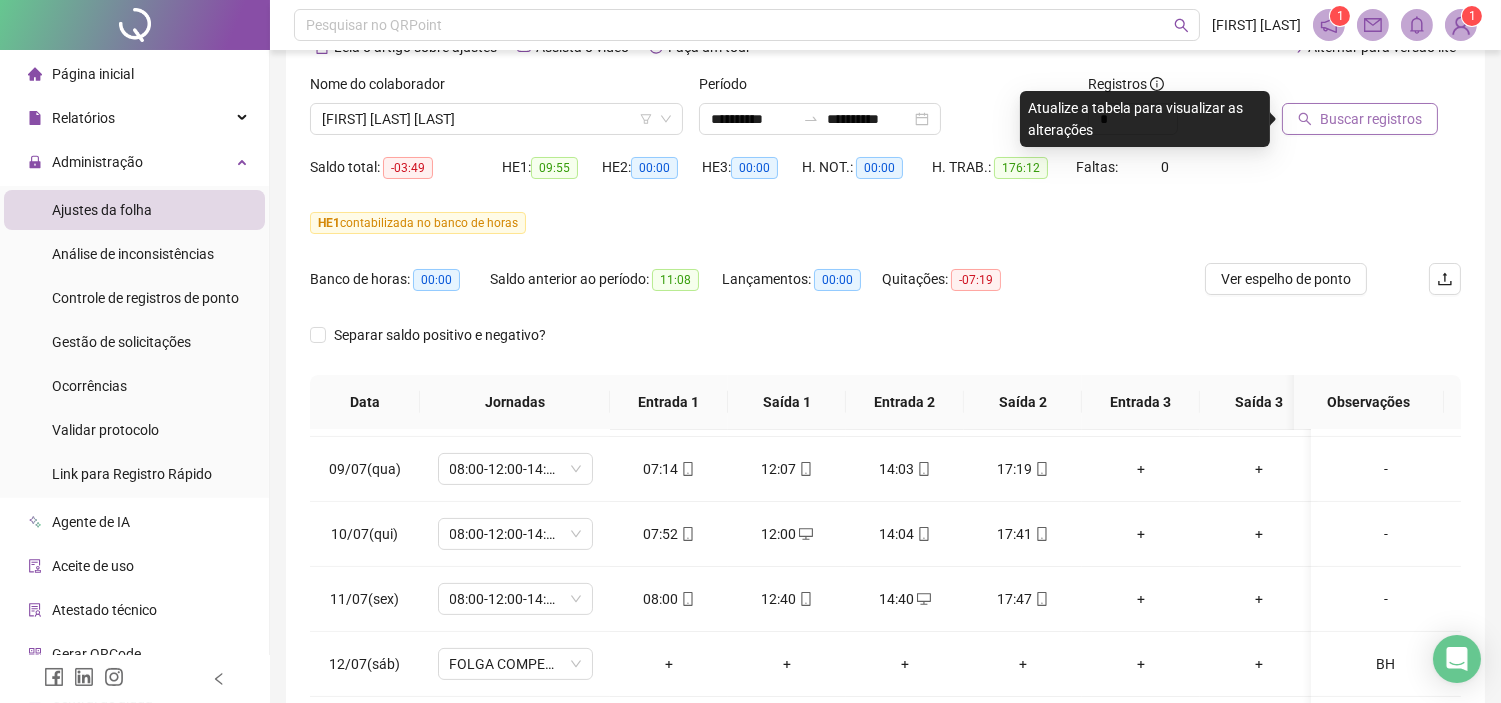 click on "Buscar registros" at bounding box center [1371, 119] 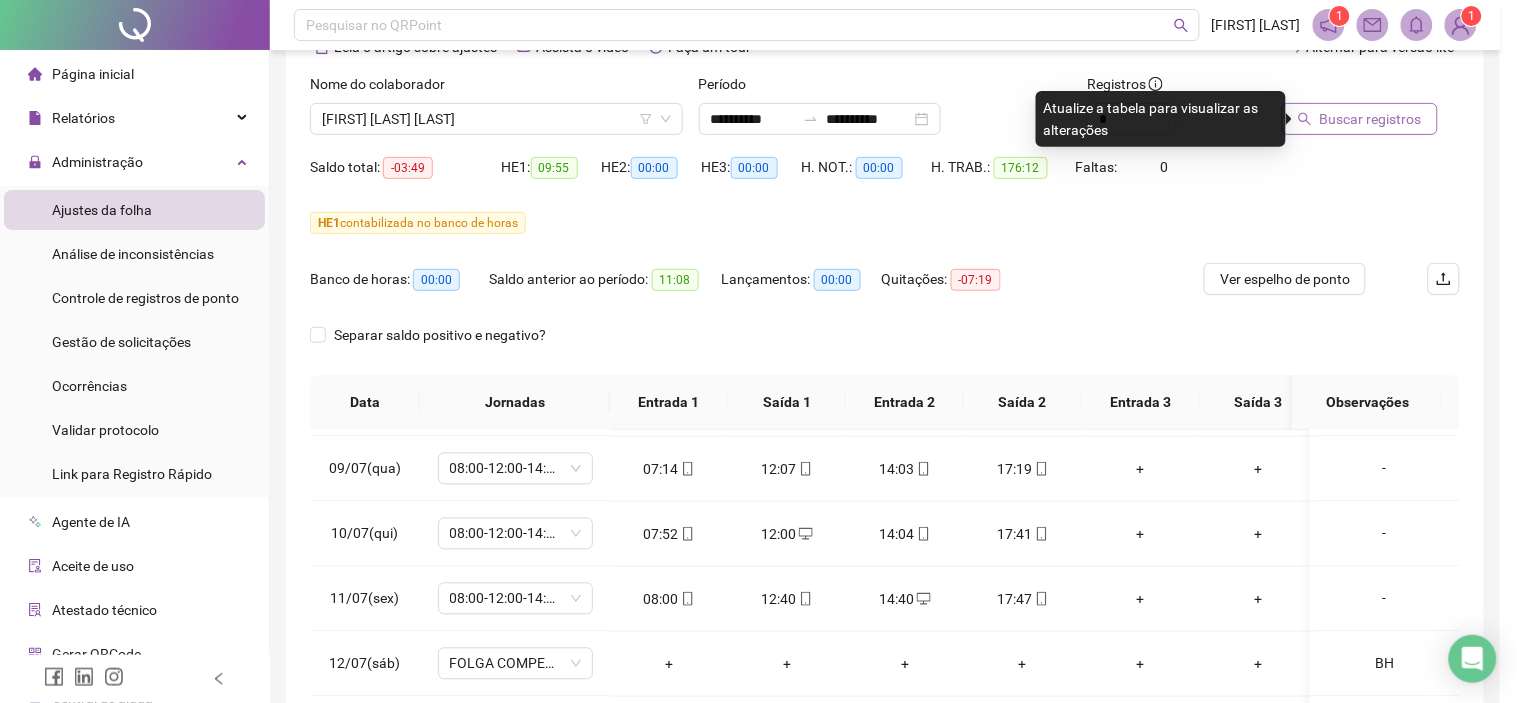 click on "Buscando registros Os registros de ponto estão sendo buscados... OK" at bounding box center (758, 351) 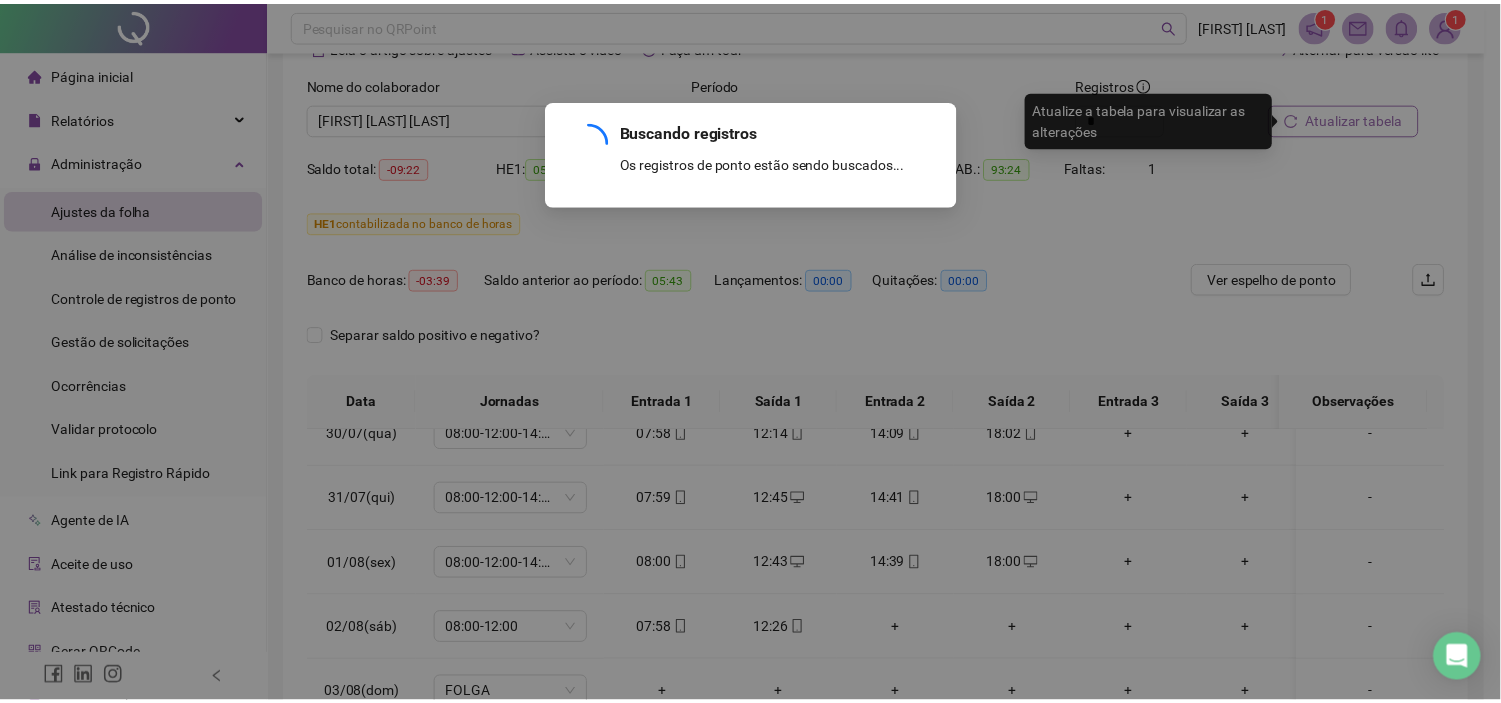 scroll, scrollTop: 631, scrollLeft: 0, axis: vertical 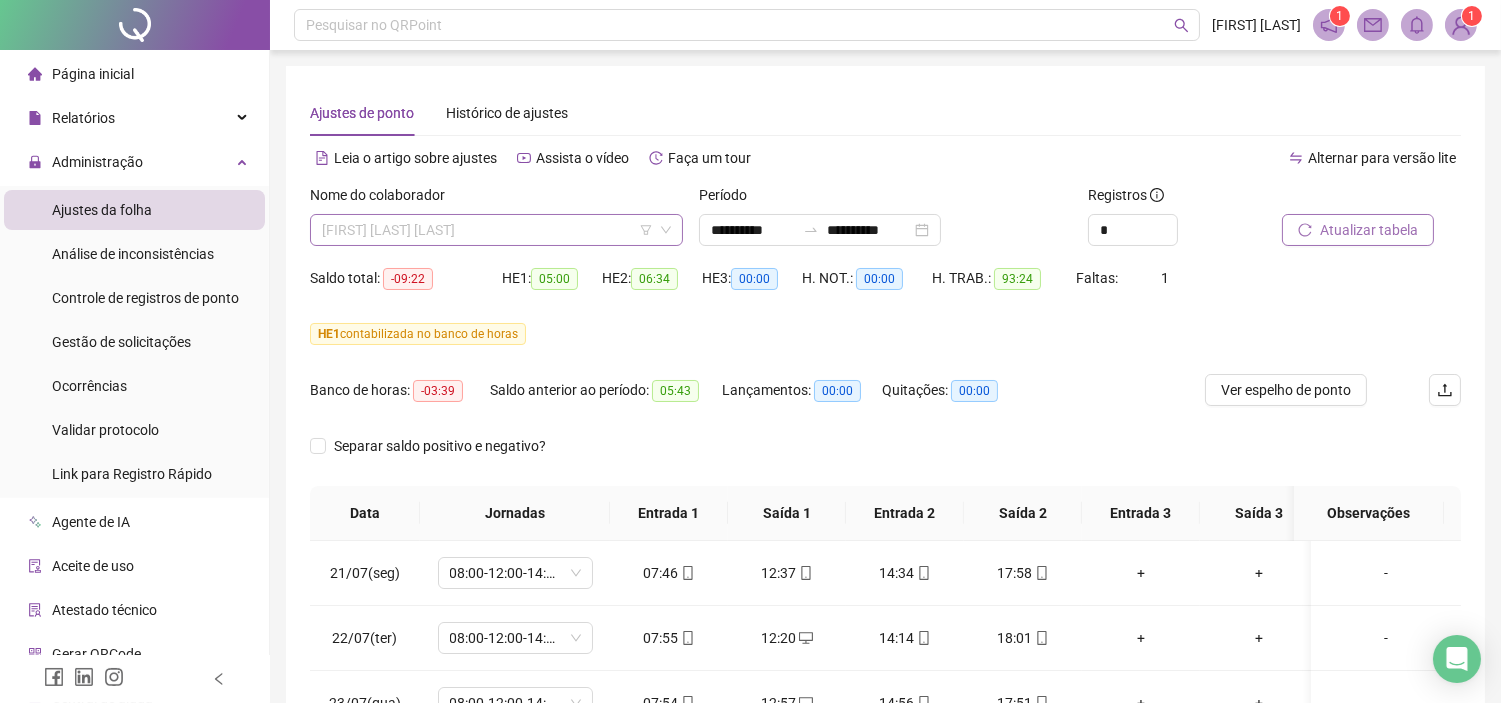 click on "[FIRST] [LAST] [LAST]" at bounding box center [496, 230] 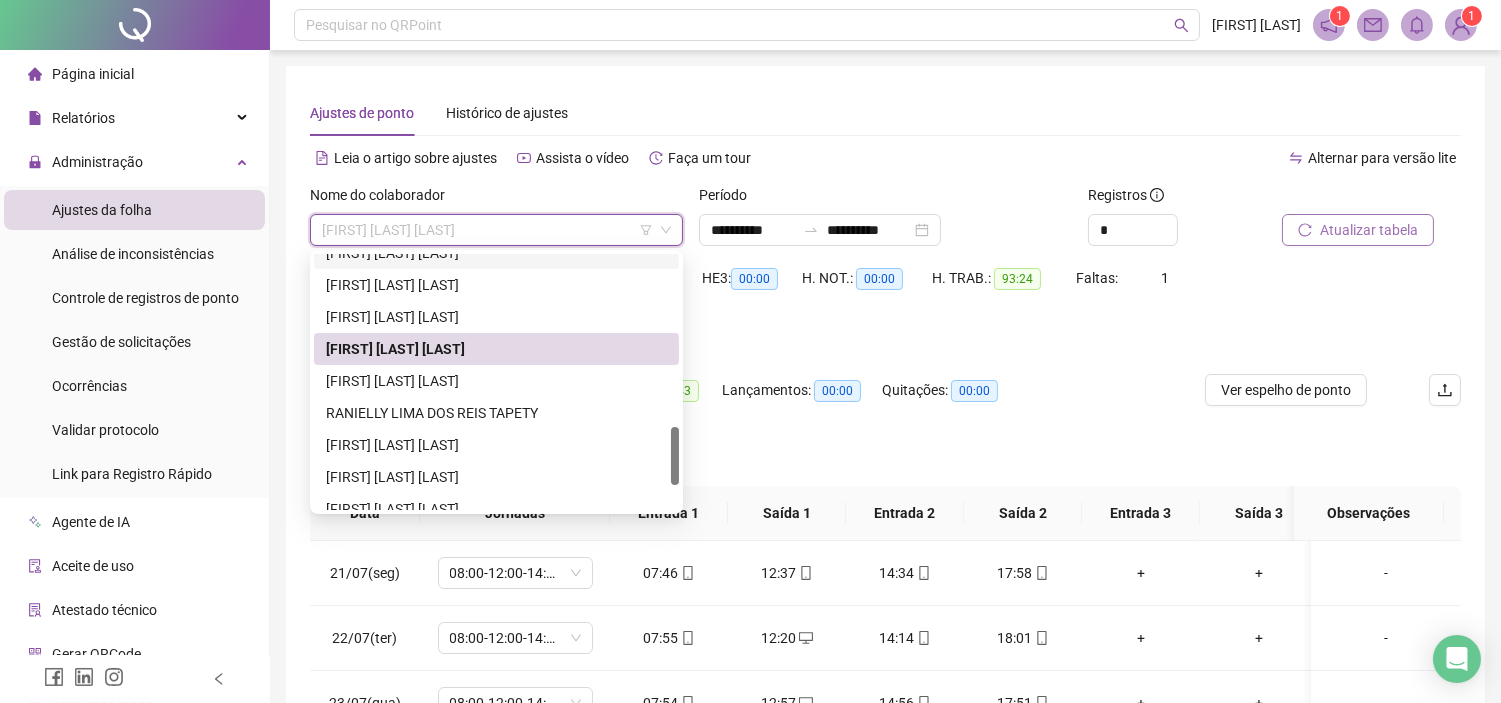 scroll, scrollTop: 864, scrollLeft: 0, axis: vertical 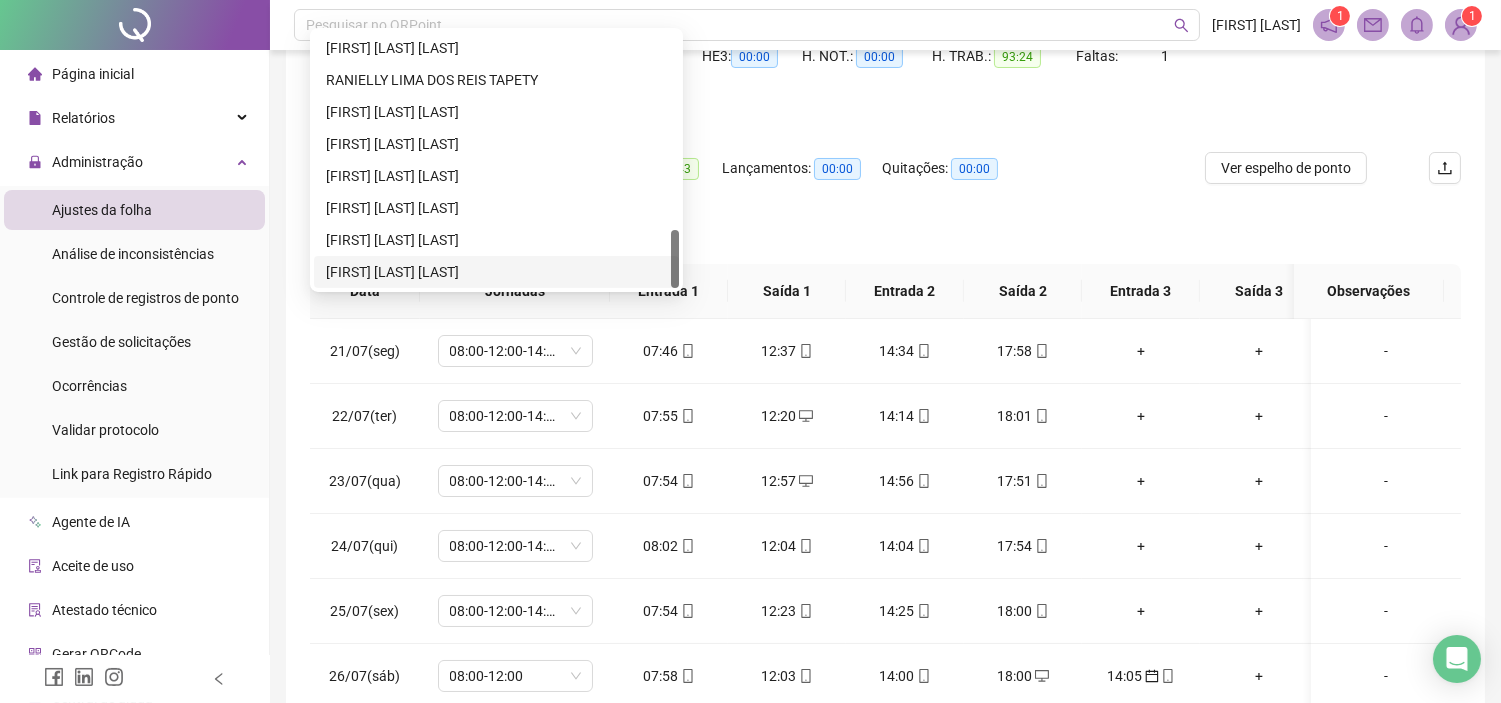 click on "[FIRST] [LAST] [LAST]" at bounding box center [496, 272] 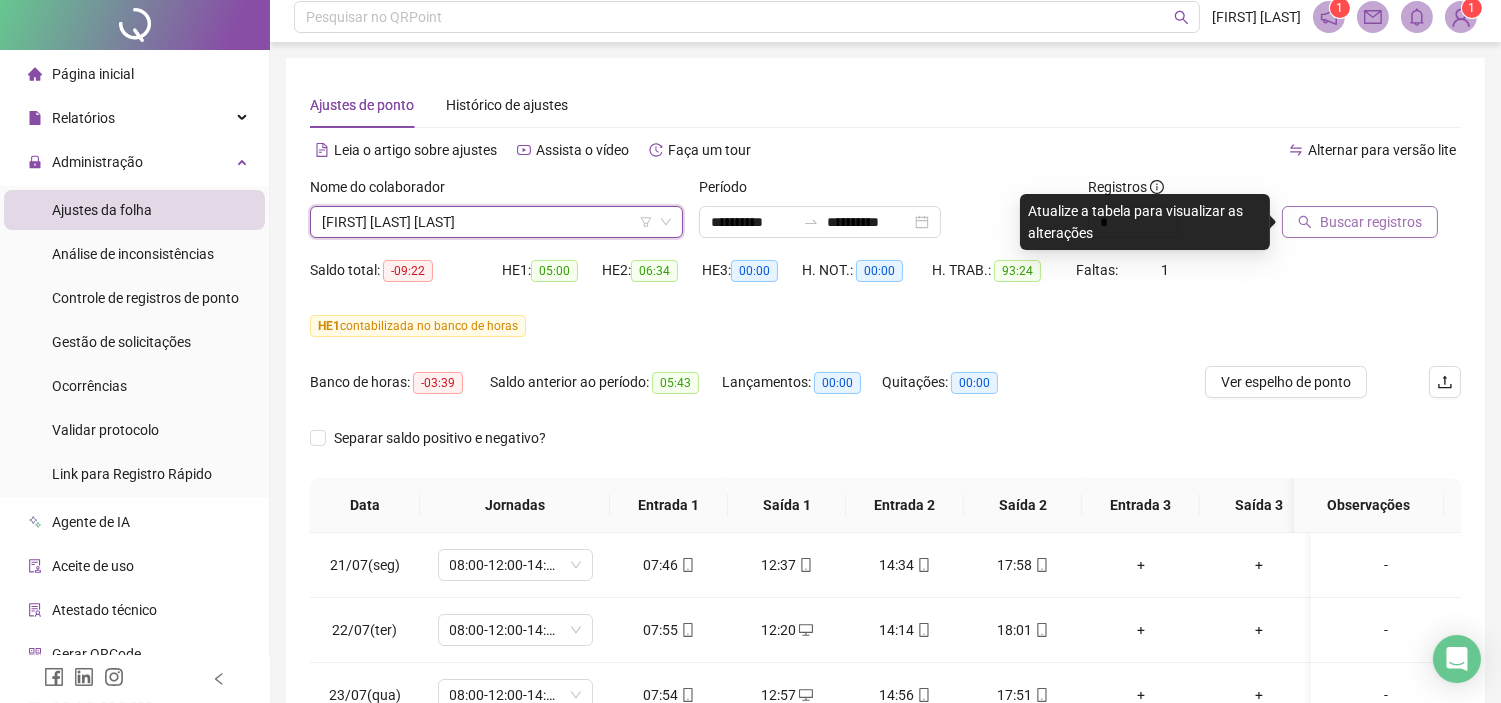 scroll, scrollTop: 0, scrollLeft: 0, axis: both 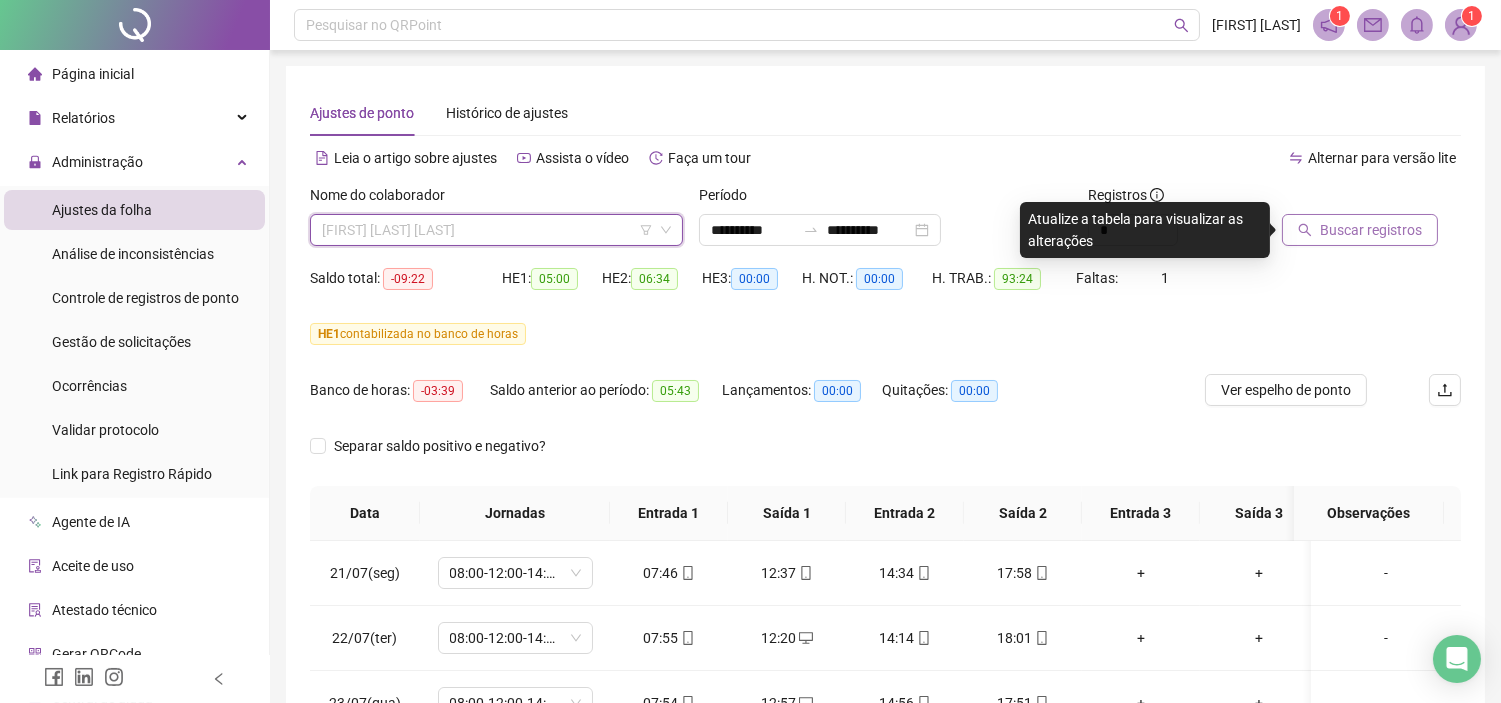 click on "[FIRST] [LAST] [LAST]" at bounding box center [496, 230] 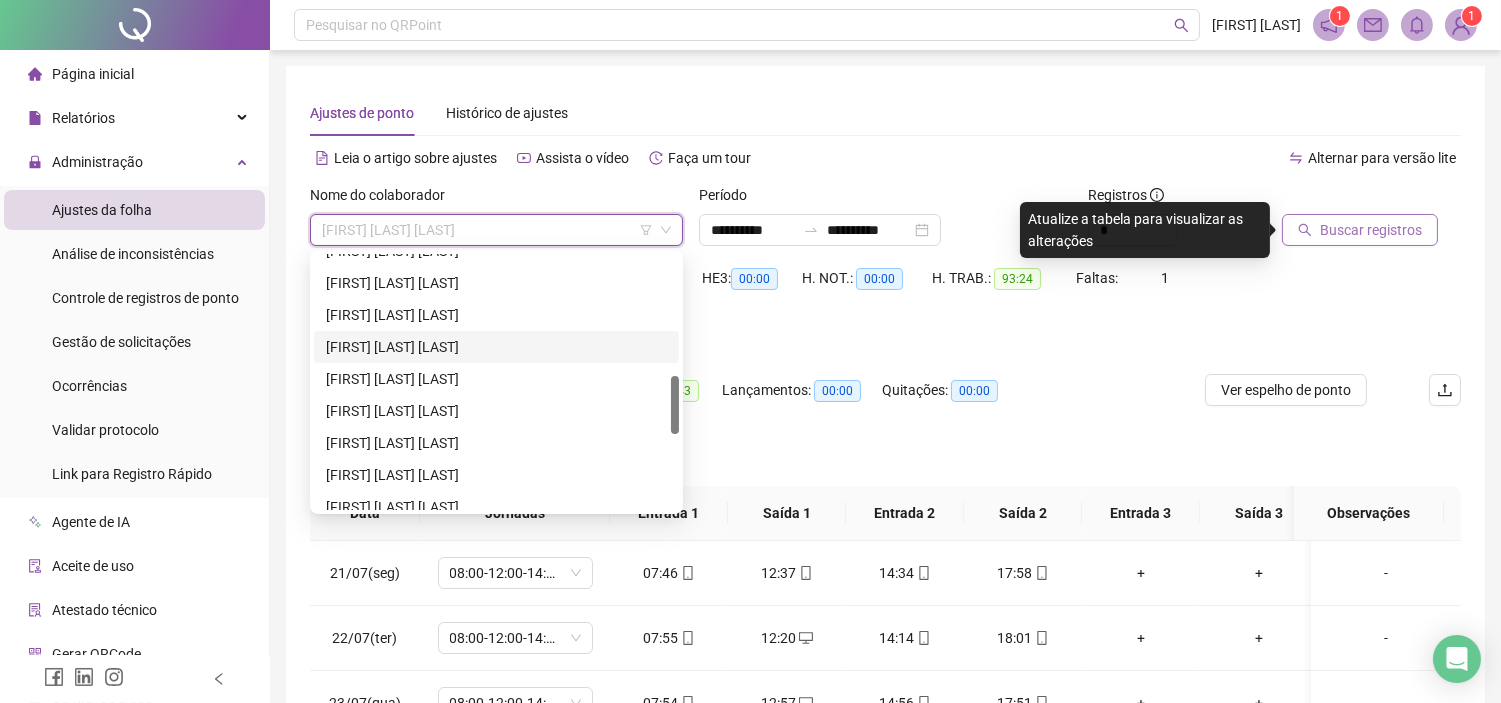 scroll, scrollTop: 308, scrollLeft: 0, axis: vertical 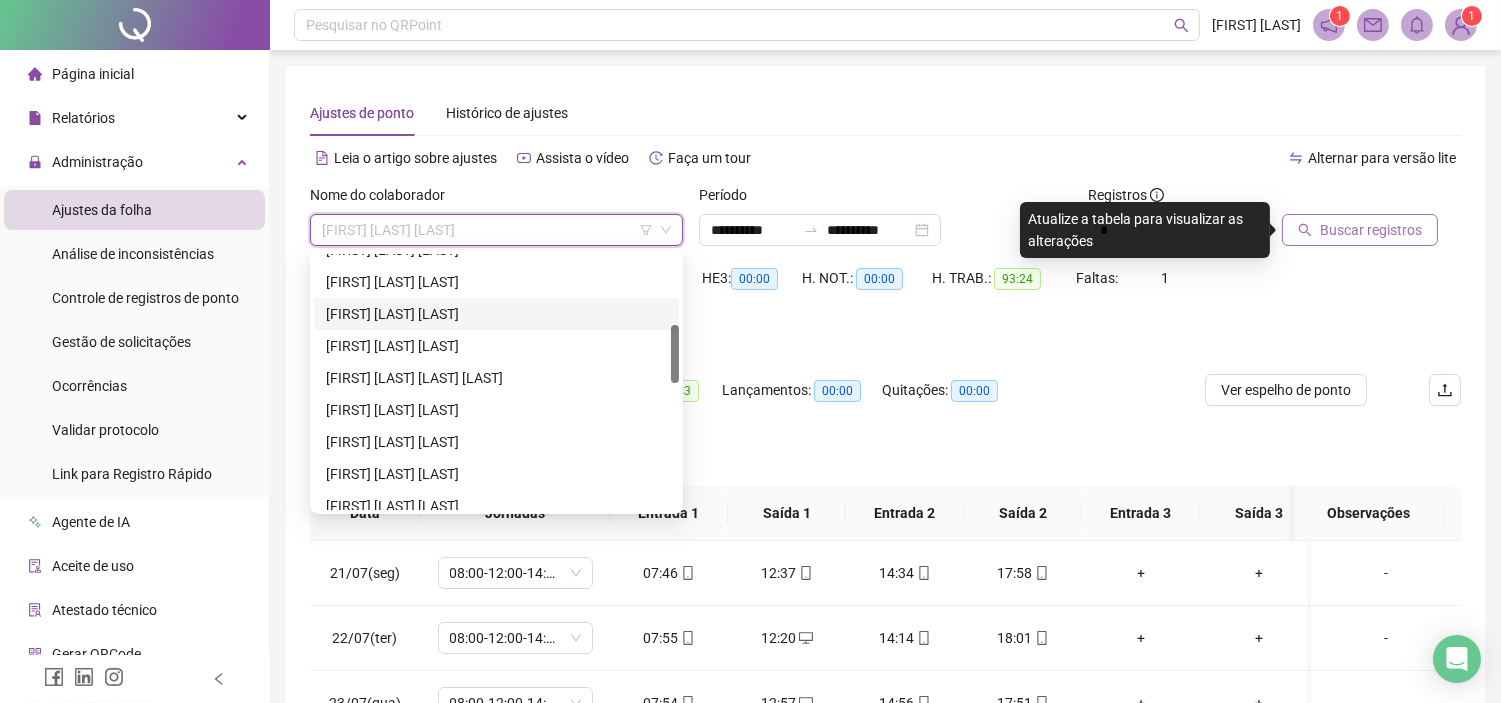 click on "[FIRST] [LAST] [LAST]" at bounding box center [496, 314] 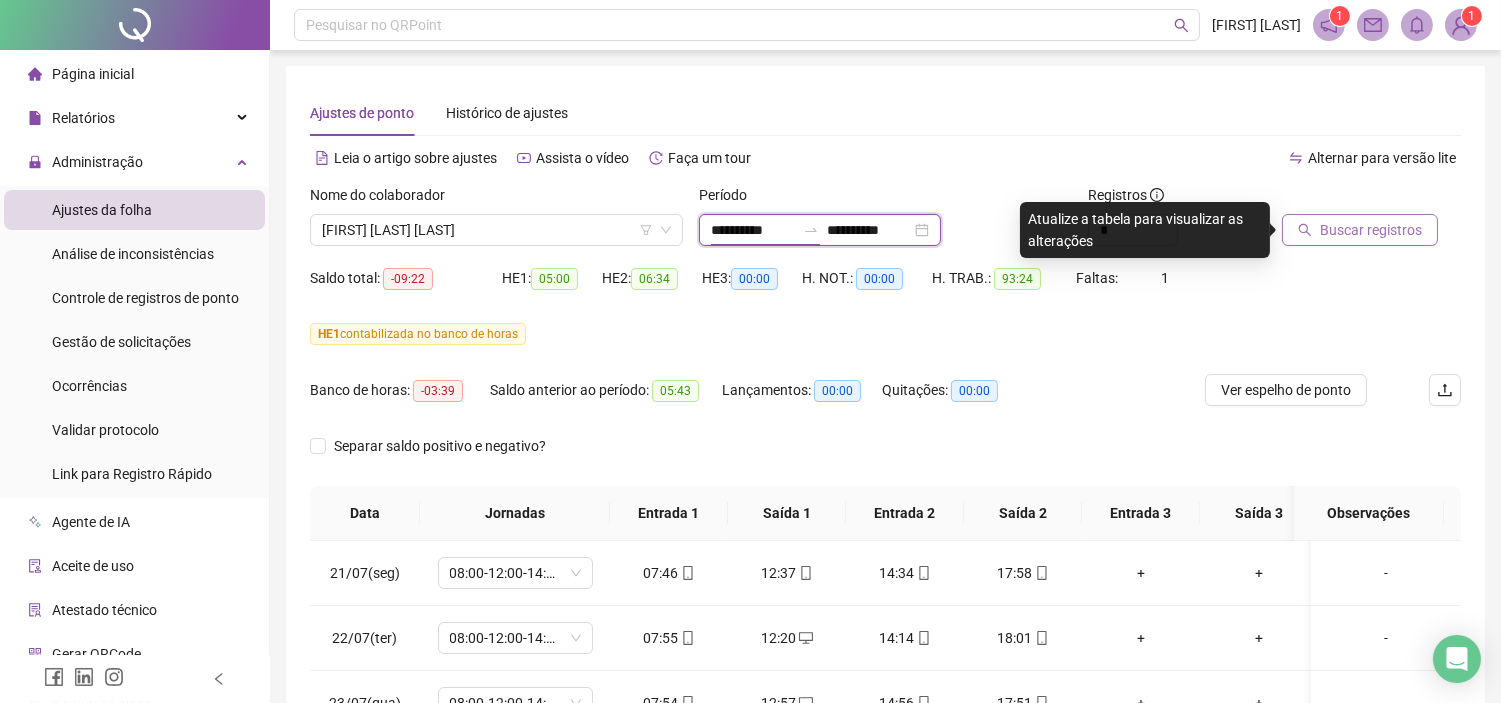 click on "**********" at bounding box center (753, 230) 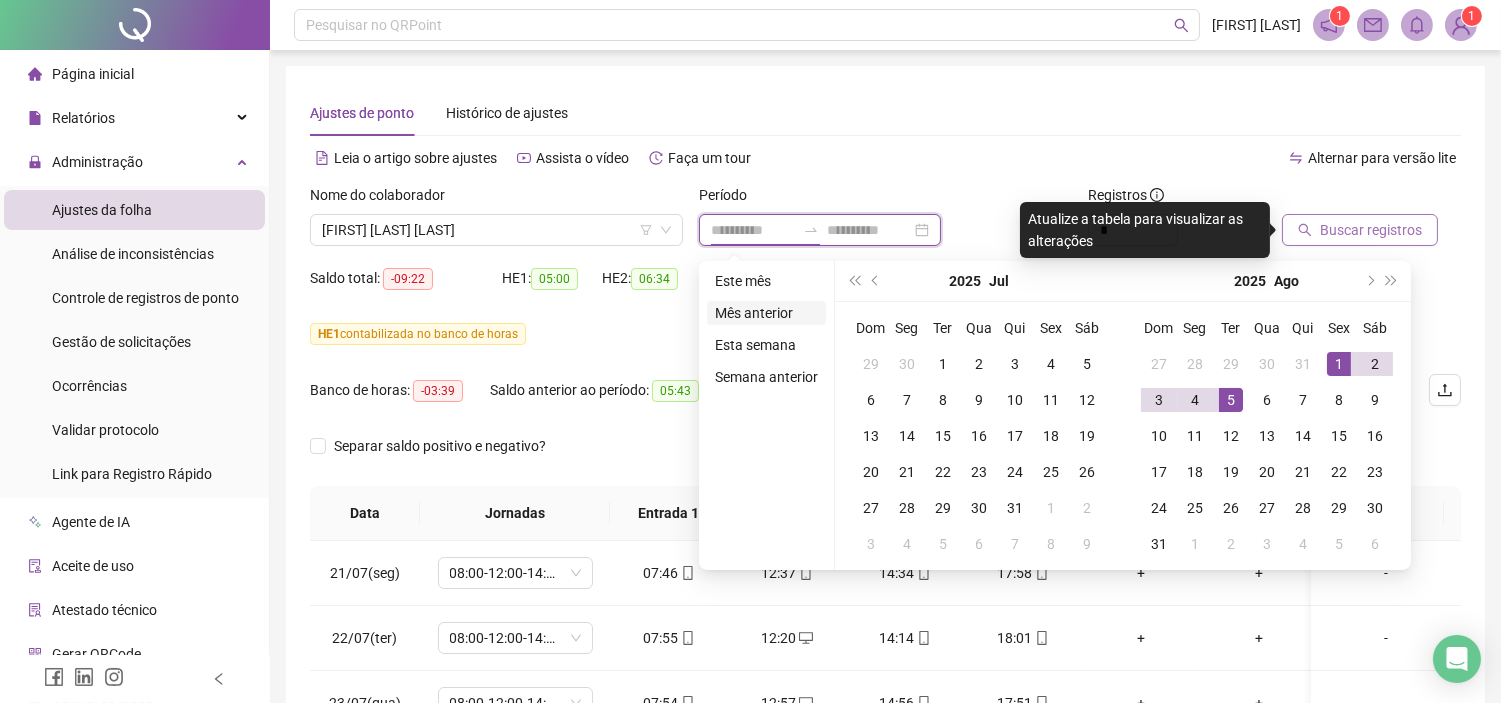 type on "**********" 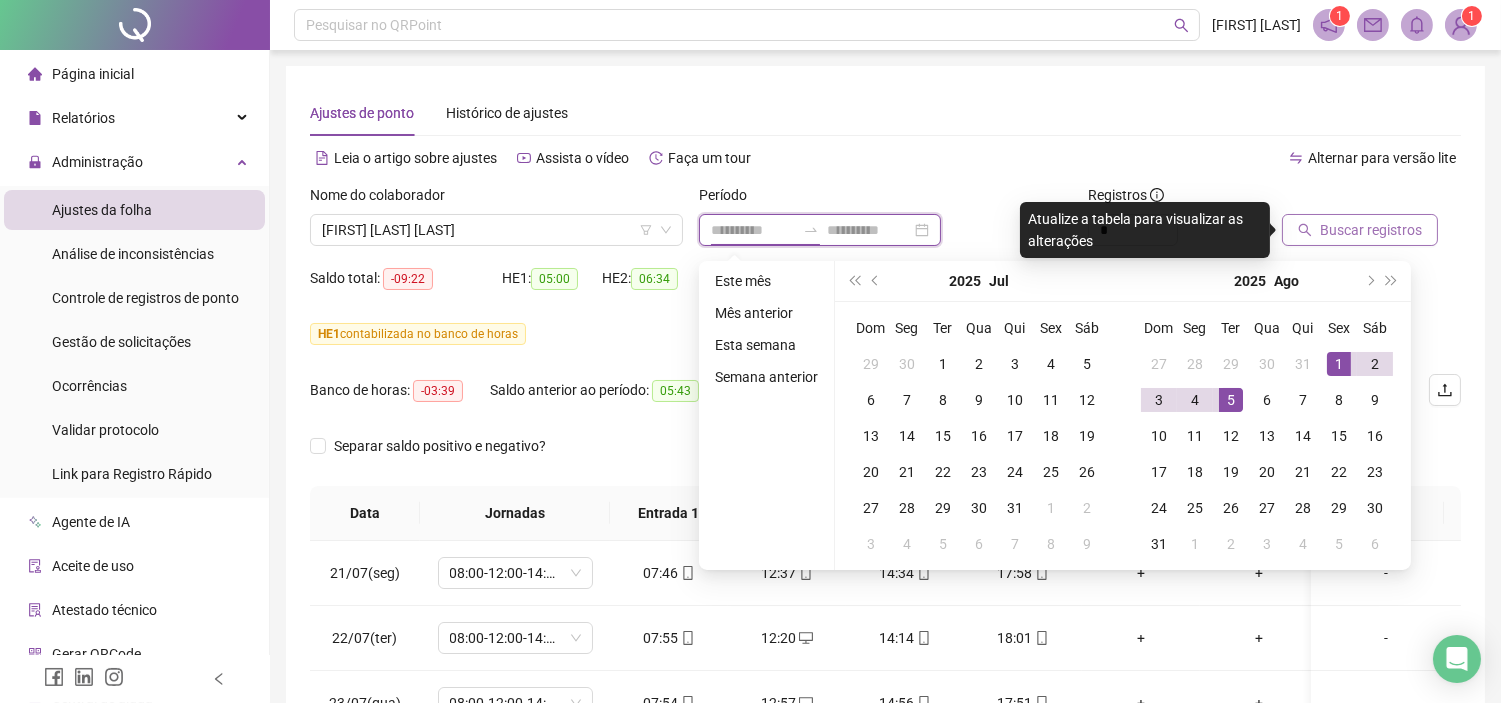 type on "**********" 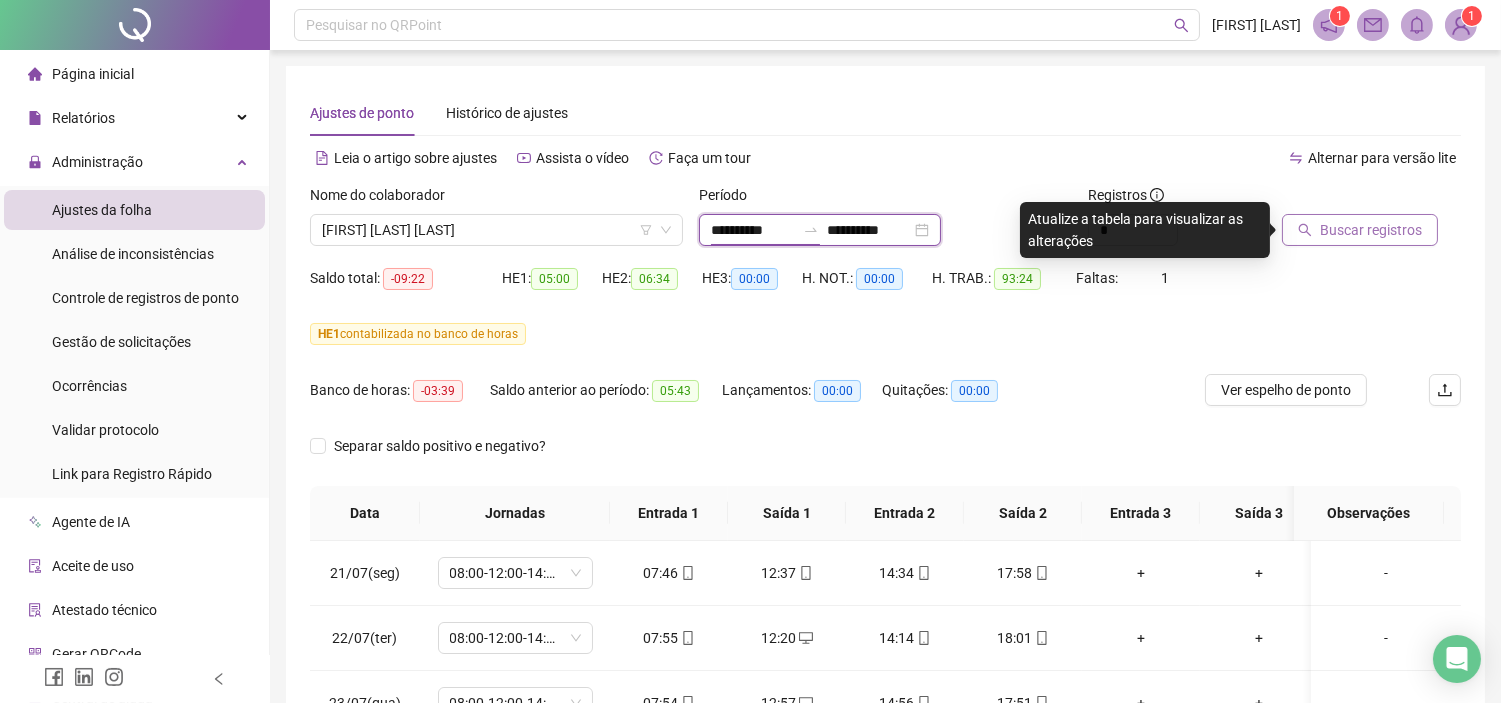 click on "**********" at bounding box center [753, 230] 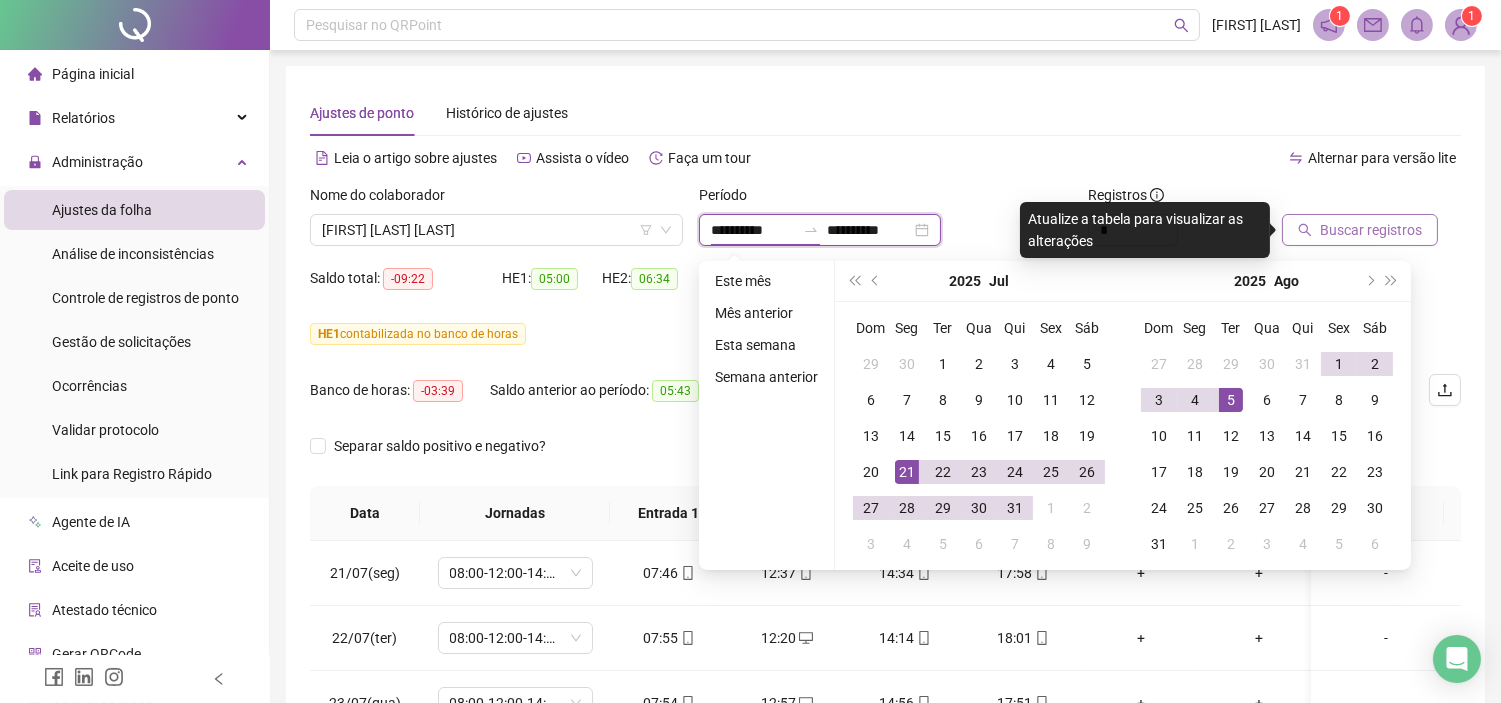 click on "**********" at bounding box center [753, 230] 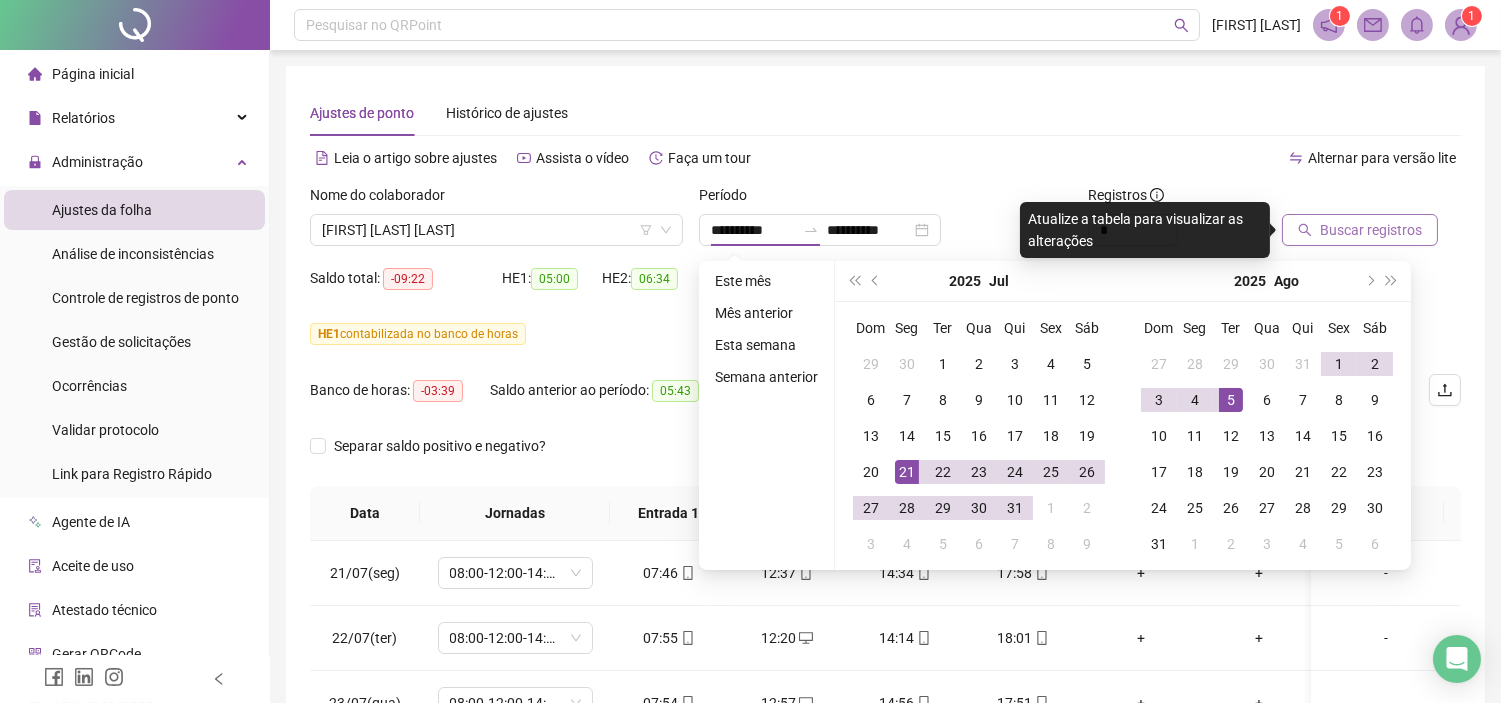 click on "HE 2:   06:34" at bounding box center (652, 290) 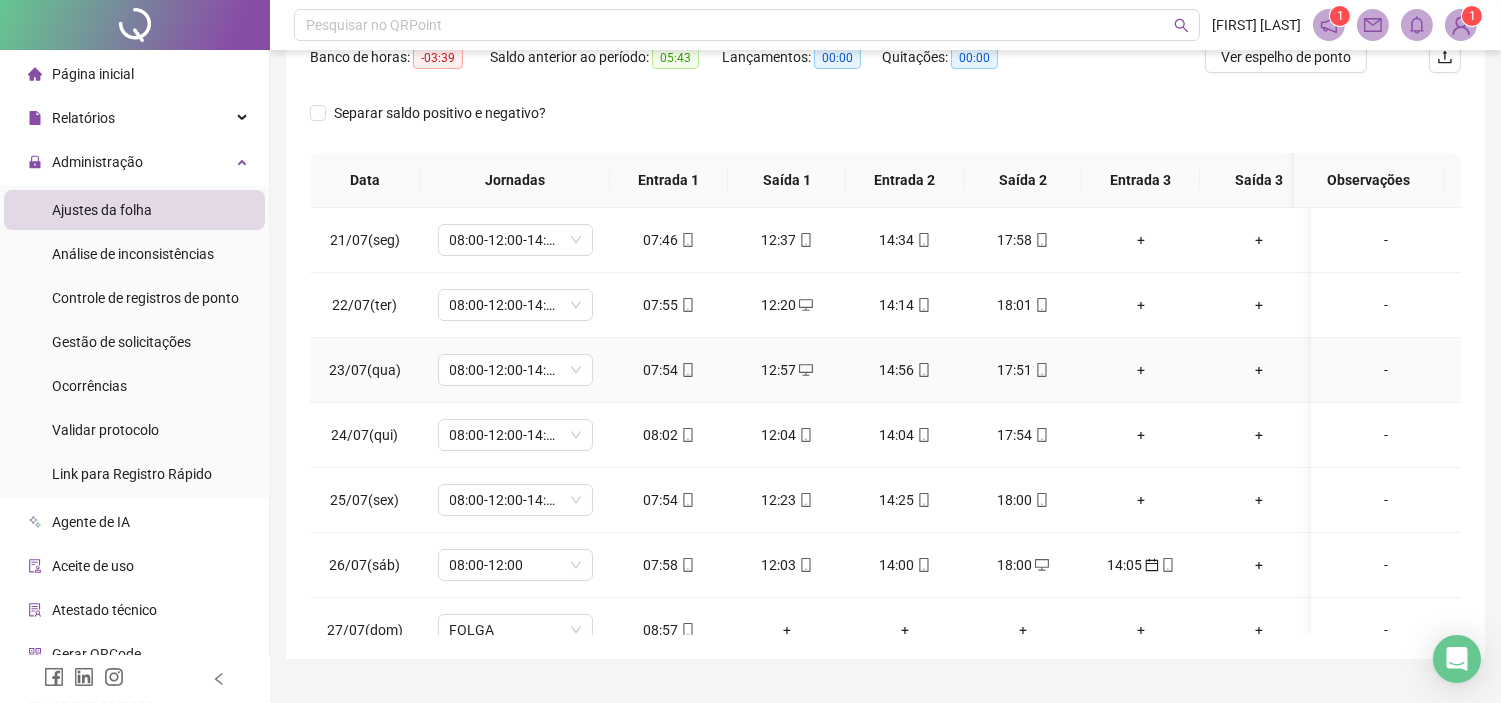 scroll, scrollTop: 374, scrollLeft: 0, axis: vertical 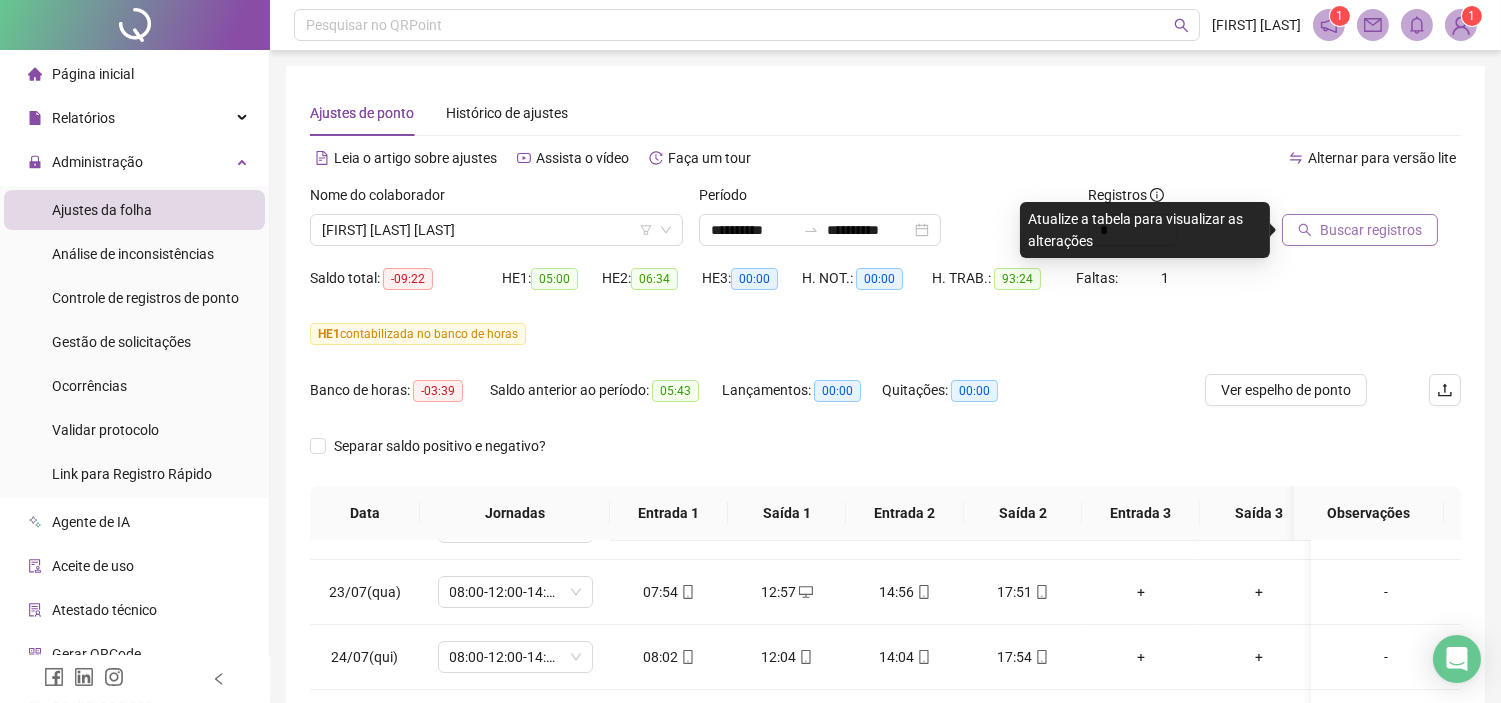 click on "Buscar registros" at bounding box center [1371, 230] 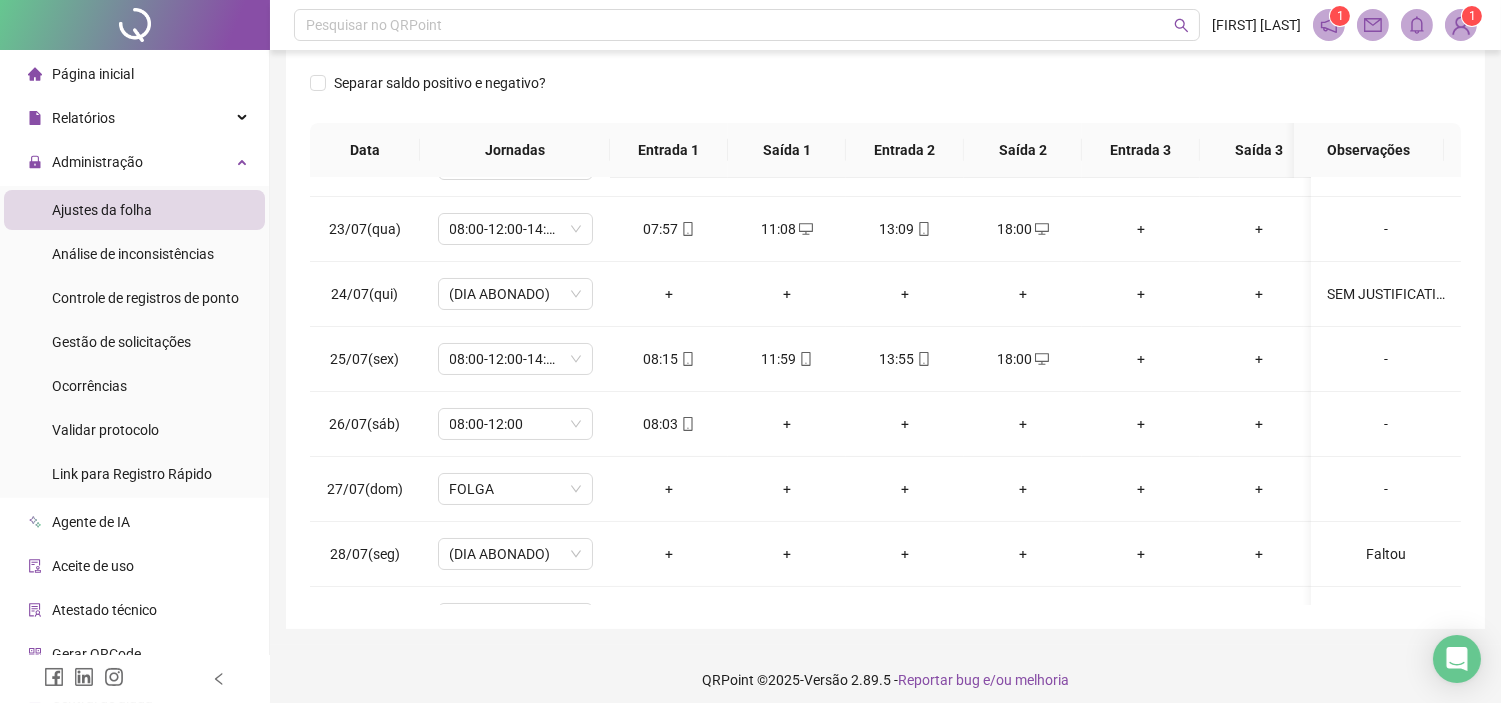 scroll, scrollTop: 374, scrollLeft: 0, axis: vertical 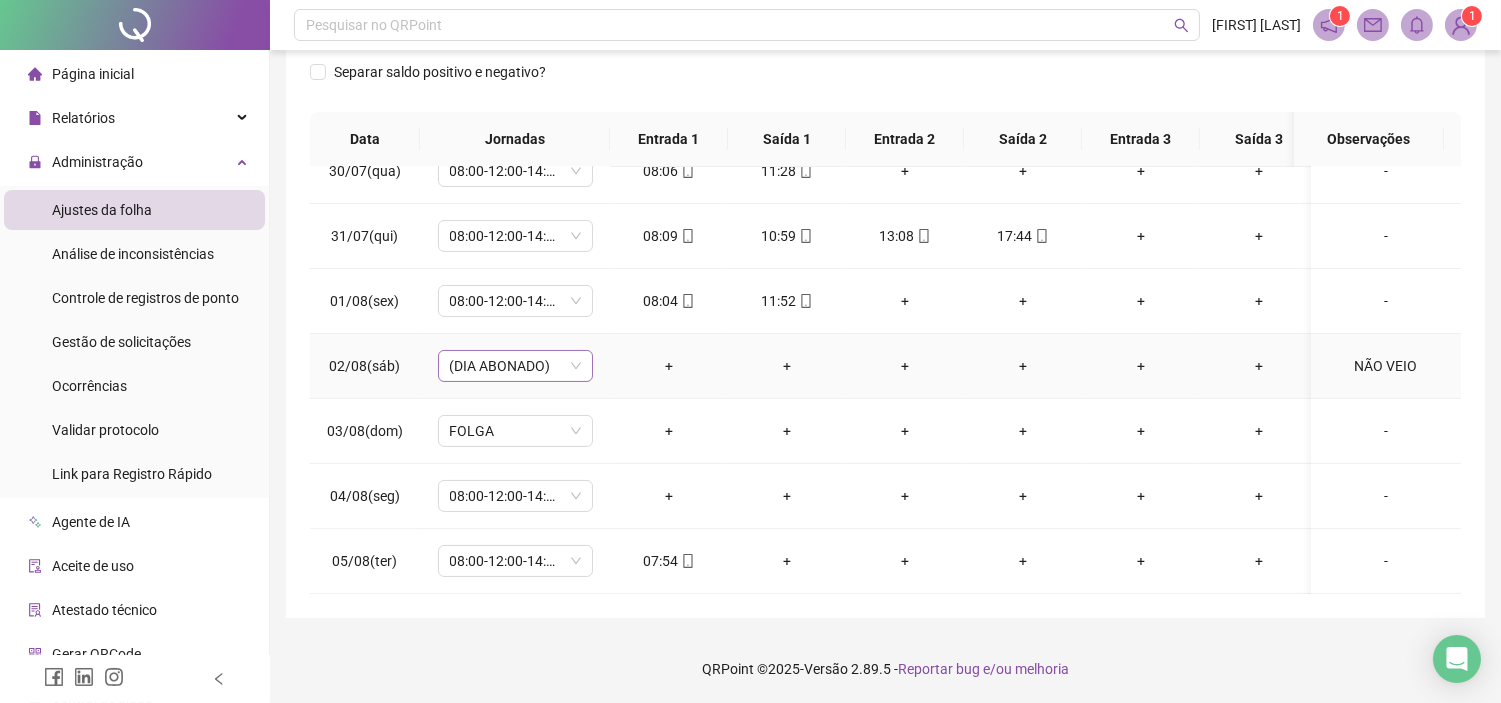 click on "(DIA ABONADO)" at bounding box center [515, 366] 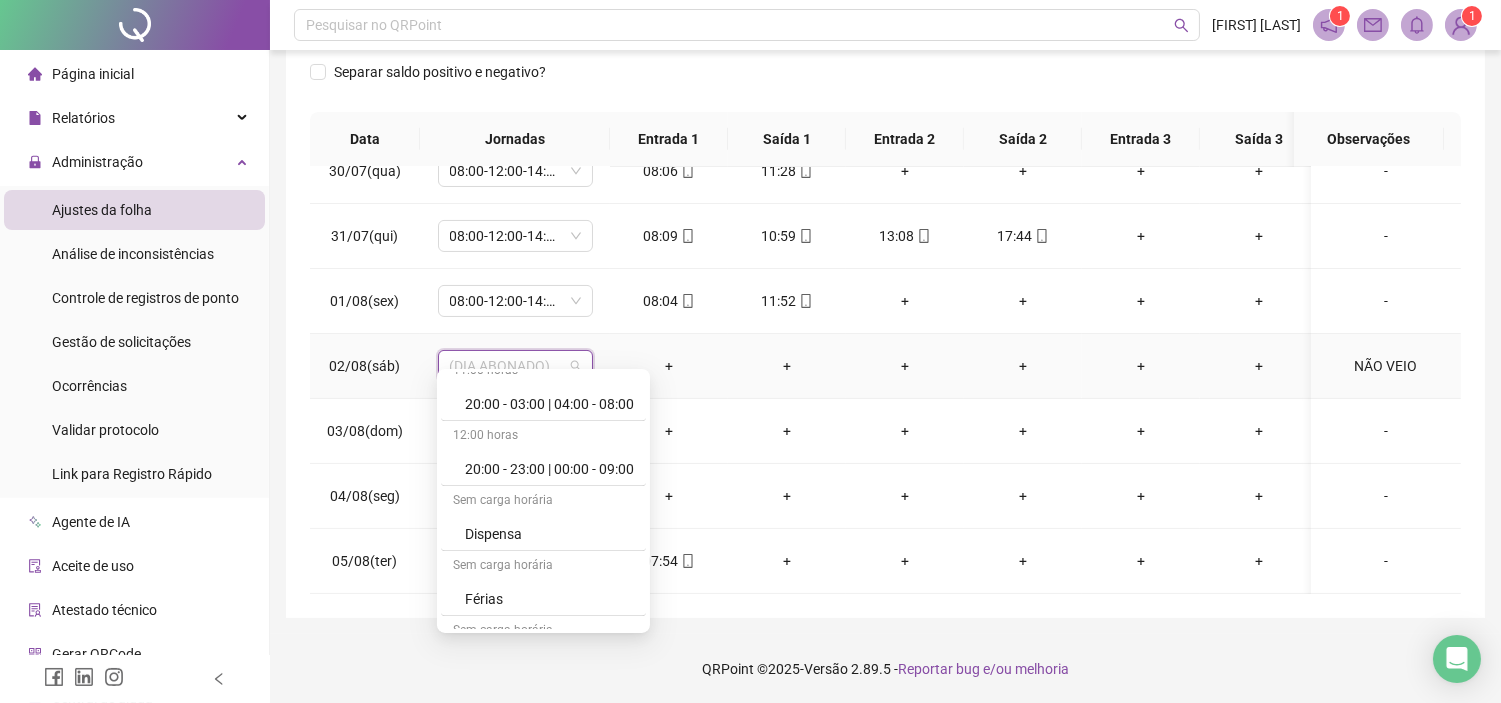 scroll, scrollTop: 11720, scrollLeft: 0, axis: vertical 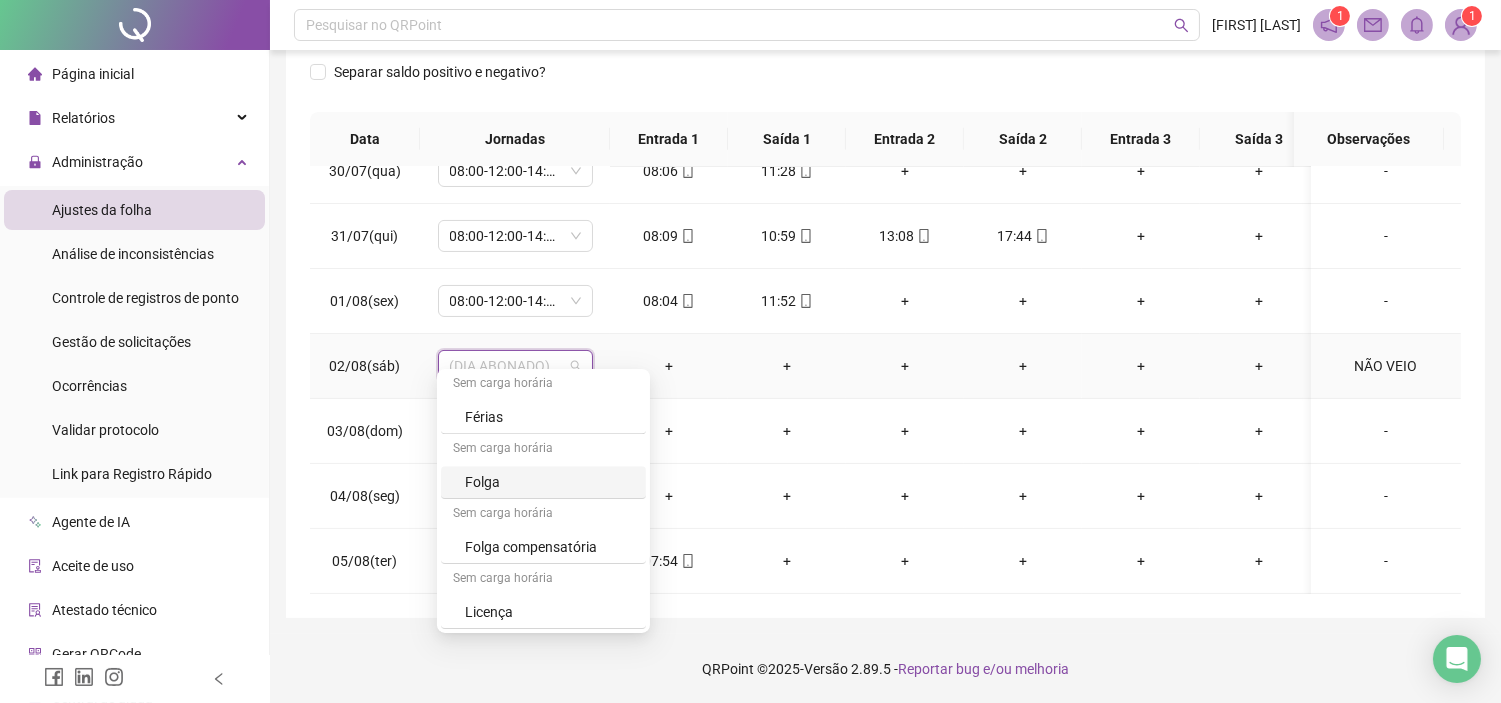 click on "Folga" at bounding box center [549, 482] 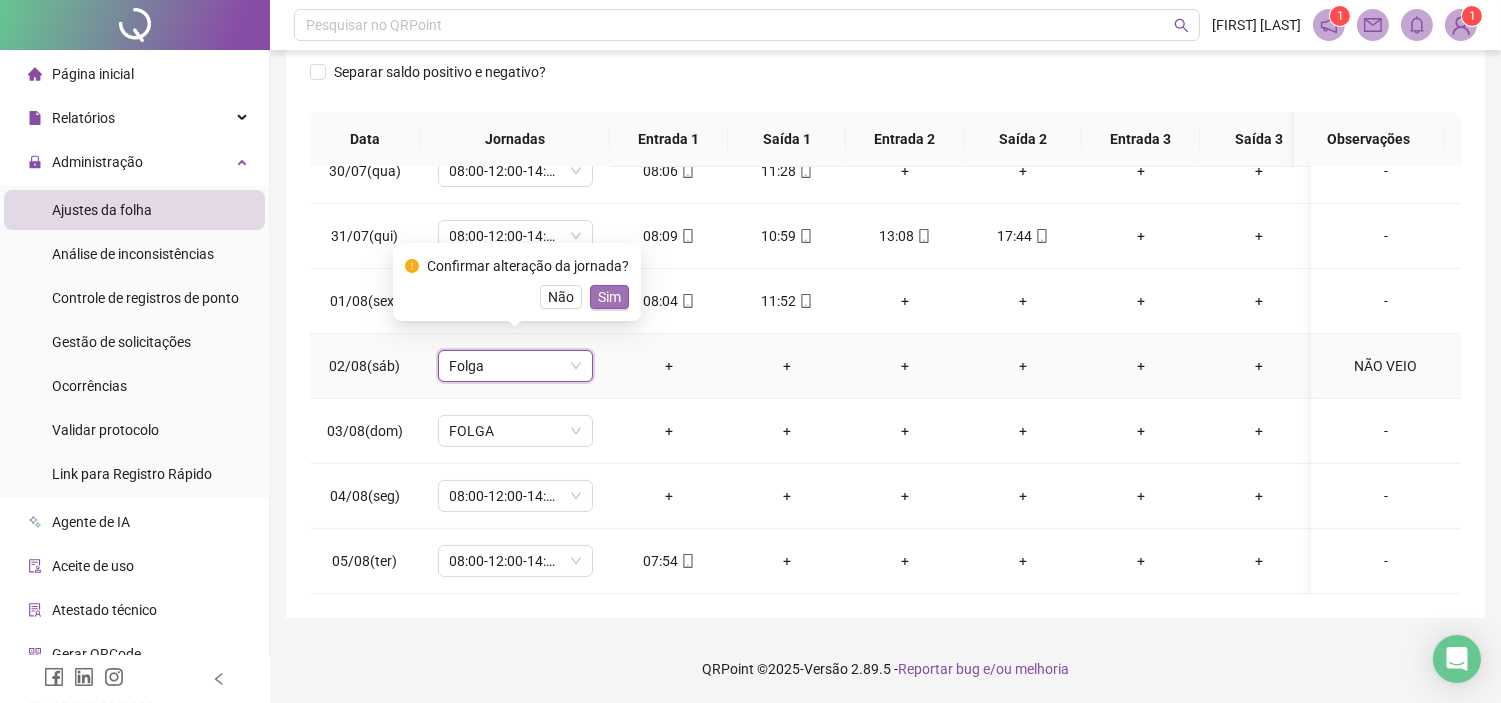 click on "Sim" at bounding box center (609, 297) 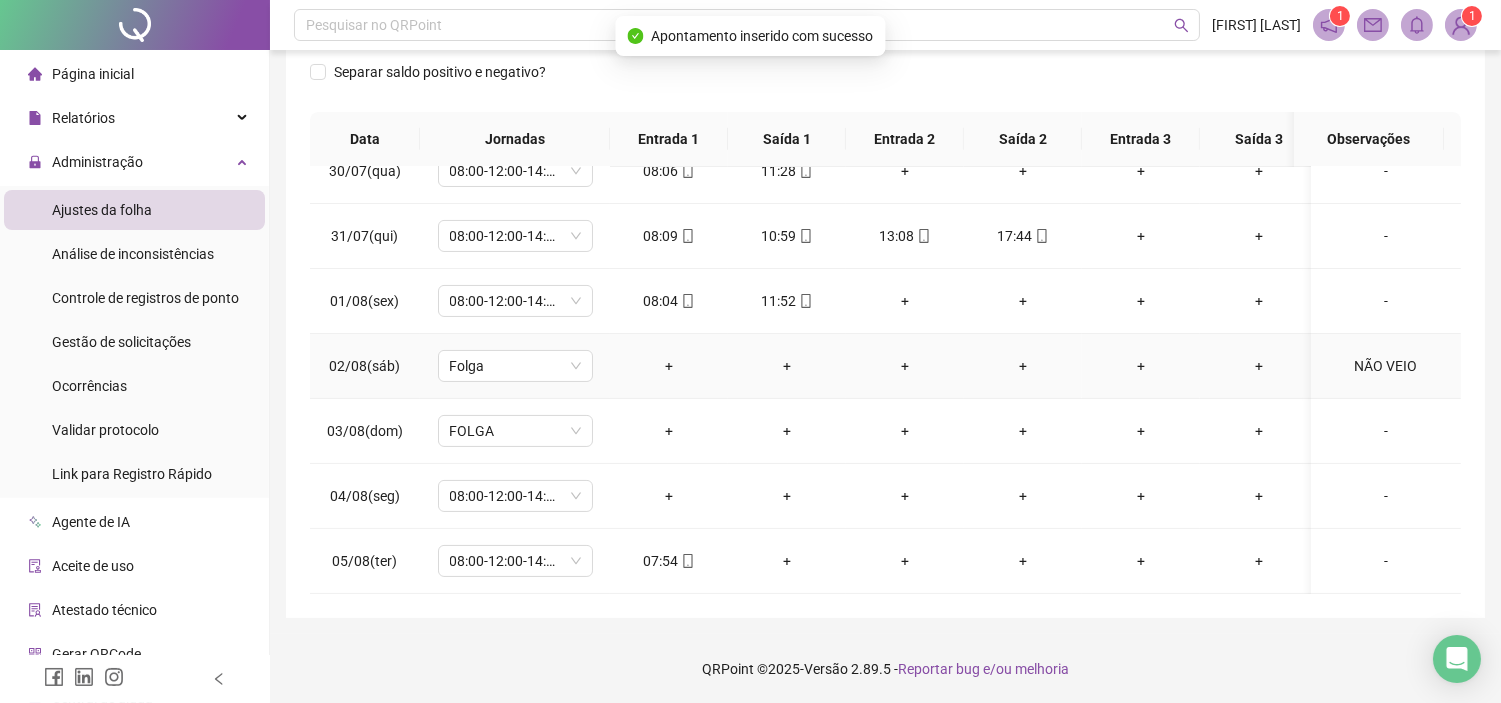 click on "NÃO VEIO" at bounding box center [1386, 366] 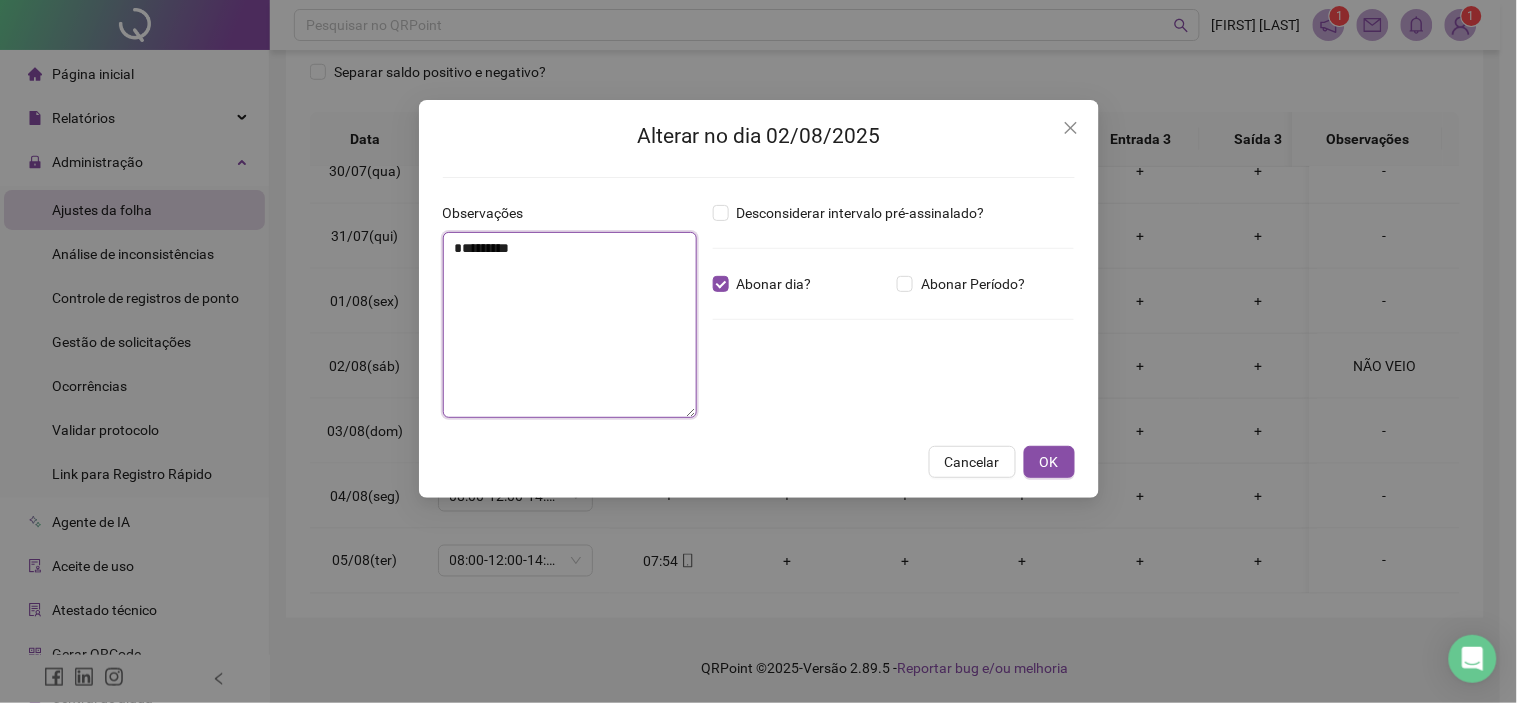 click on "********" at bounding box center [570, 325] 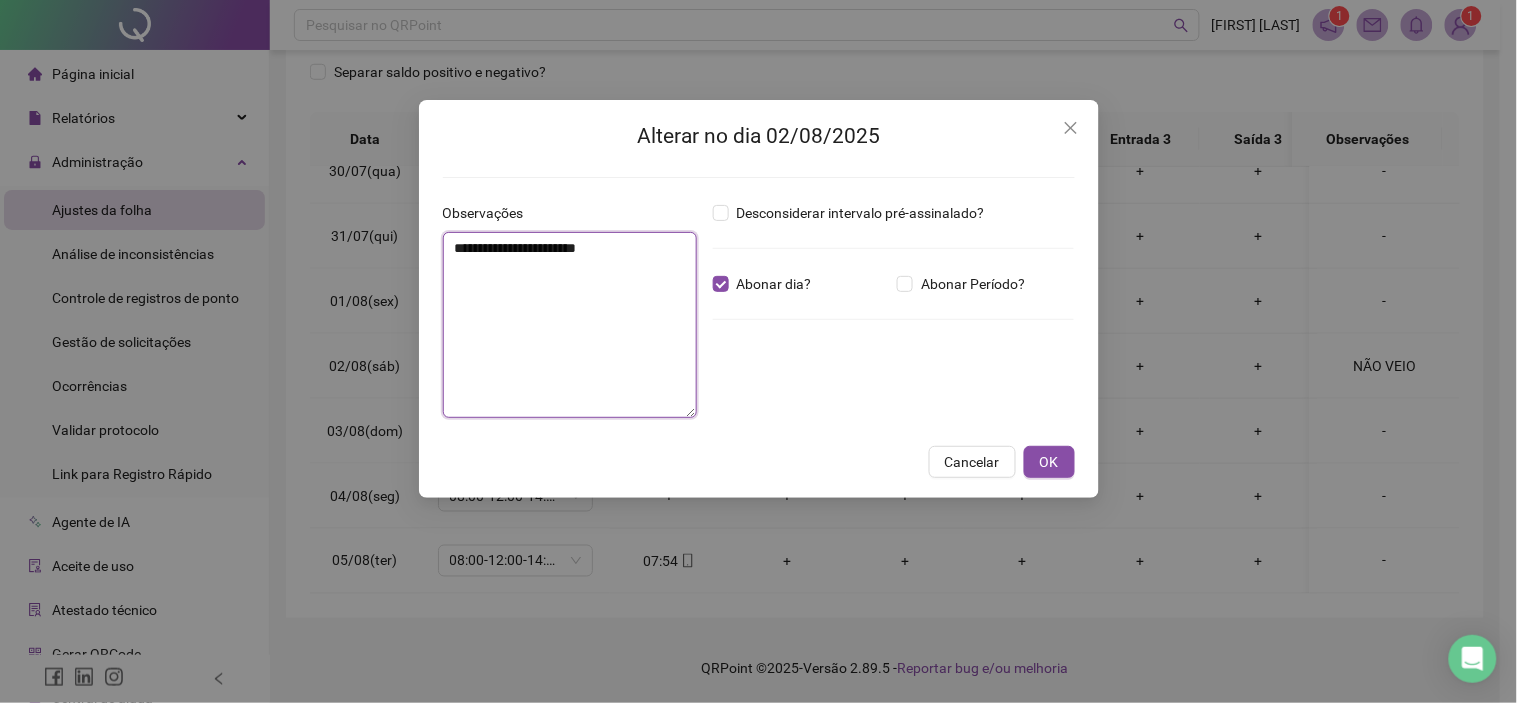 type on "**********" 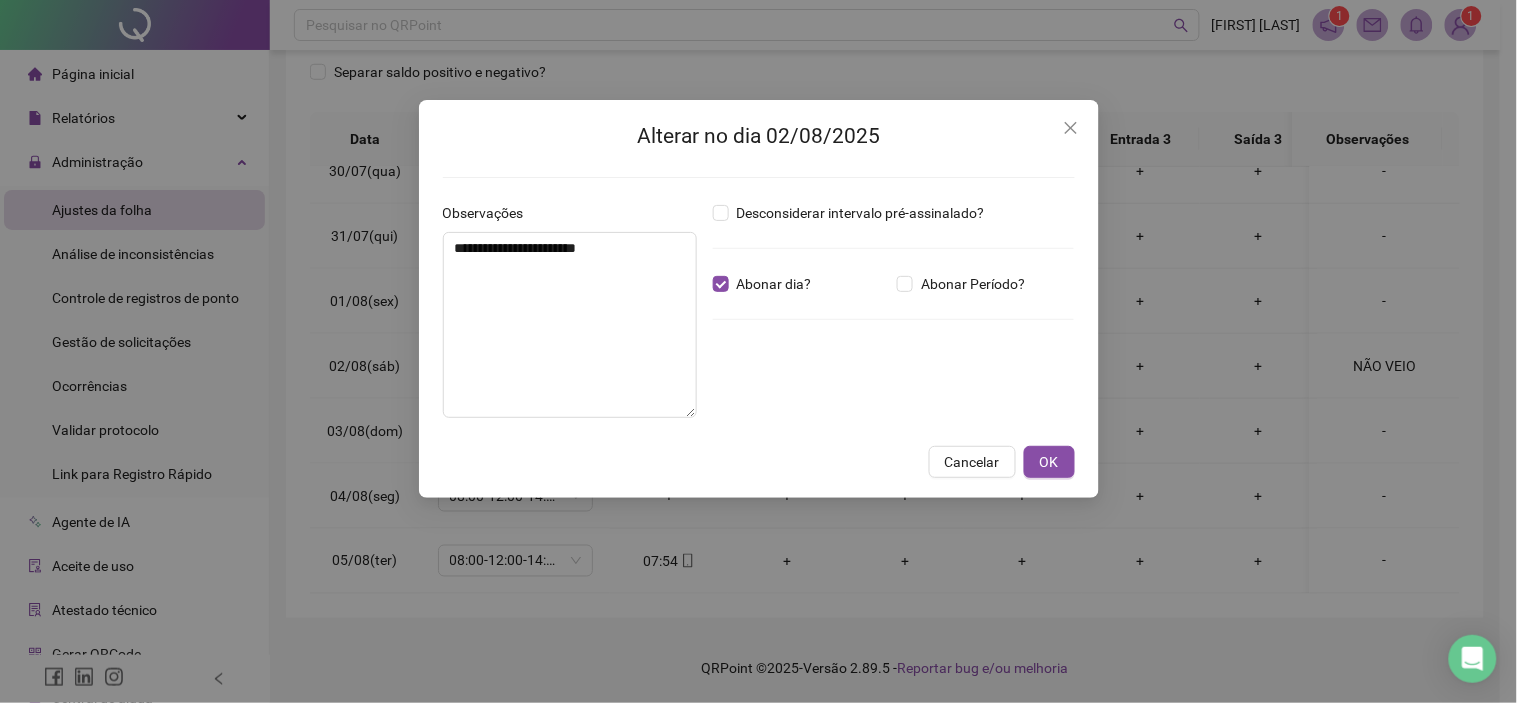click on "Desconsiderar intervalo pré-assinalado? Abonar dia? Abonar Período? Horas a abonar ***** Aplicar regime de compensação" at bounding box center (894, 318) 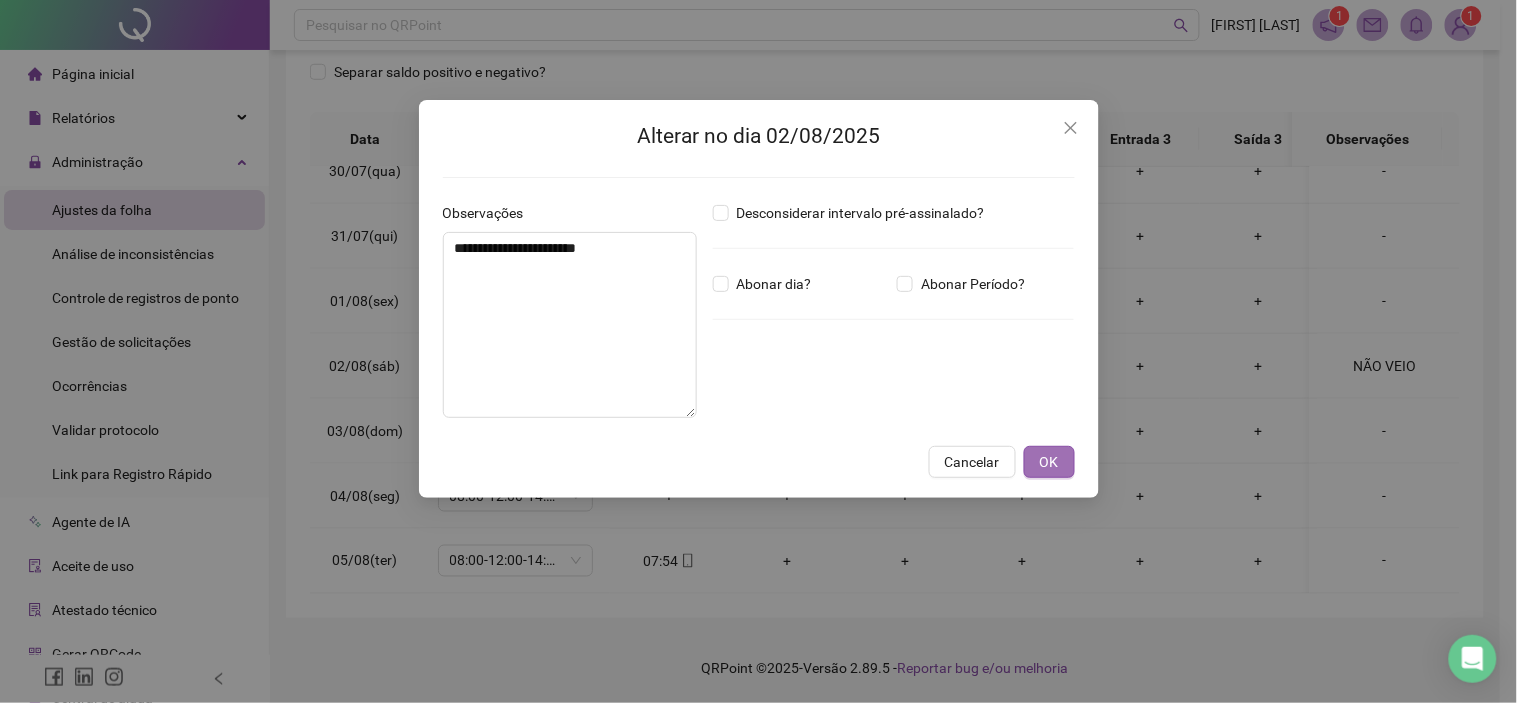 click on "OK" at bounding box center (1049, 462) 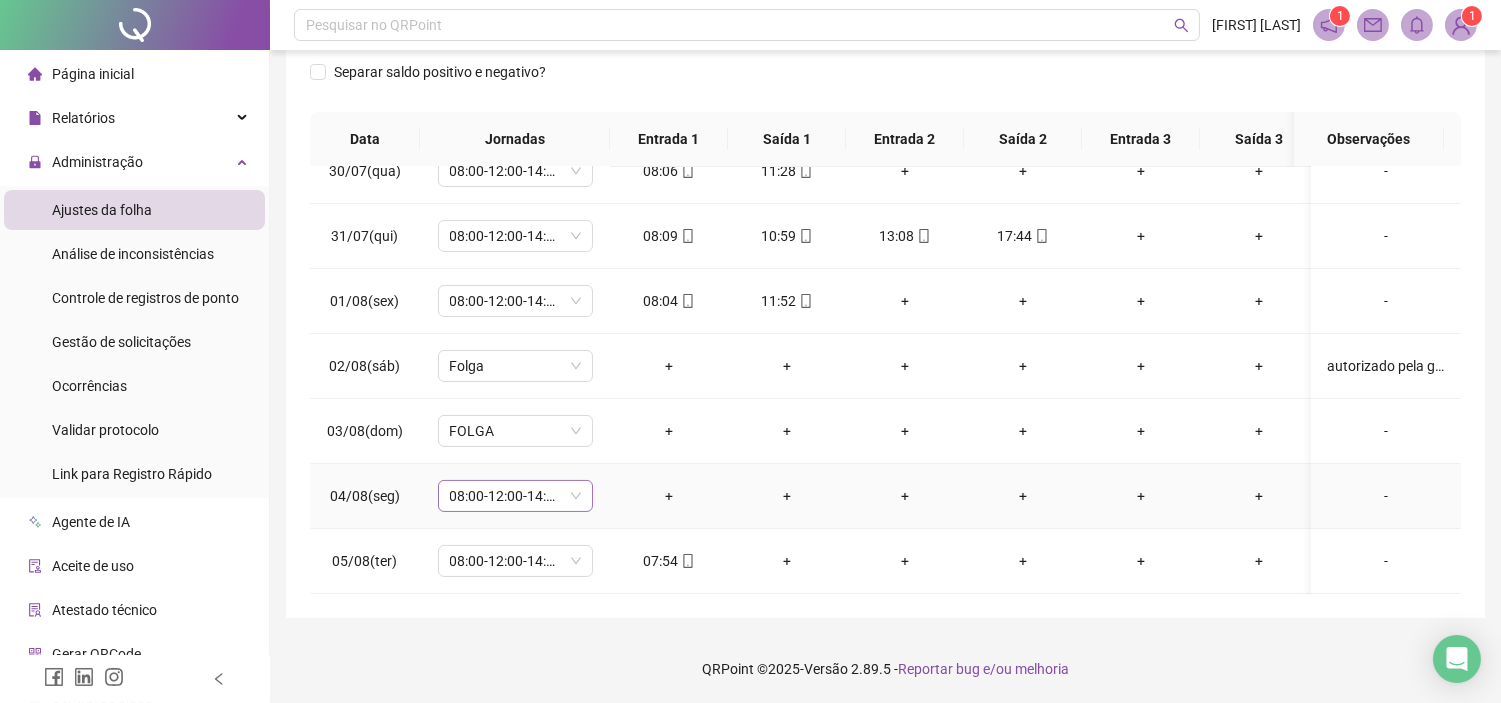 click on "08:00-12:00-14:00-18:00" at bounding box center (515, 496) 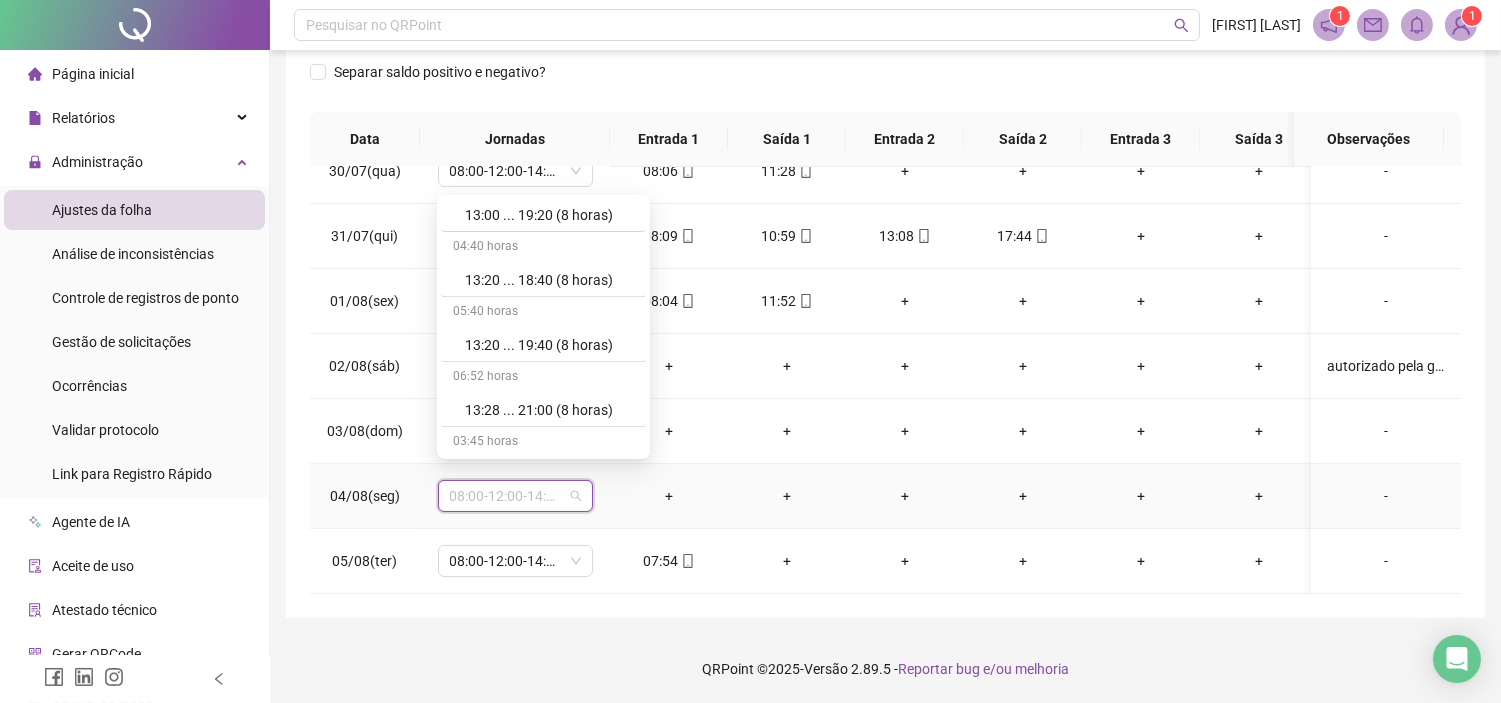 scroll, scrollTop: 11720, scrollLeft: 0, axis: vertical 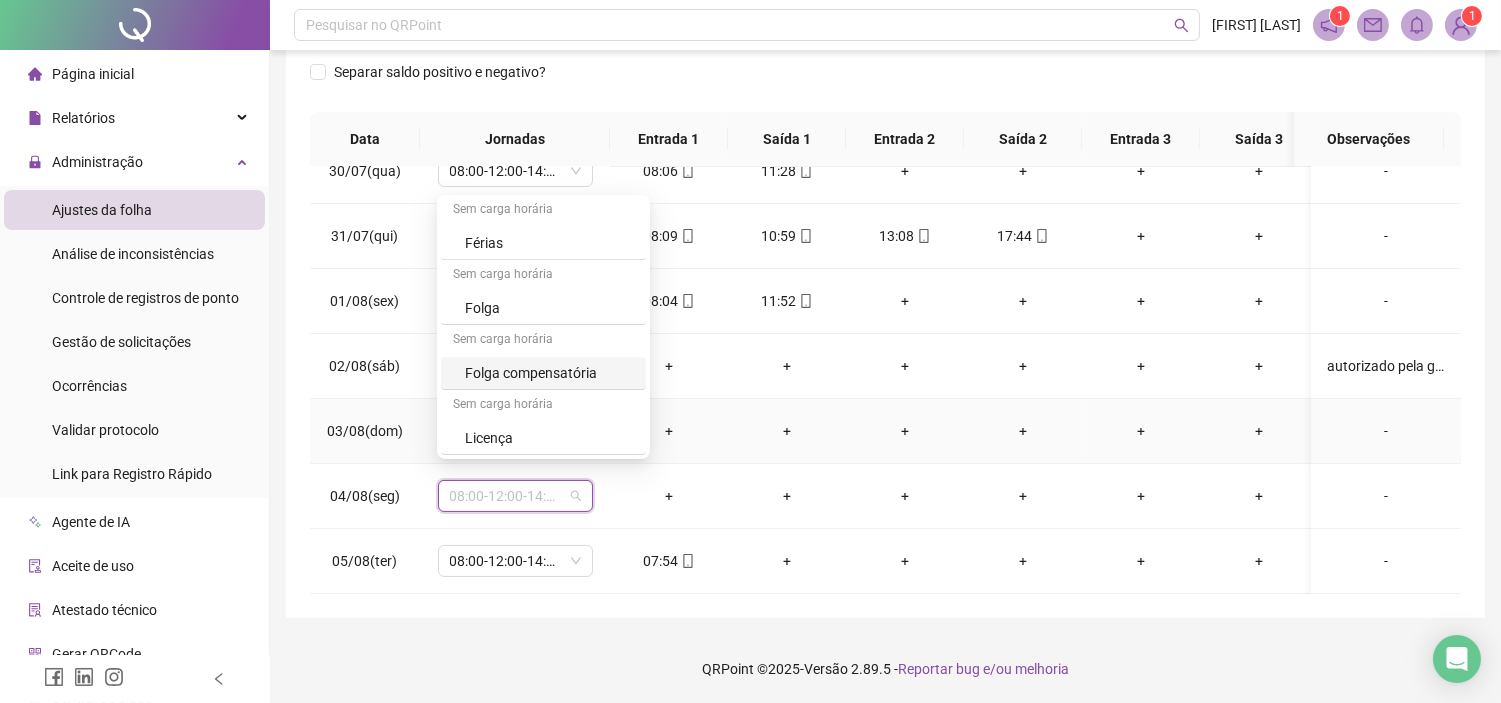 click on "+" at bounding box center [787, 431] 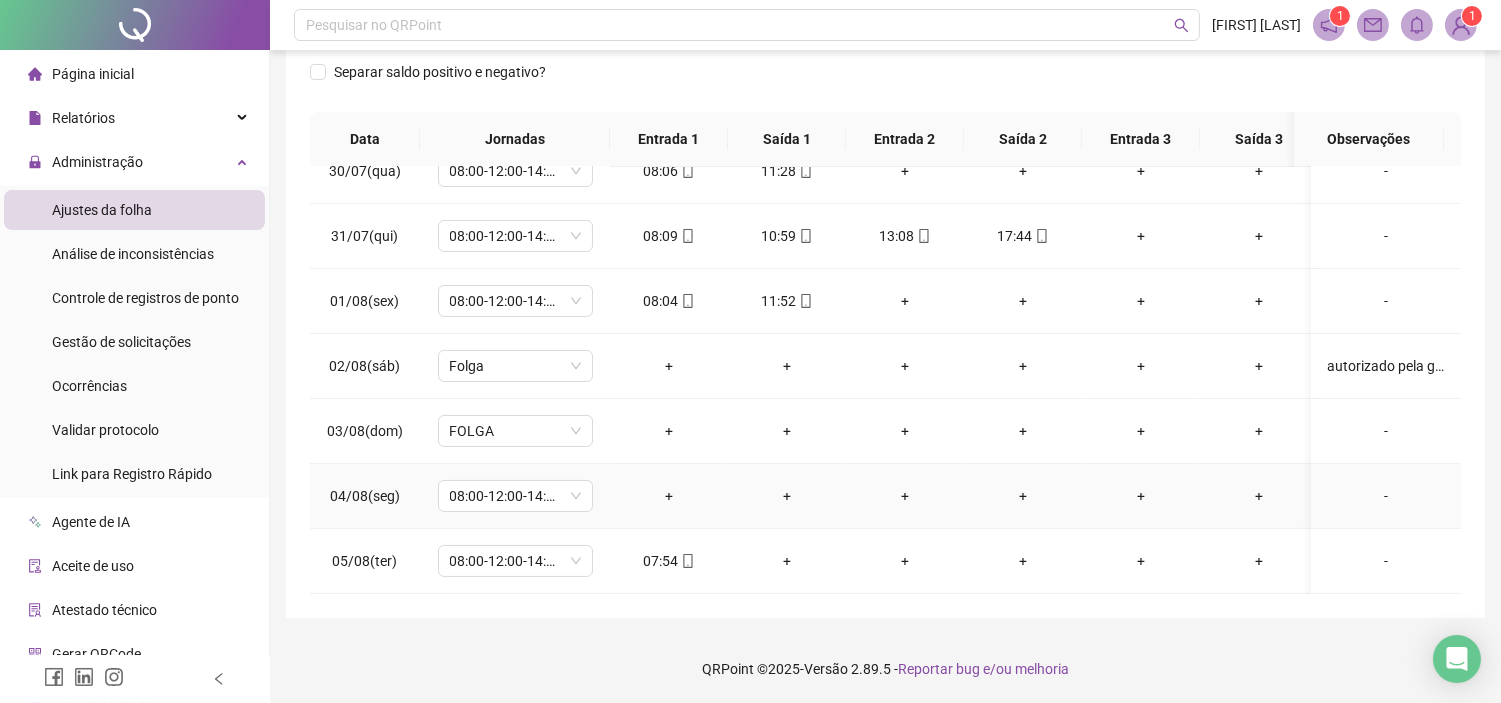 click on "-" at bounding box center [1386, 496] 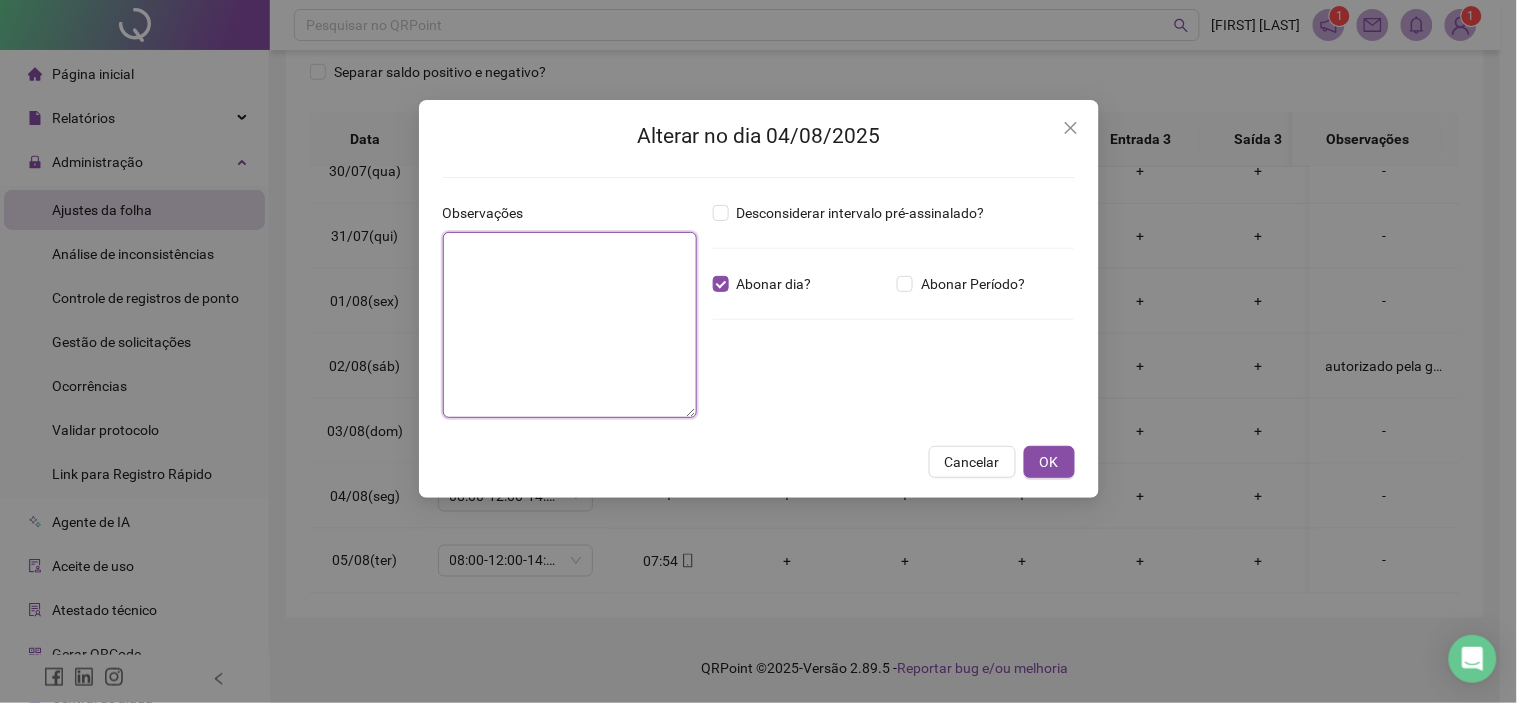 click at bounding box center [570, 325] 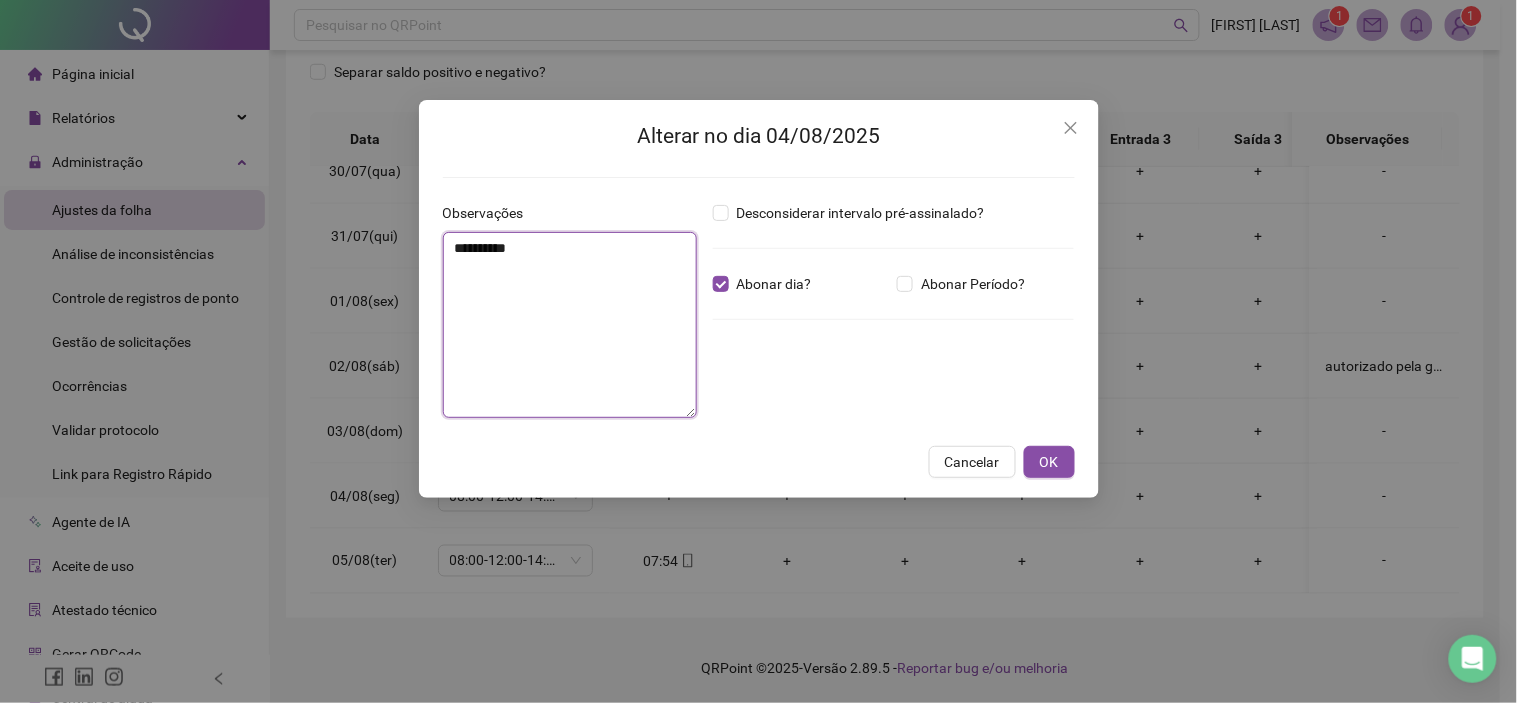 click on "*********" at bounding box center [570, 325] 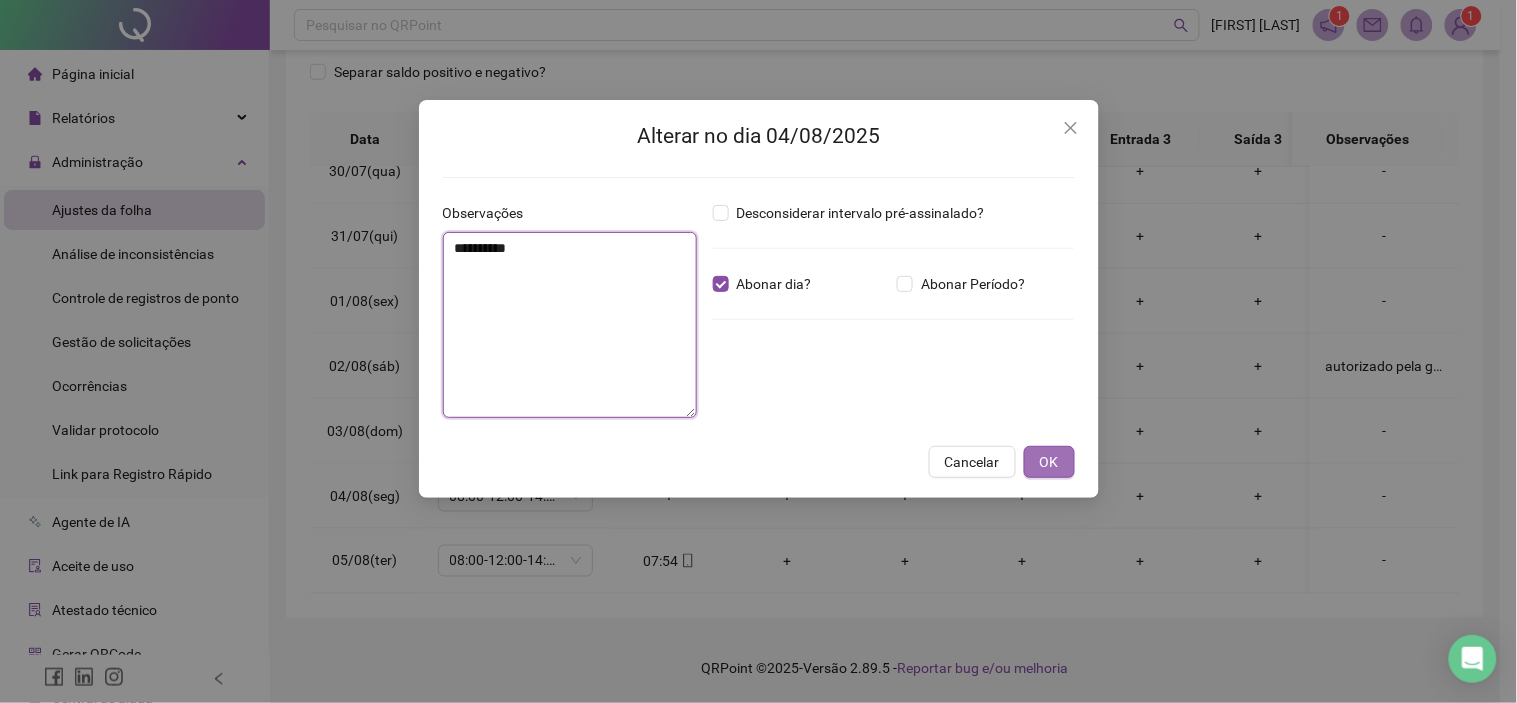 type on "*********" 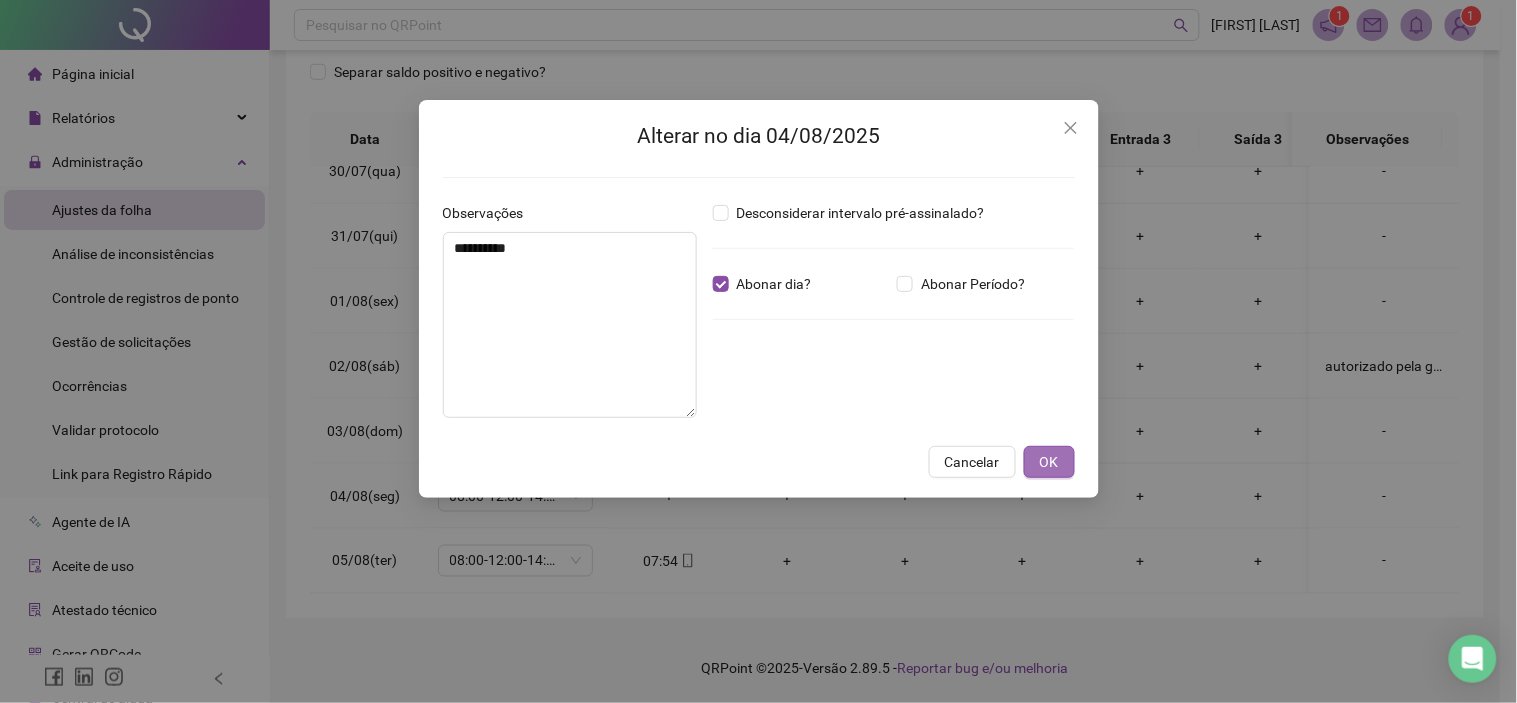 click on "OK" at bounding box center [1049, 462] 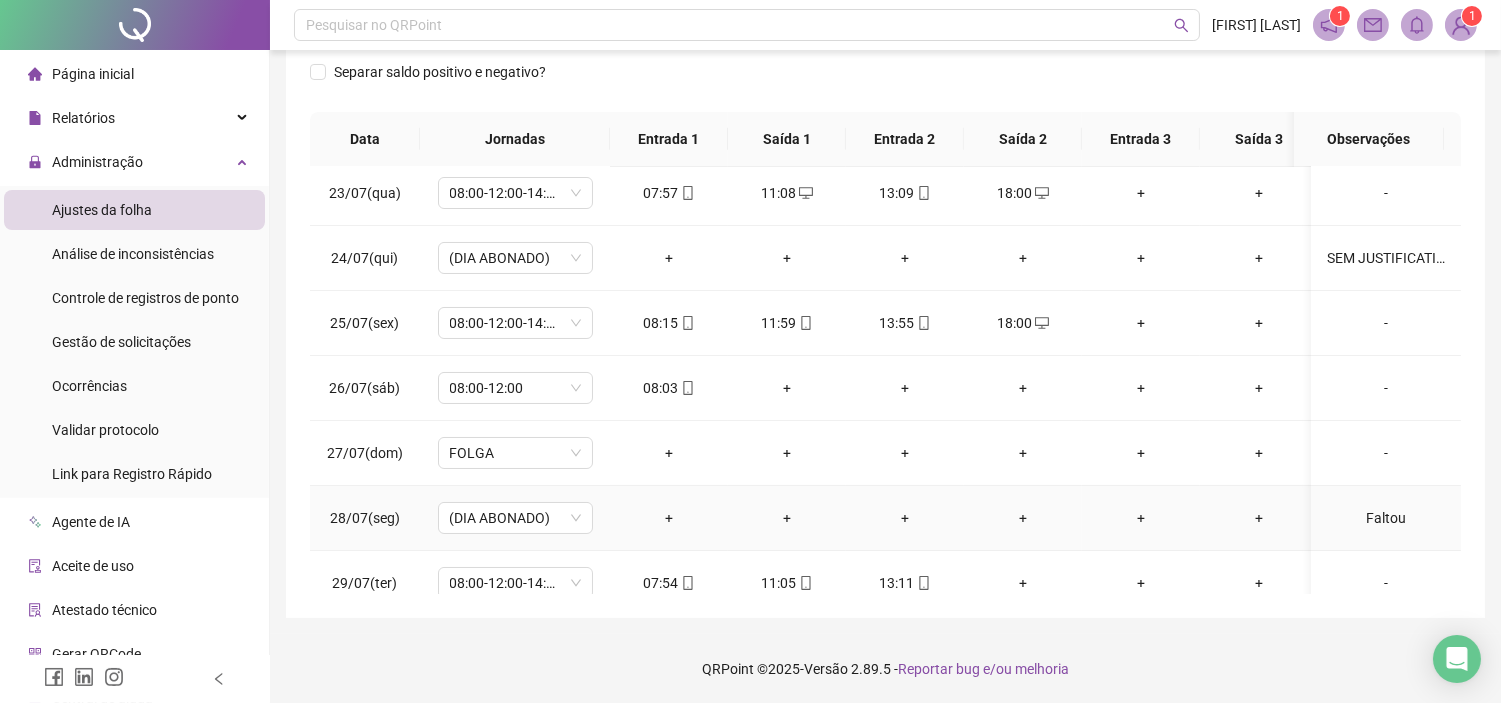 scroll, scrollTop: 0, scrollLeft: 0, axis: both 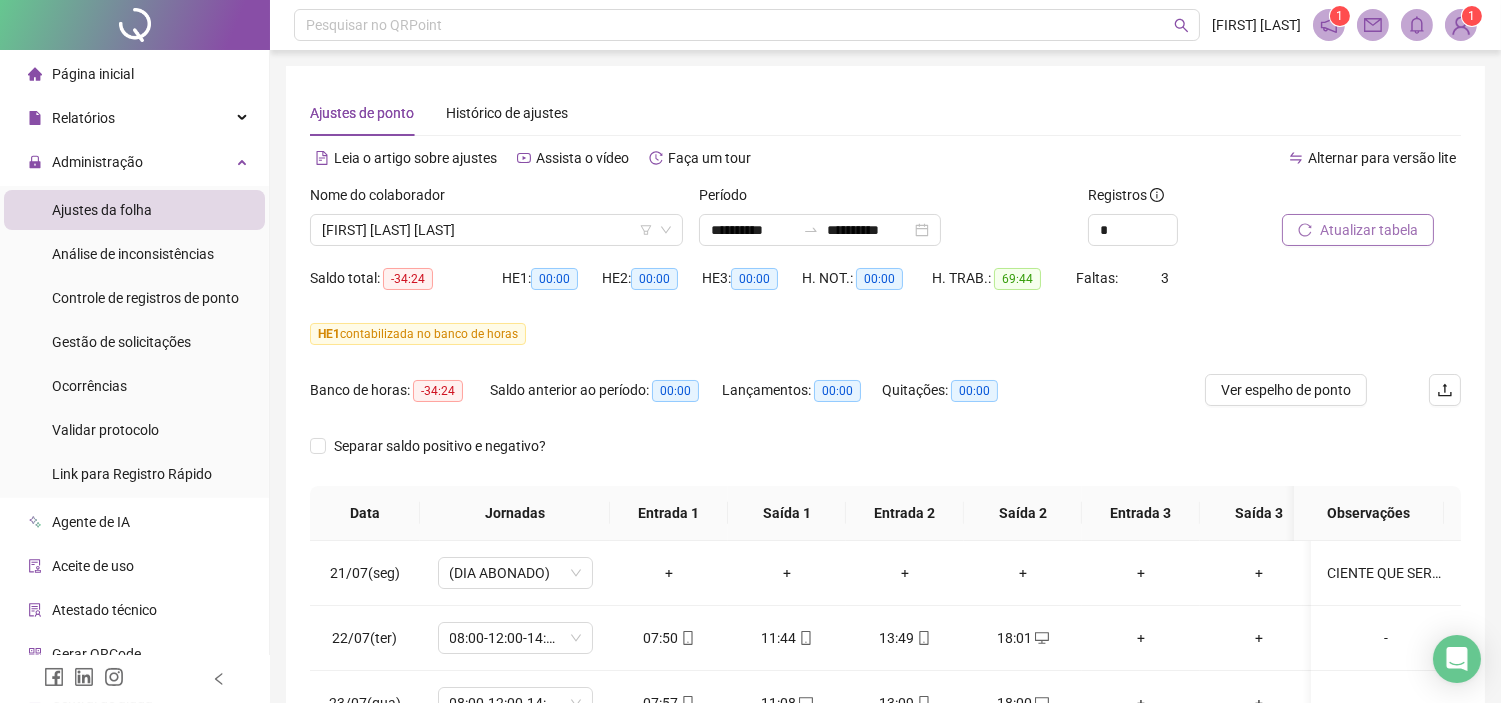 click on "Atualizar tabela" at bounding box center (1358, 230) 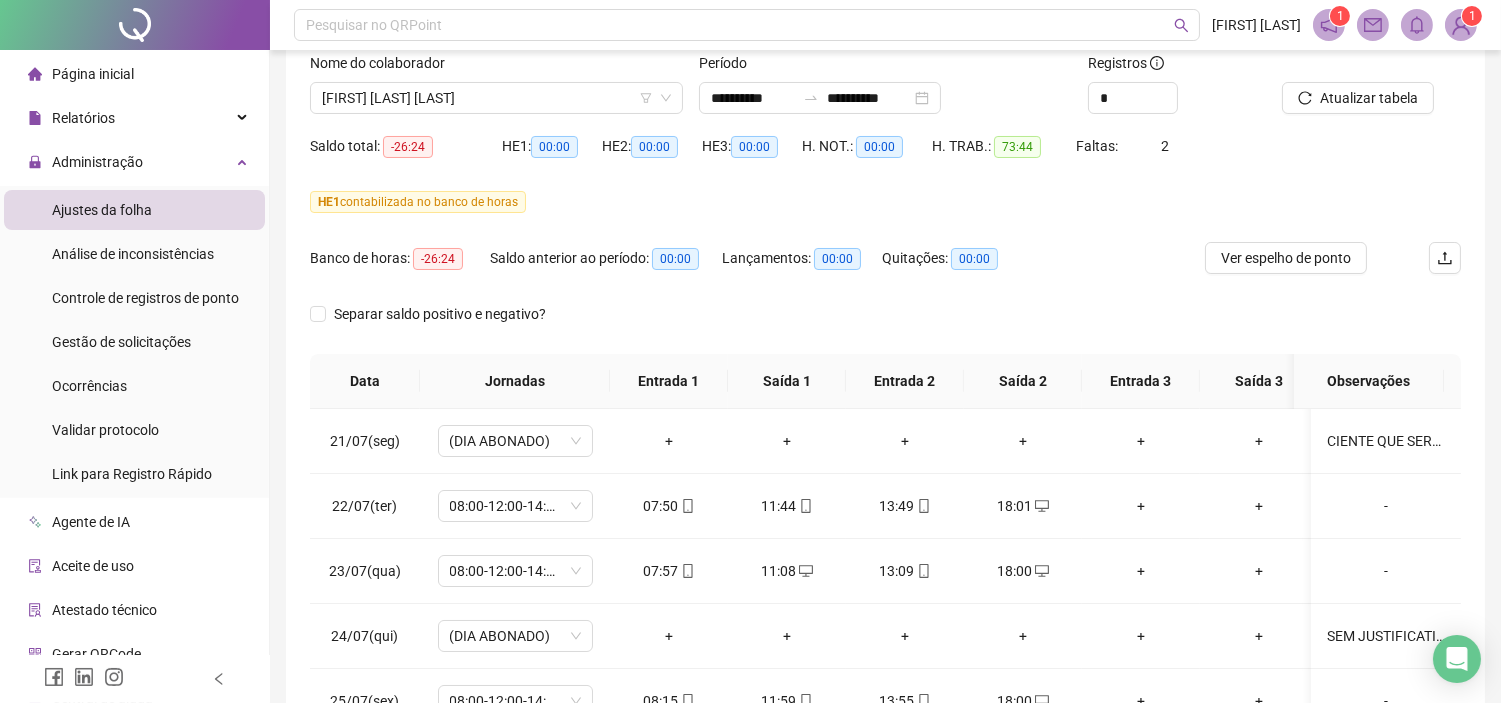 scroll, scrollTop: 333, scrollLeft: 0, axis: vertical 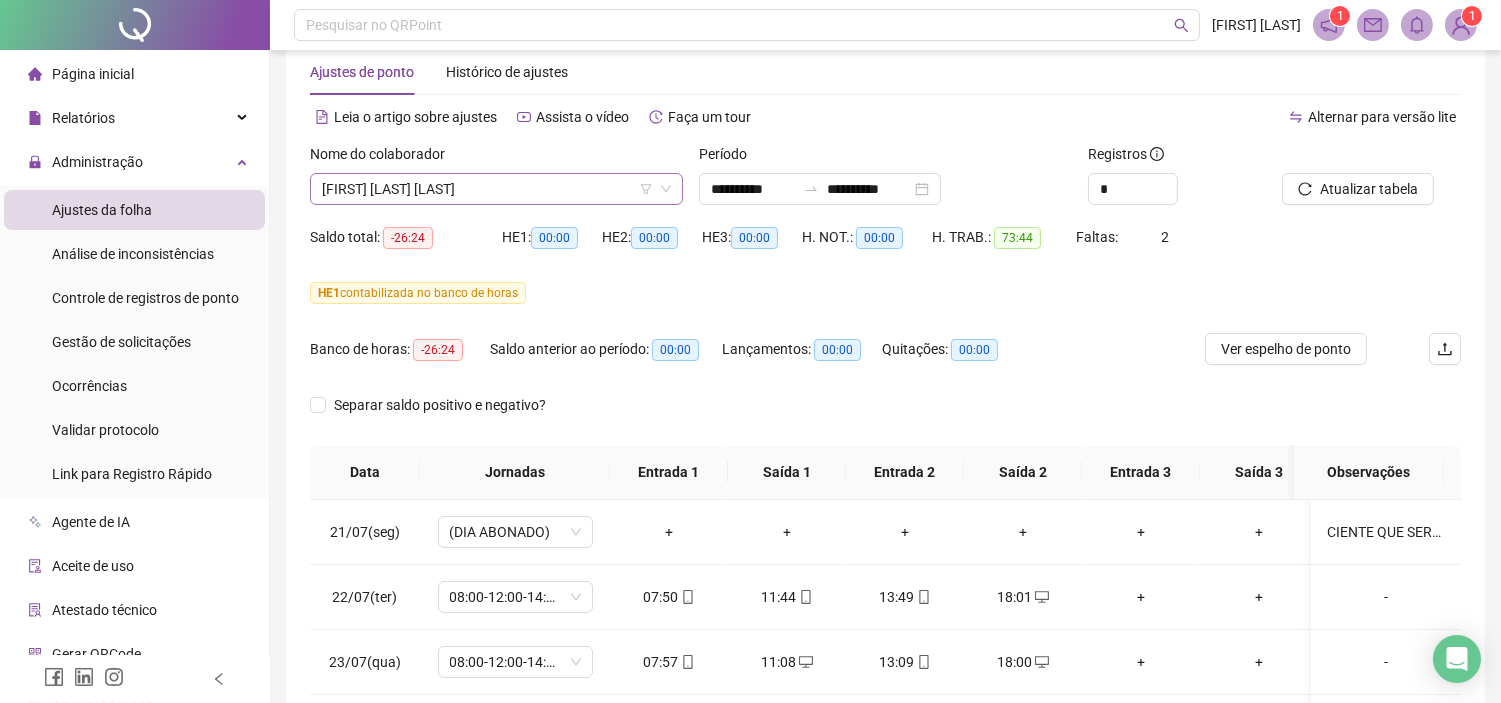 click on "[FIRST] [LAST] [LAST]" at bounding box center (496, 189) 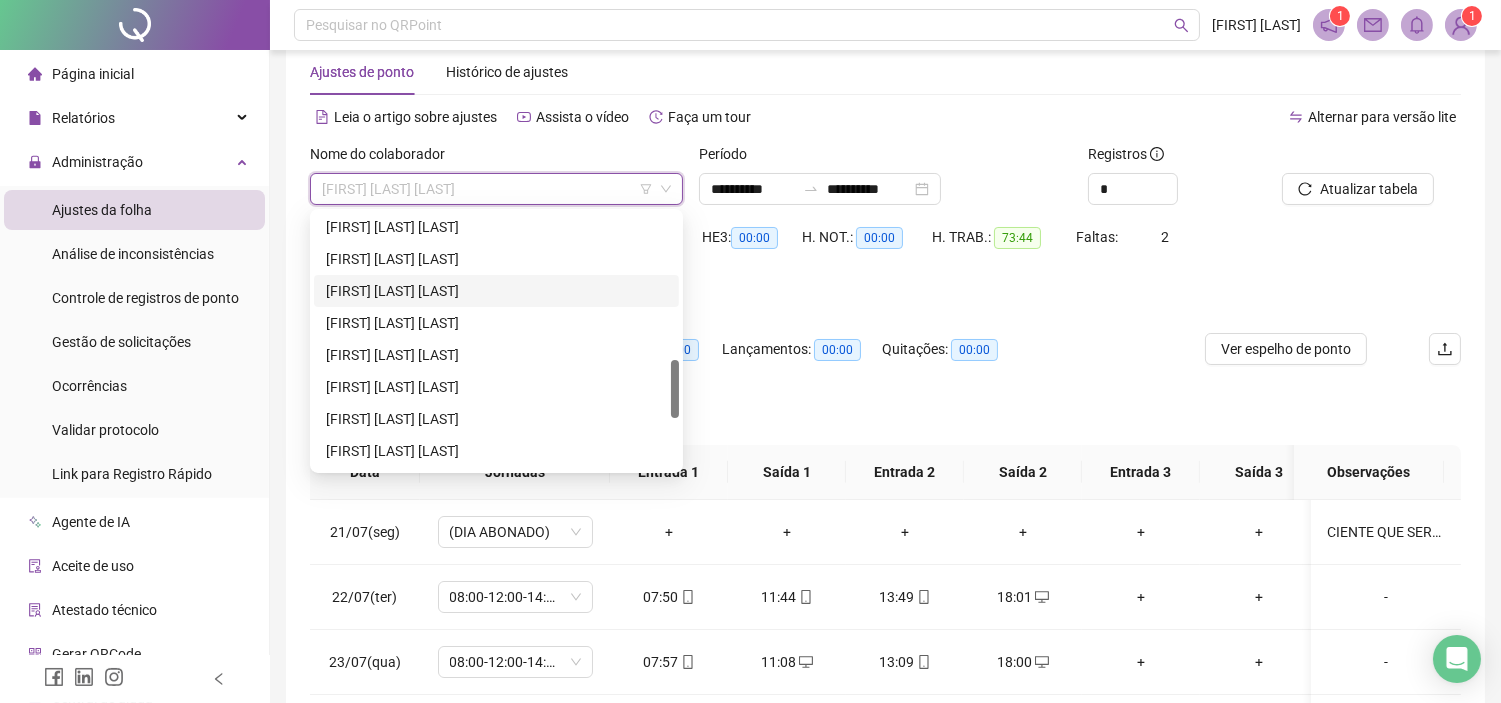 scroll, scrollTop: 864, scrollLeft: 0, axis: vertical 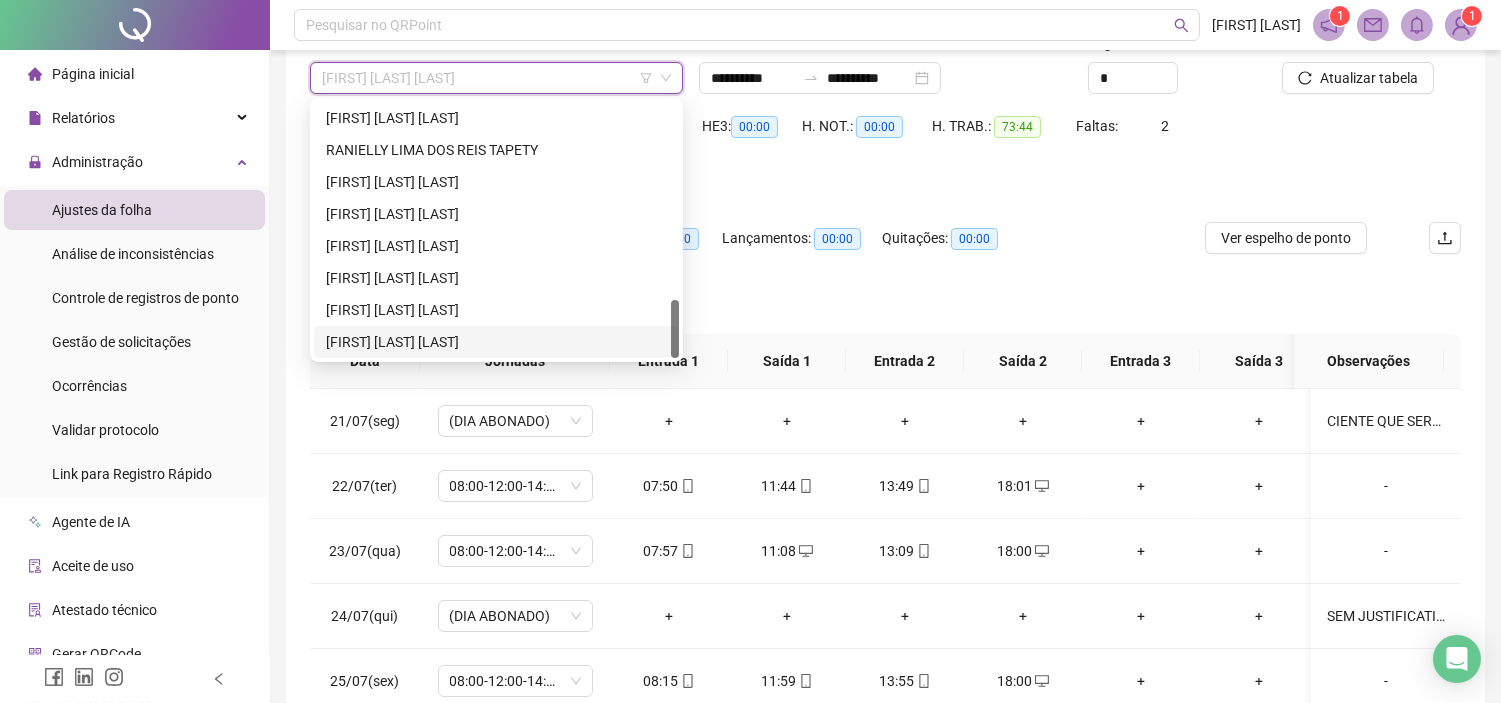 click on "[FIRST] [LAST] [LAST]" at bounding box center [496, 342] 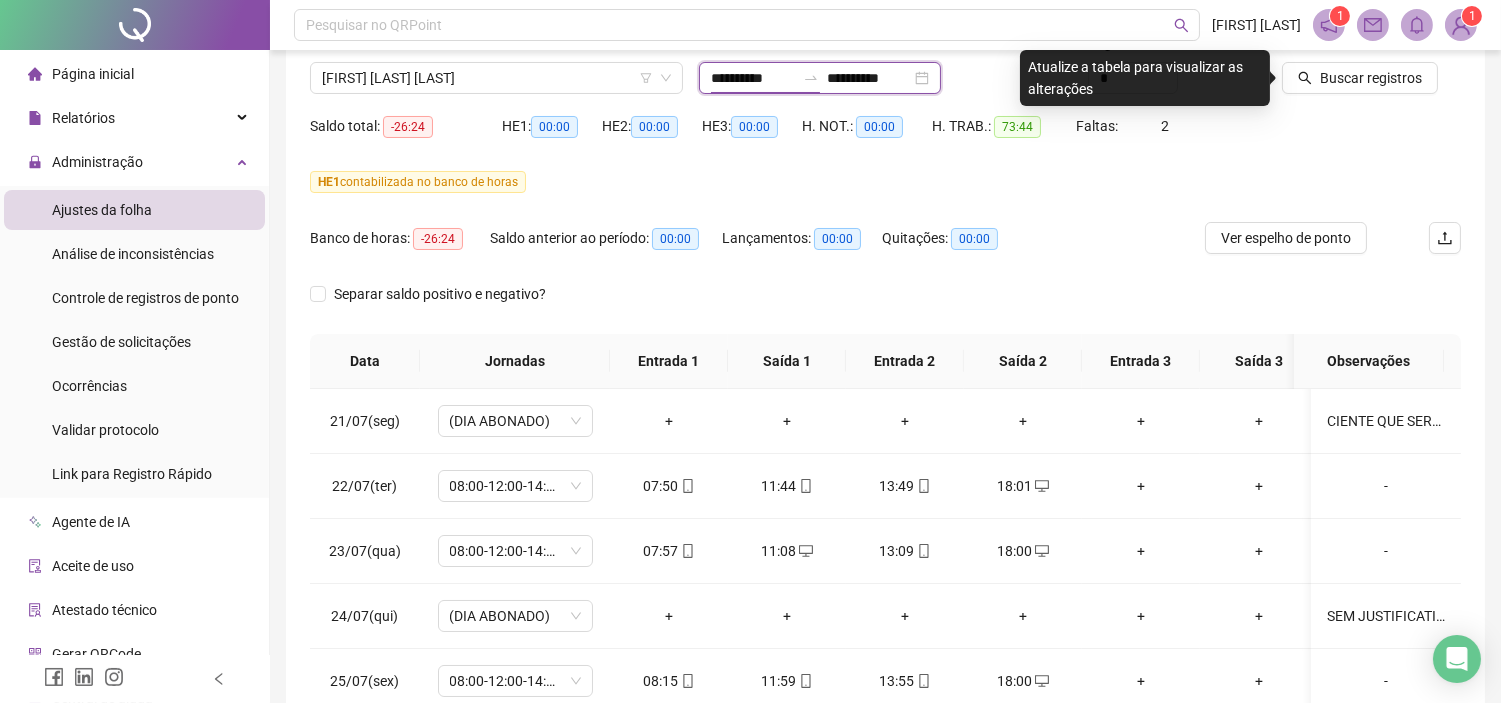 click on "**********" at bounding box center (753, 78) 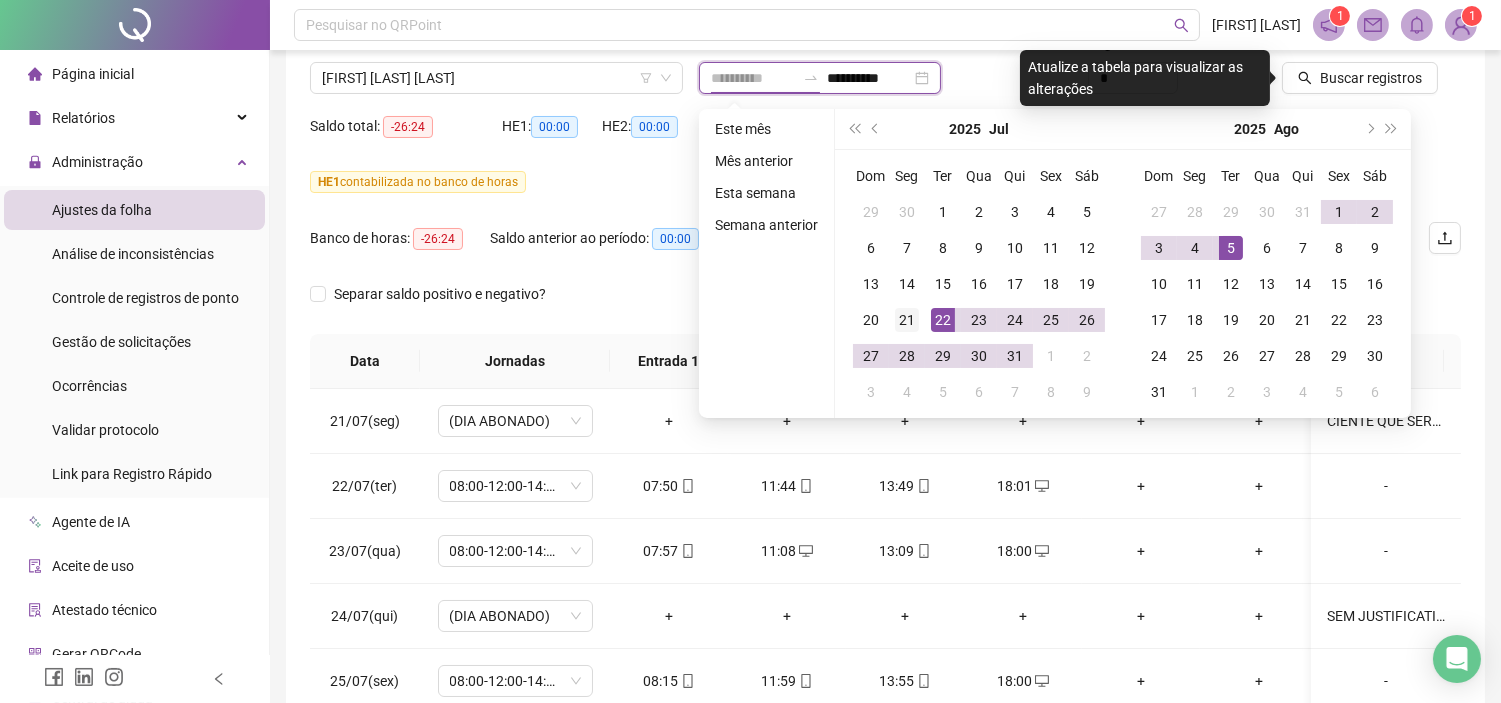 type on "**********" 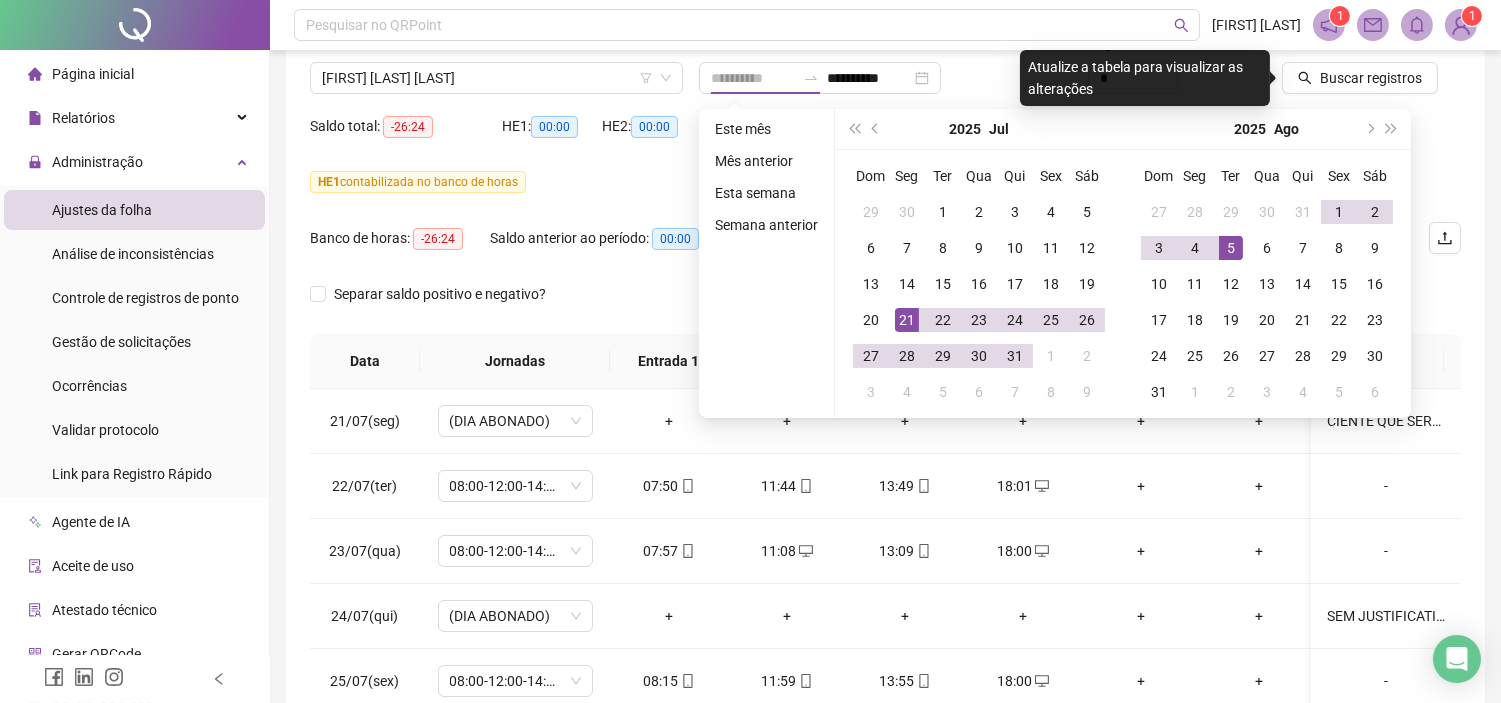 click on "21" at bounding box center [907, 320] 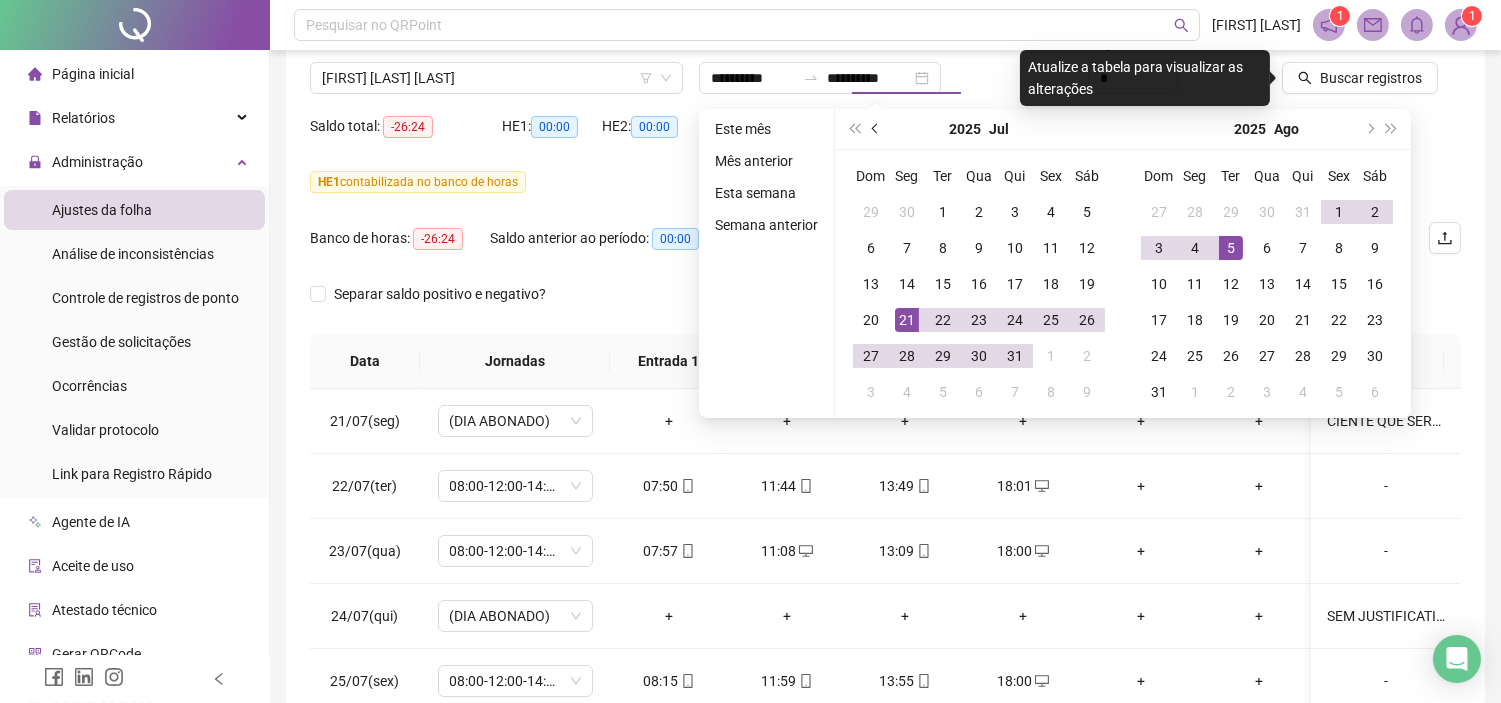 click at bounding box center [876, 129] 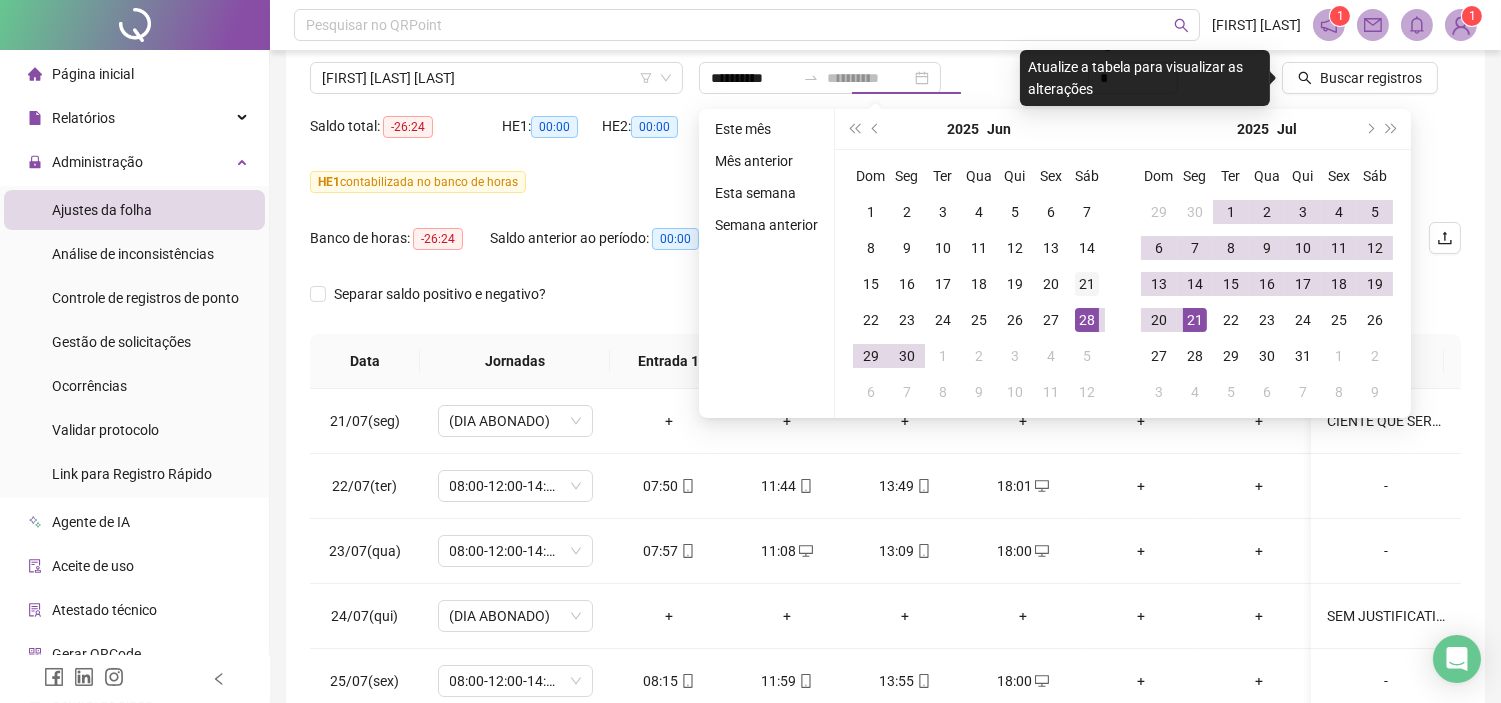 type on "**********" 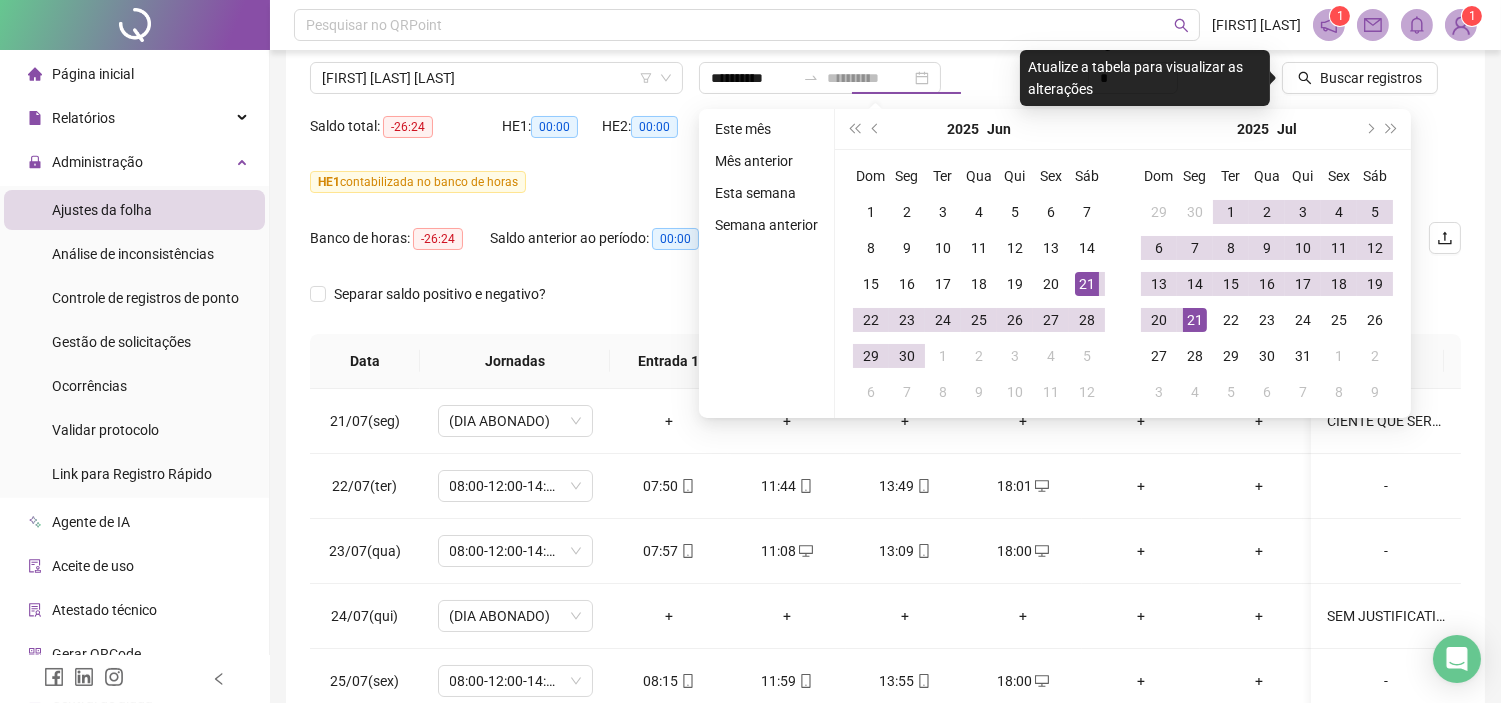 click on "21" at bounding box center (1087, 284) 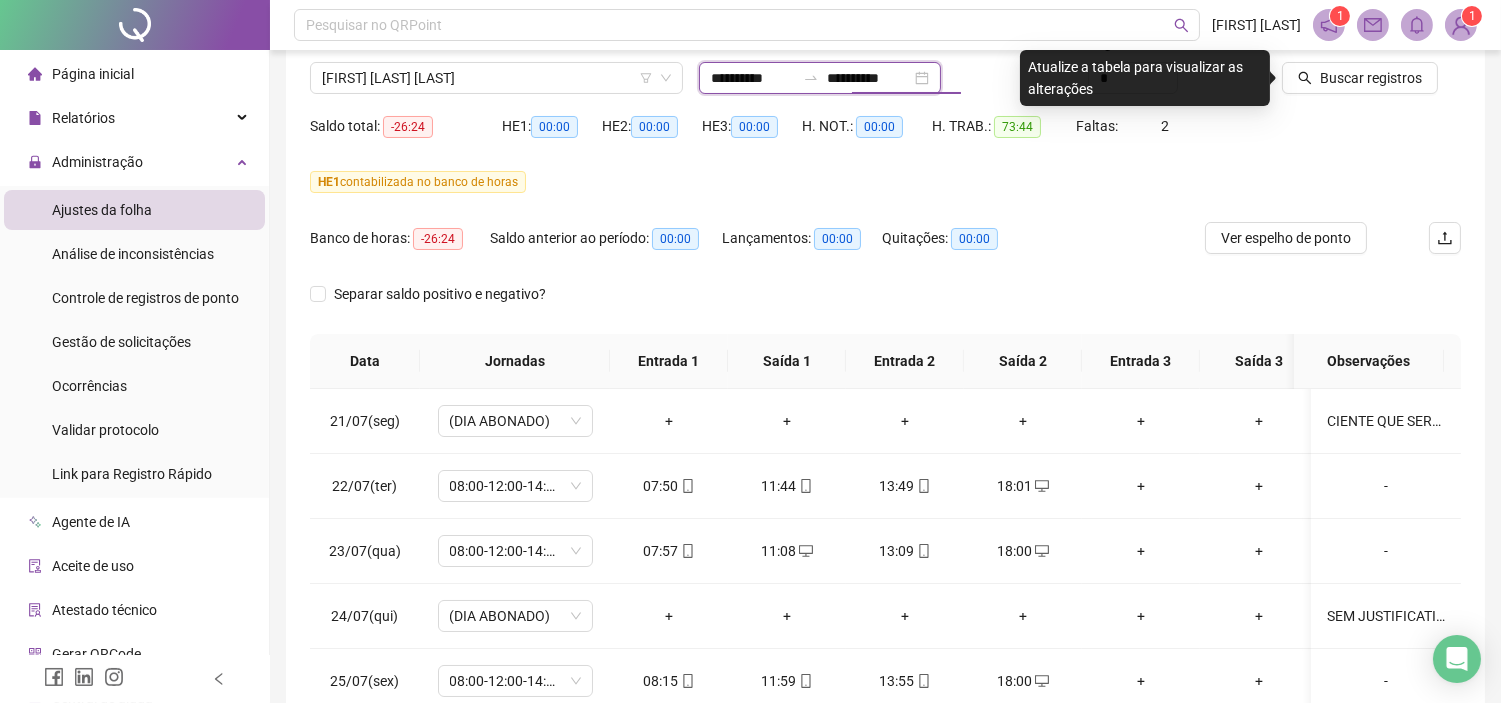 click on "**********" at bounding box center (869, 78) 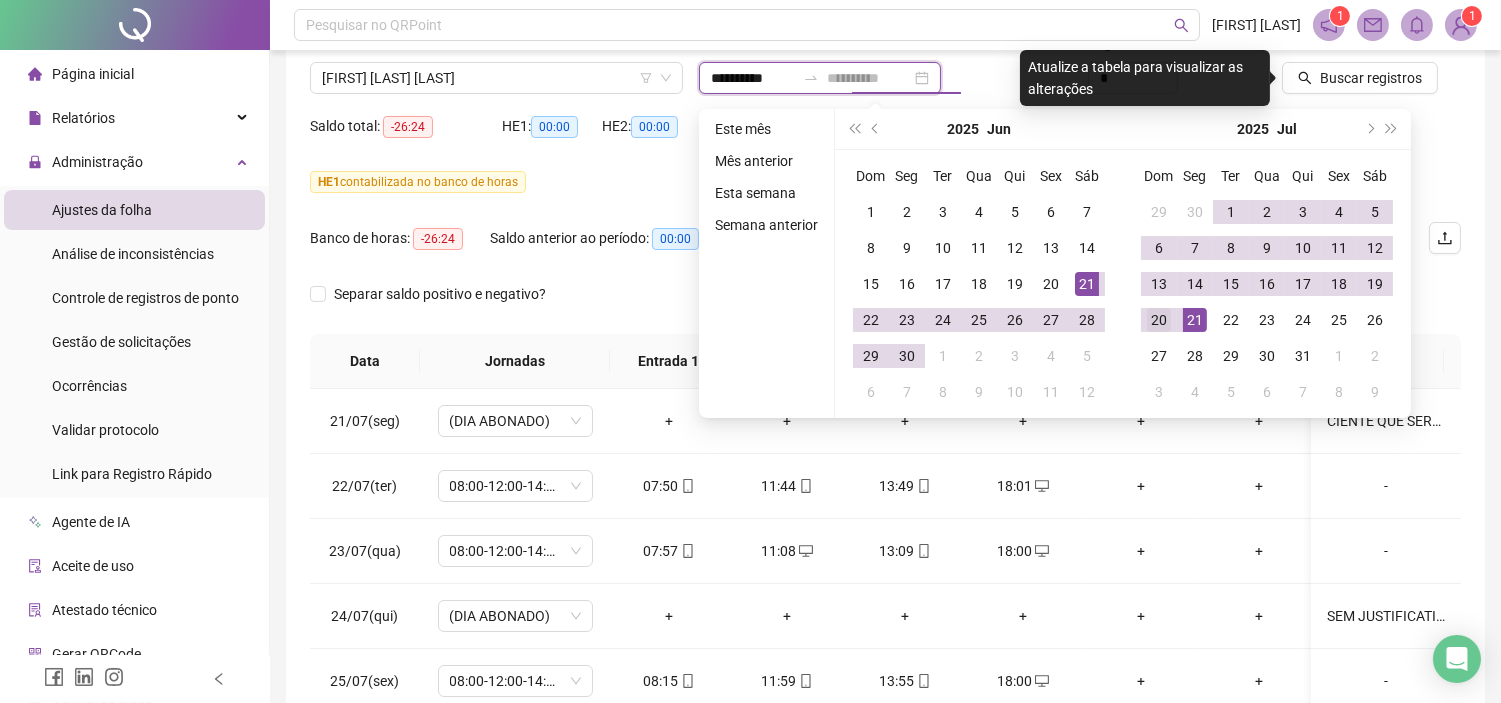 type on "**********" 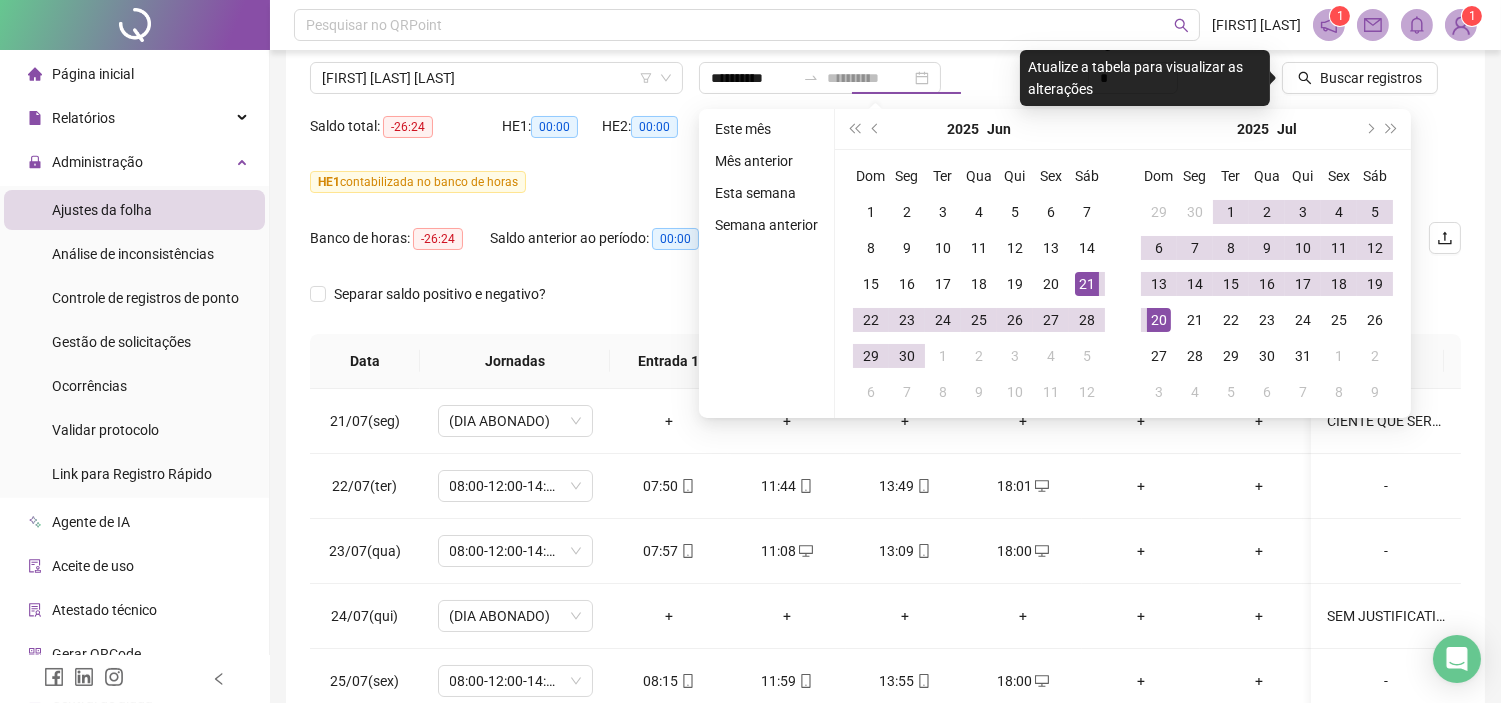 click on "20" at bounding box center (1159, 320) 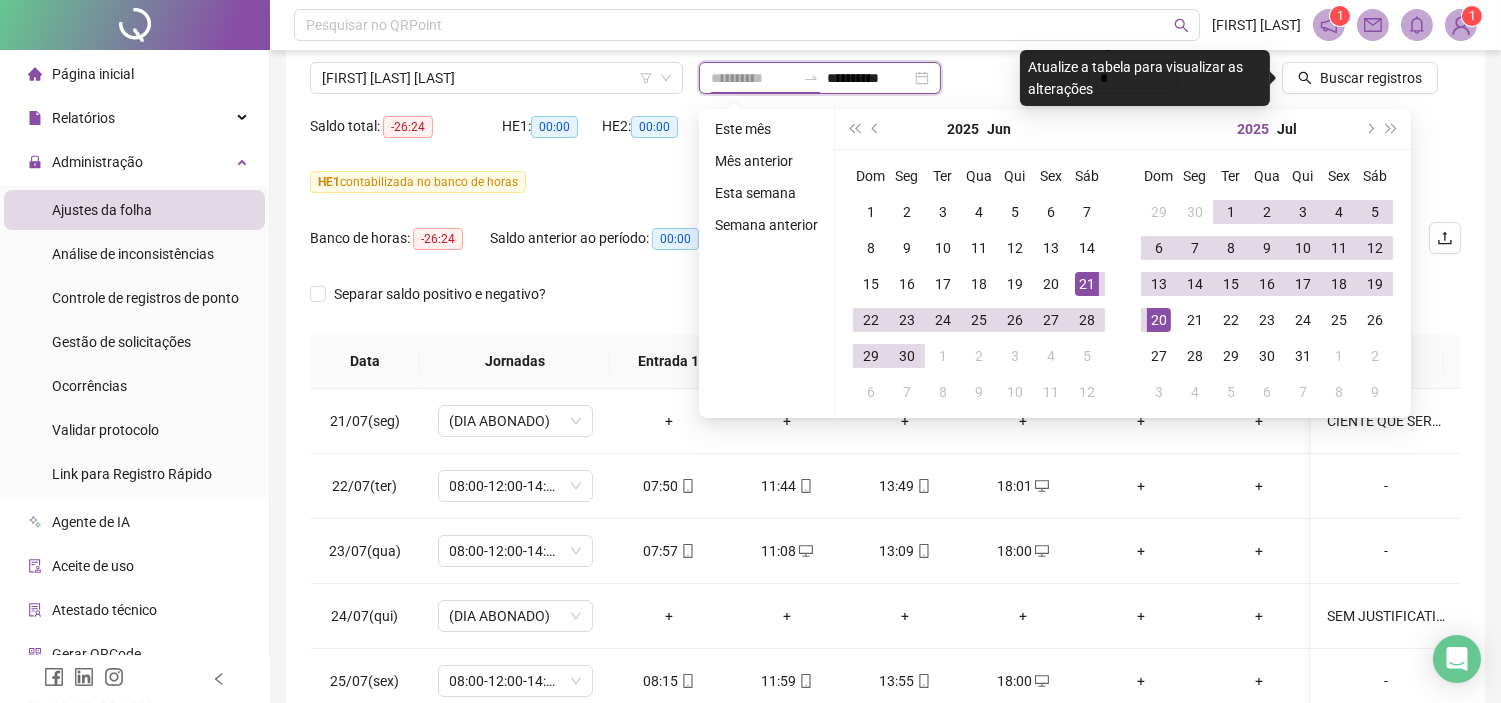 type on "**********" 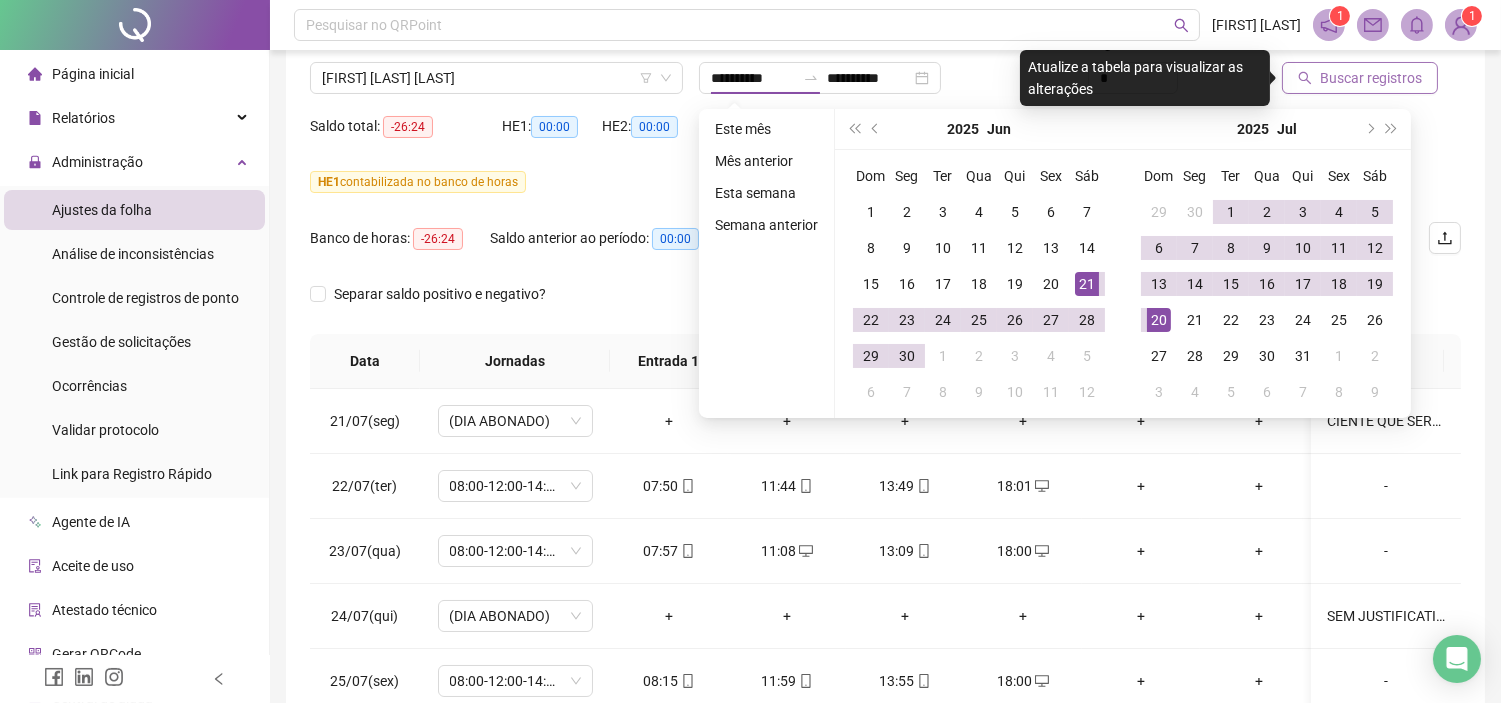 click on "Buscar registros" at bounding box center [1371, 78] 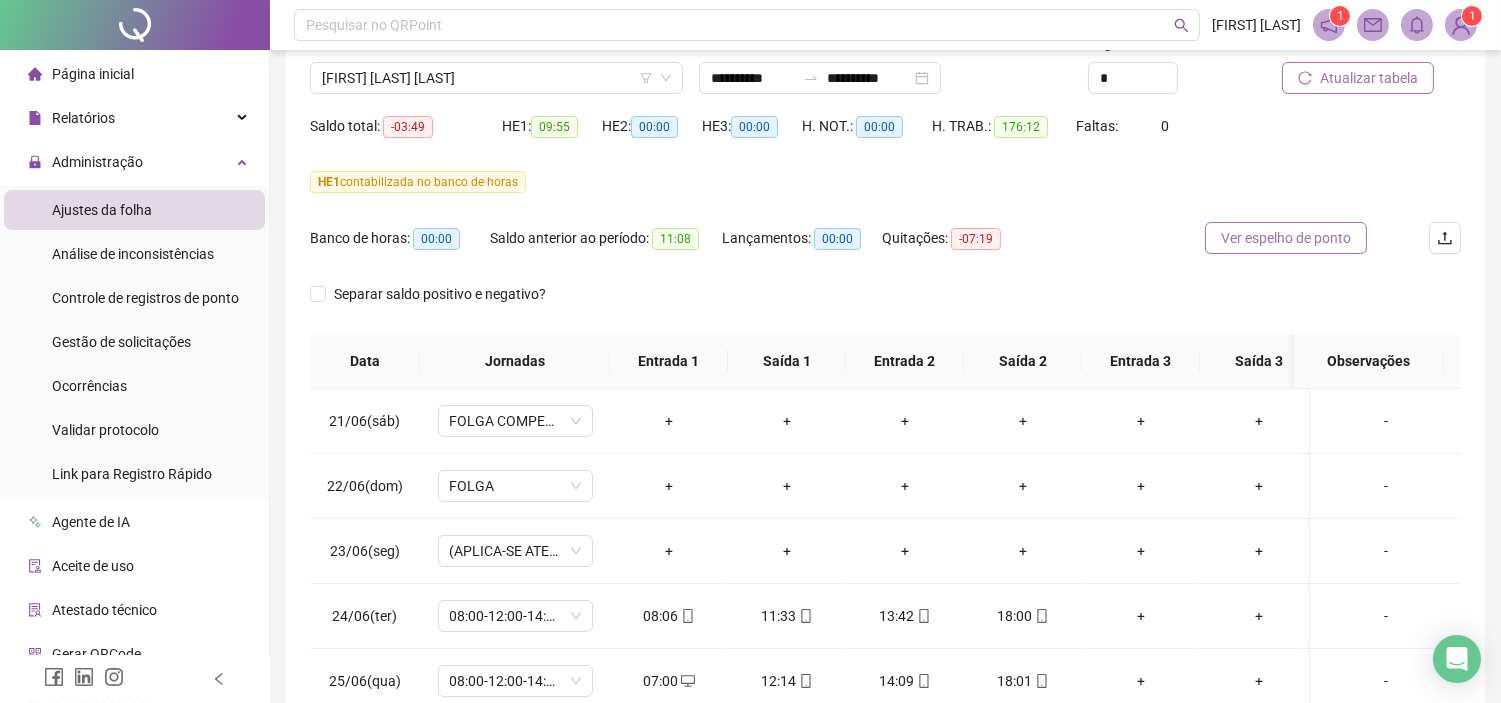 click on "Ver espelho de ponto" at bounding box center [1286, 238] 